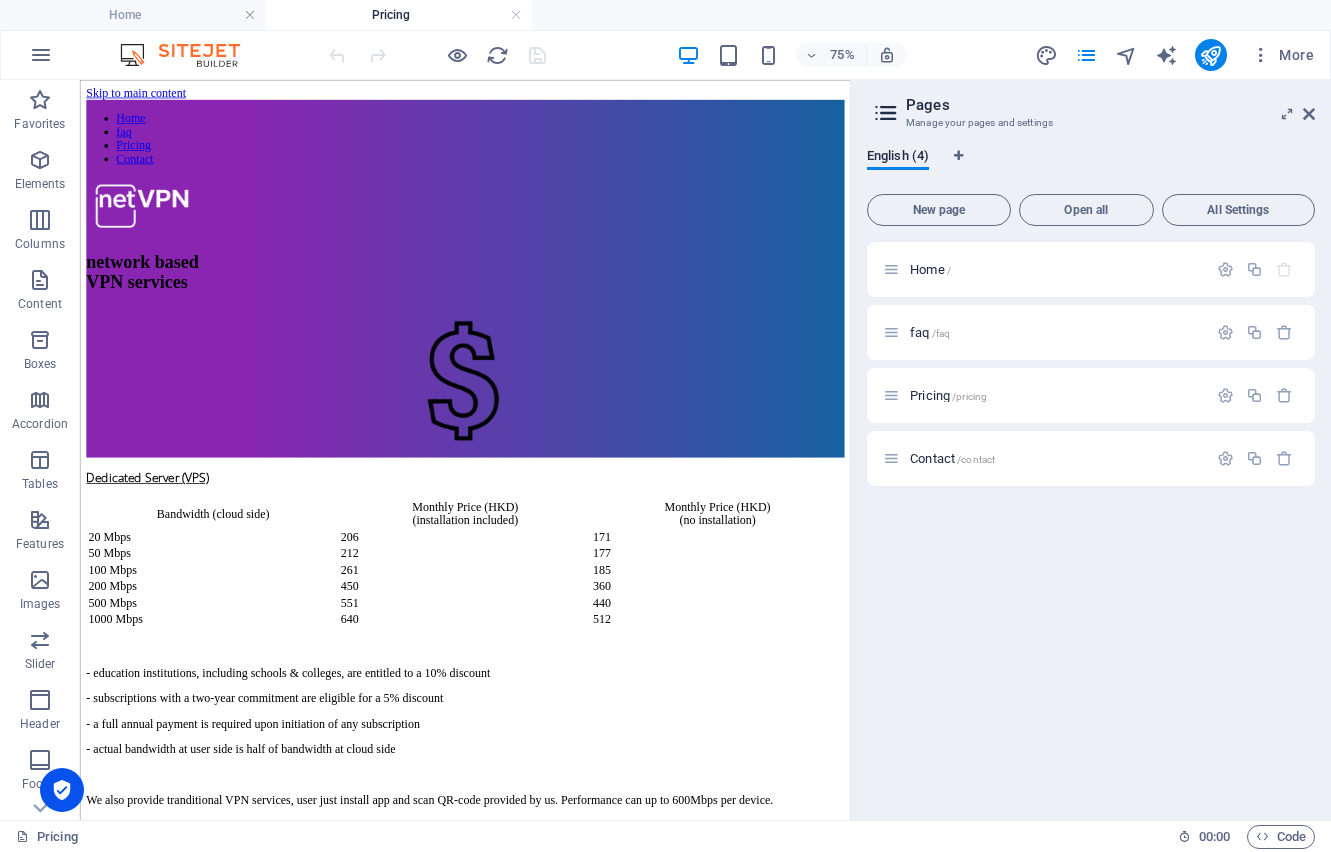 scroll, scrollTop: 310, scrollLeft: 0, axis: vertical 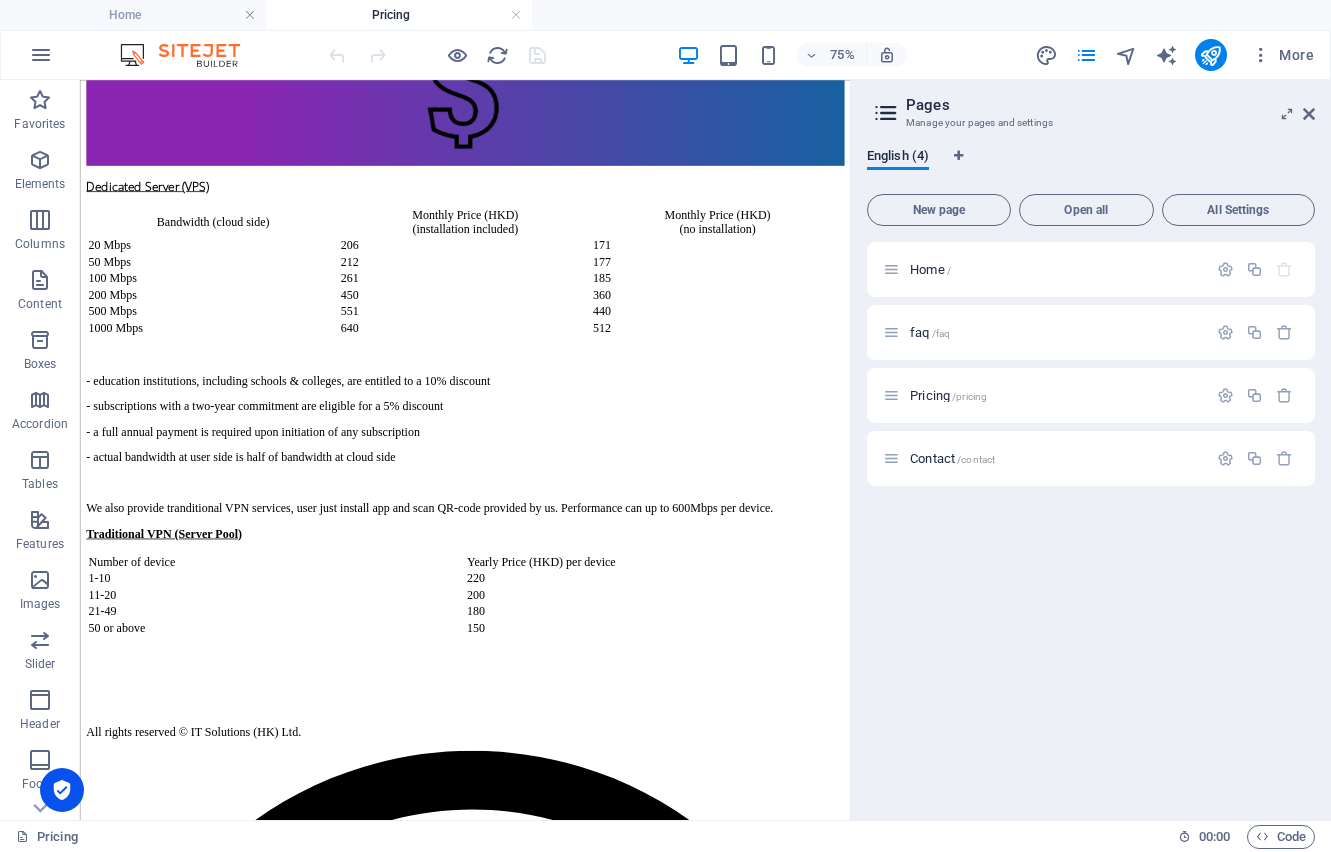 drag, startPoint x: 1101, startPoint y: 583, endPoint x: 942, endPoint y: 615, distance: 162.18816 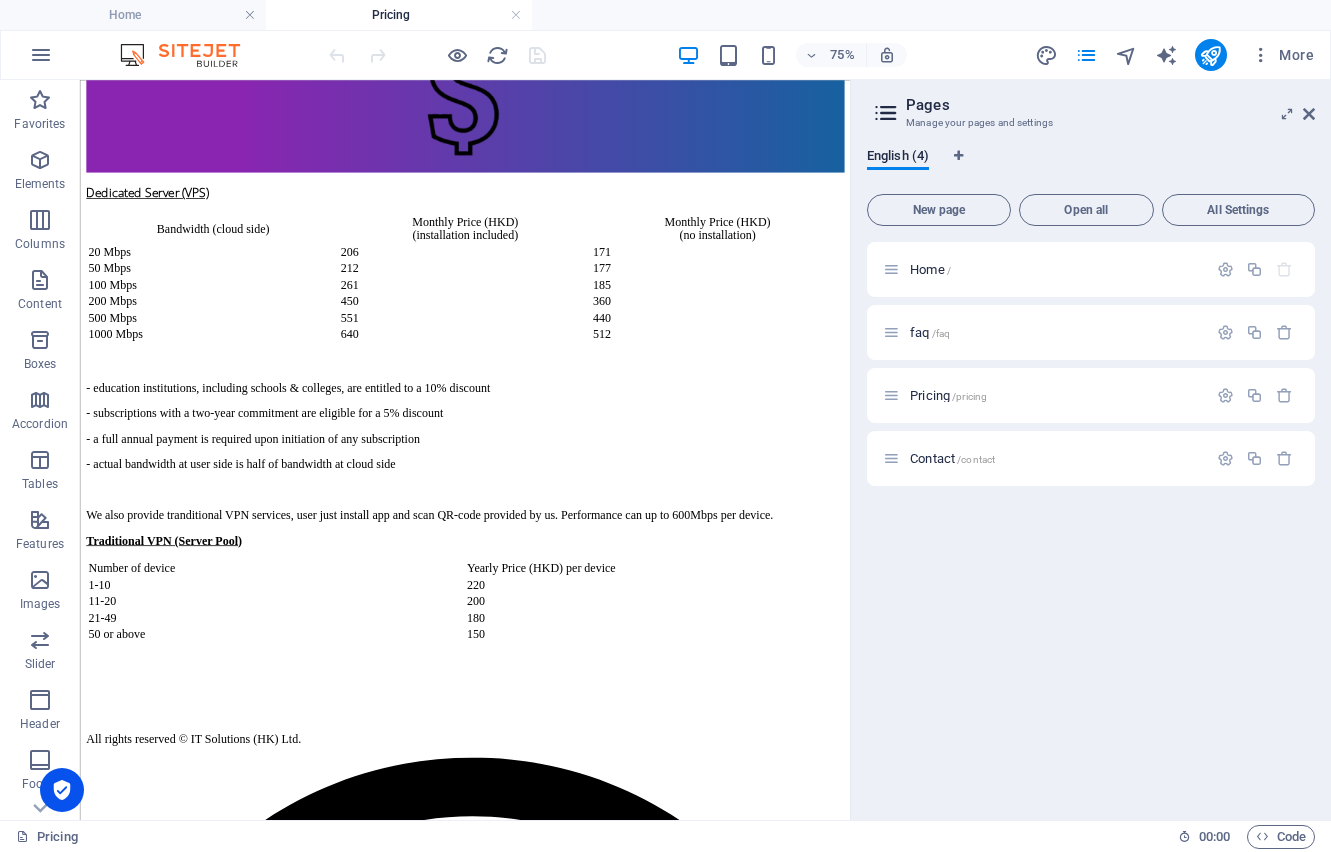 scroll, scrollTop: 389, scrollLeft: 0, axis: vertical 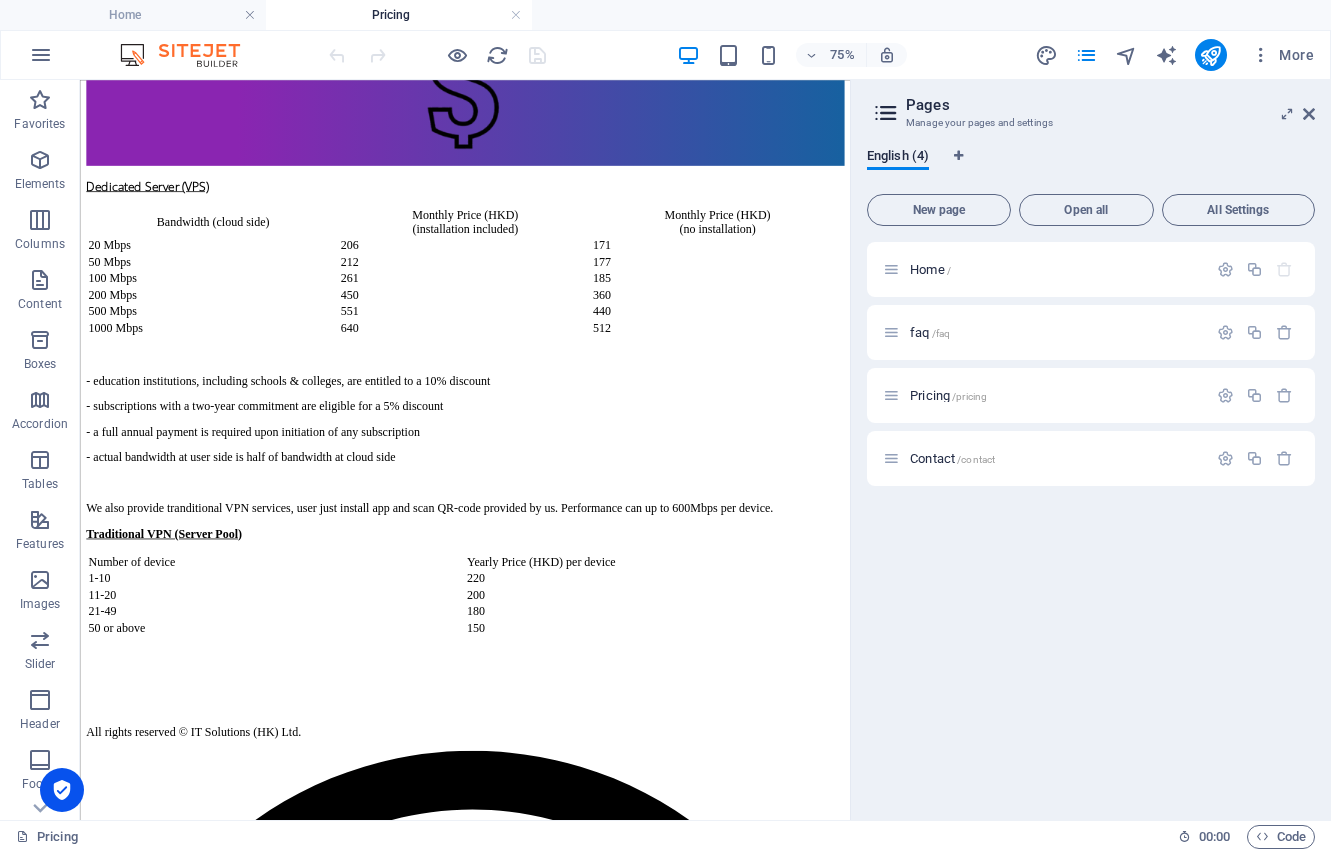 drag, startPoint x: 1095, startPoint y: 688, endPoint x: 930, endPoint y: 717, distance: 167.5291 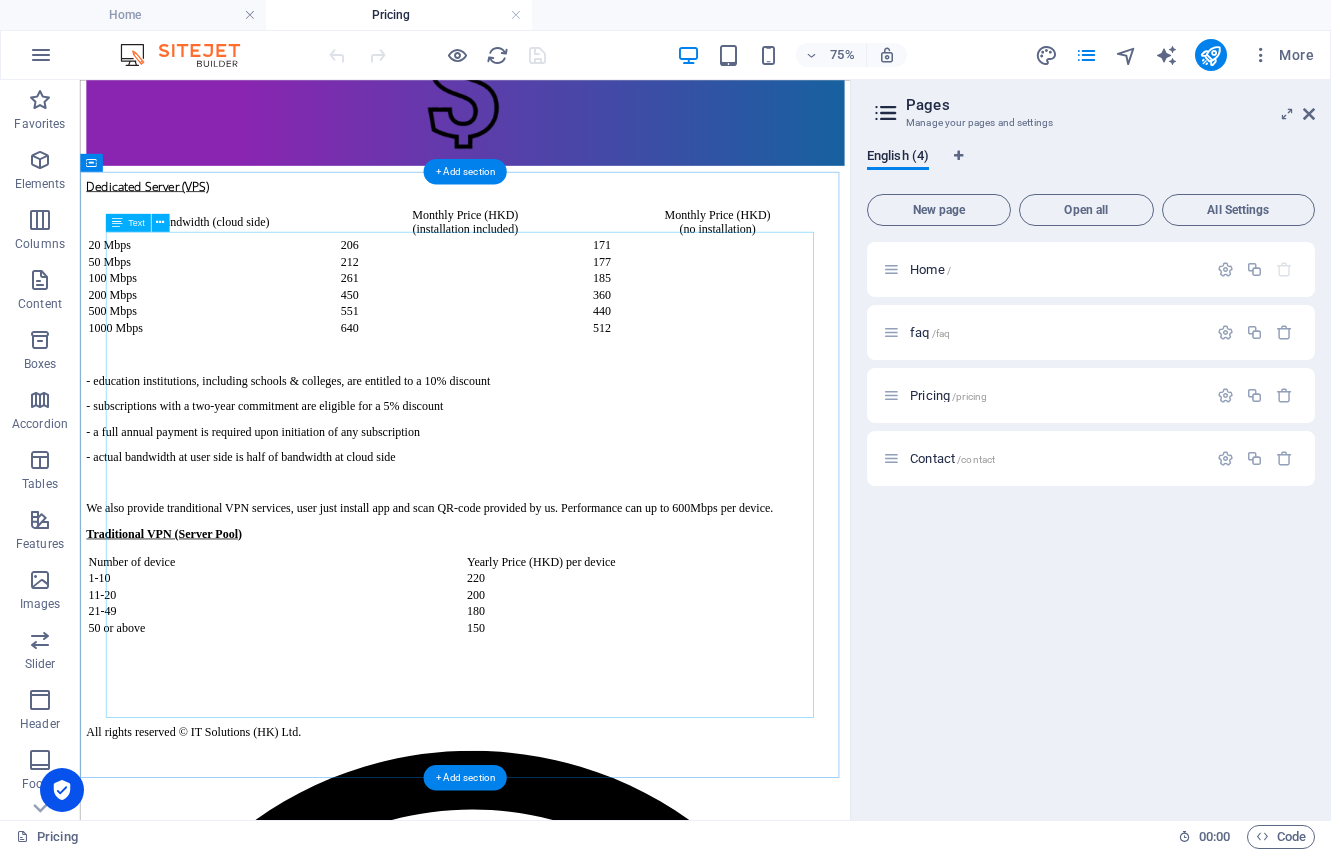 click on "Dedicated Server (VPS) Bandwidth (cloud side) Monthly Price (HKD) (installation included) Monthly Price (HKD) (no installation) 20 Mbps 206 171 50 Mbps 212 177 100 Mbps 261 185 200 Mbps 450 360 500 Mbps [PHONE_NUMBER] Mbps 640 512 - education institutions, including schools & colleges, are entitled to a 10% discount - subscriptions with a two-year commitment are eligible for a 5% discount - a full annual payment is required upon initiation of any subscription - actual bandwidth at user side is half of bandwidth at cloud side We also provide tranditional VPN services, user just install app and scan QR-code provided by us. Performance can up to 600Mbps per device. Traditional VPN (Server Pool) Number of device Yearly Price (HKD) per device 1-10 220 11-20 200 21-49 180  50 or above 150" at bounding box center [593, 567] 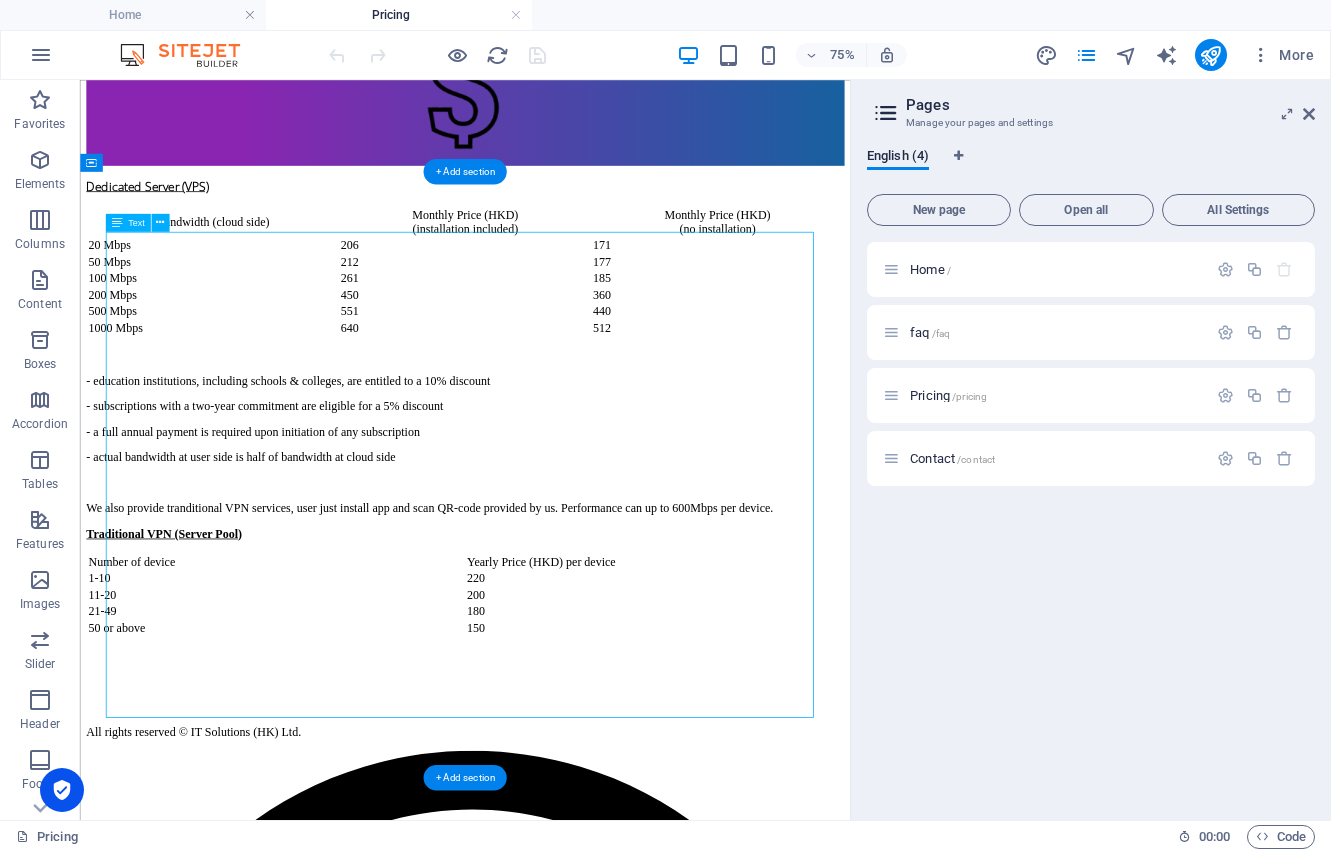 click on "Dedicated Server (VPS) Bandwidth (cloud side) Monthly Price (HKD) (installation included) Monthly Price (HKD) (no installation) 20 Mbps 206 171 50 Mbps 212 177 100 Mbps 261 185 200 Mbps 450 360 500 Mbps [PHONE_NUMBER] Mbps 640 512 - education institutions, including schools & colleges, are entitled to a 10% discount - subscriptions with a two-year commitment are eligible for a 5% discount - a full annual payment is required upon initiation of any subscription - actual bandwidth at user side is half of bandwidth at cloud side We also provide tranditional VPN services, user just install app and scan QR-code provided by us. Performance can up to 600Mbps per device. Traditional VPN (Server Pool) Number of device Yearly Price (HKD) per device 1-10 220 11-20 200 21-49 180  50 or above 150" at bounding box center [593, 567] 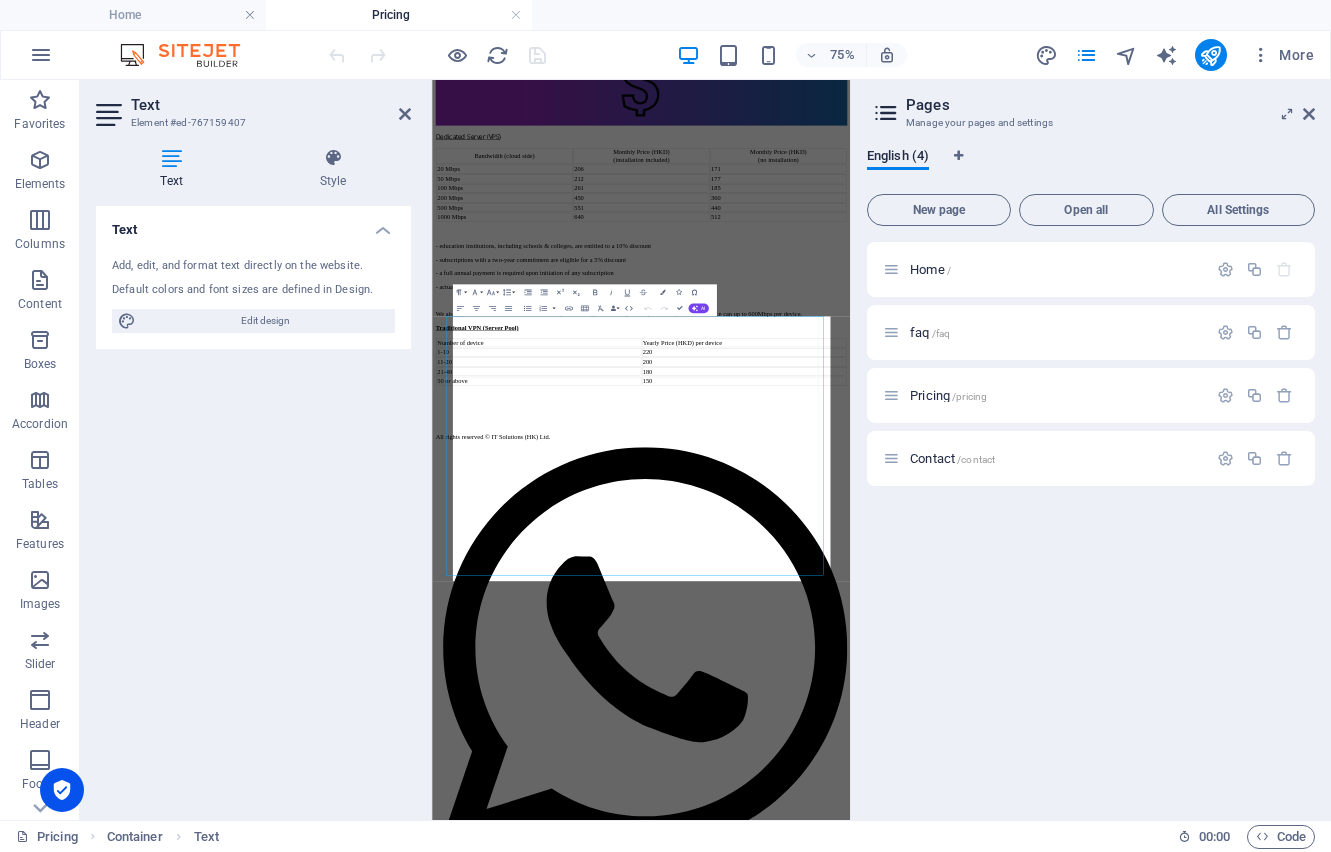 scroll, scrollTop: 0, scrollLeft: 0, axis: both 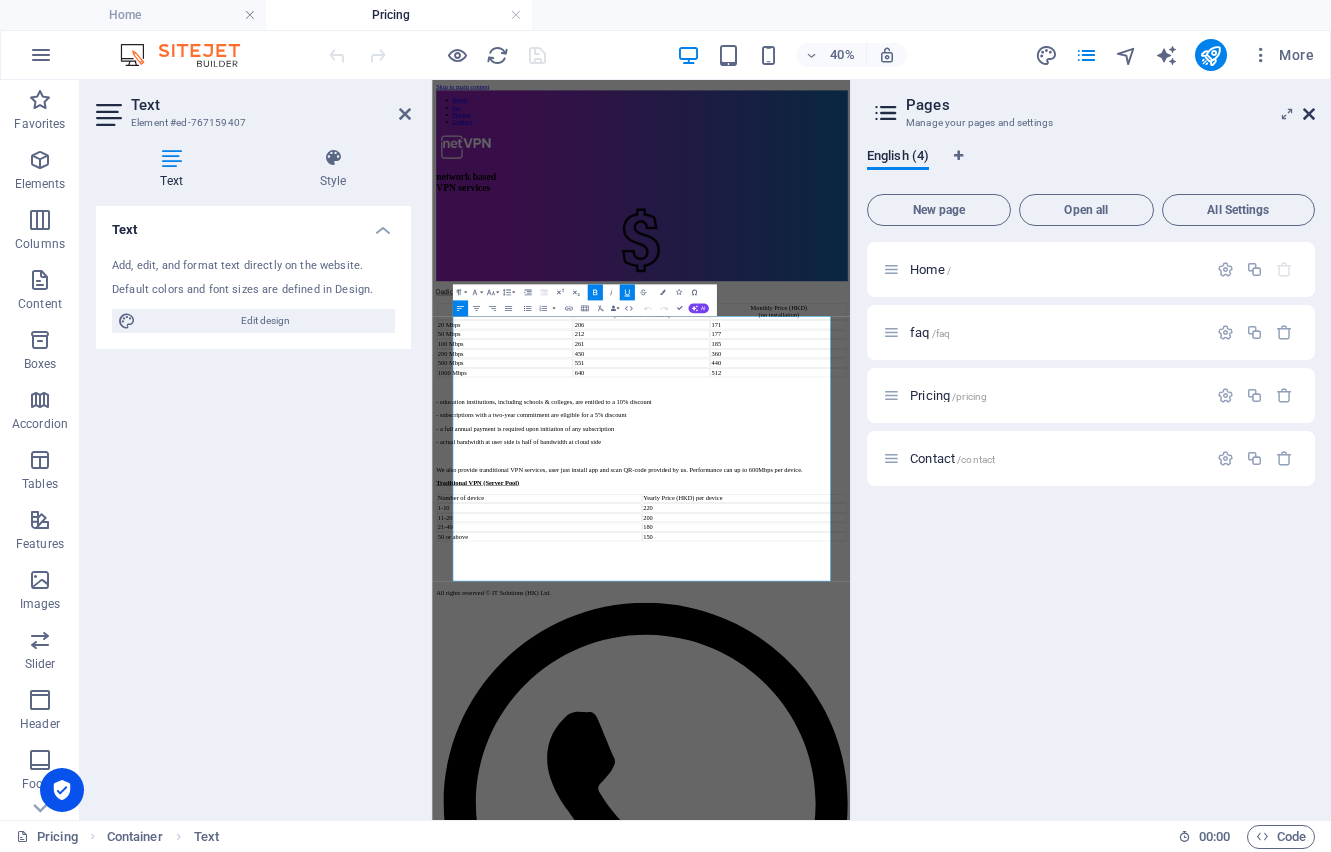 click at bounding box center [1309, 114] 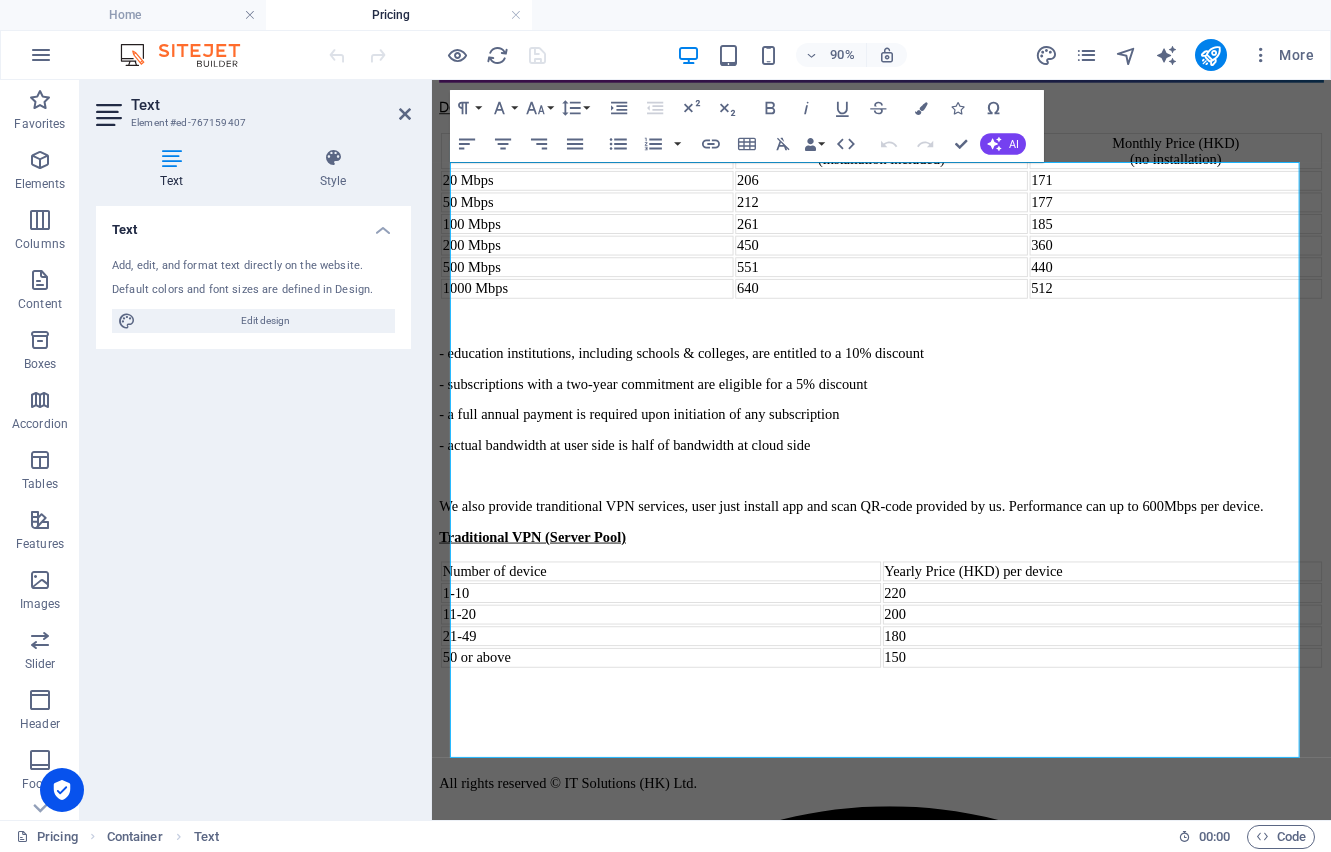 scroll, scrollTop: 508, scrollLeft: 0, axis: vertical 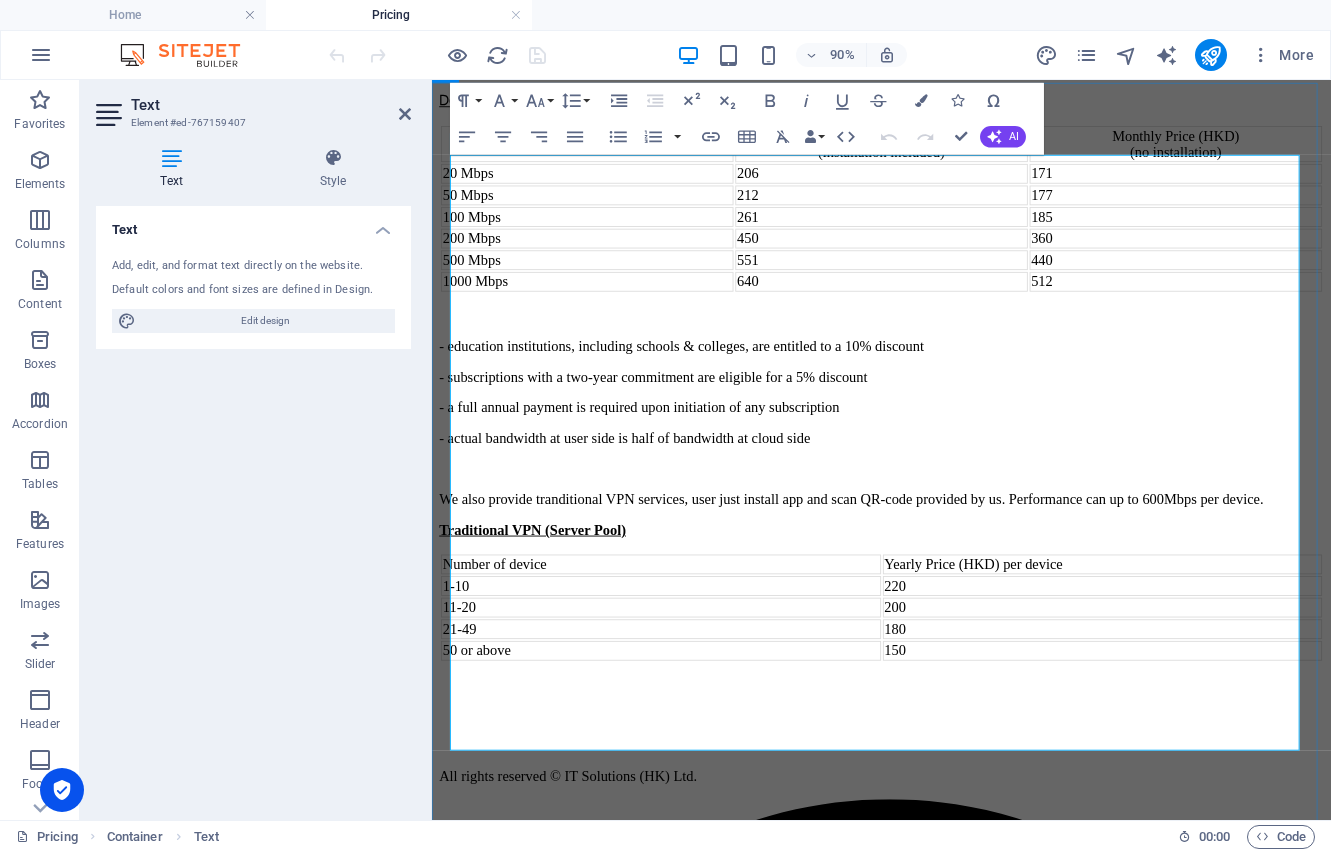 drag, startPoint x: 475, startPoint y: 660, endPoint x: 488, endPoint y: 656, distance: 13.601471 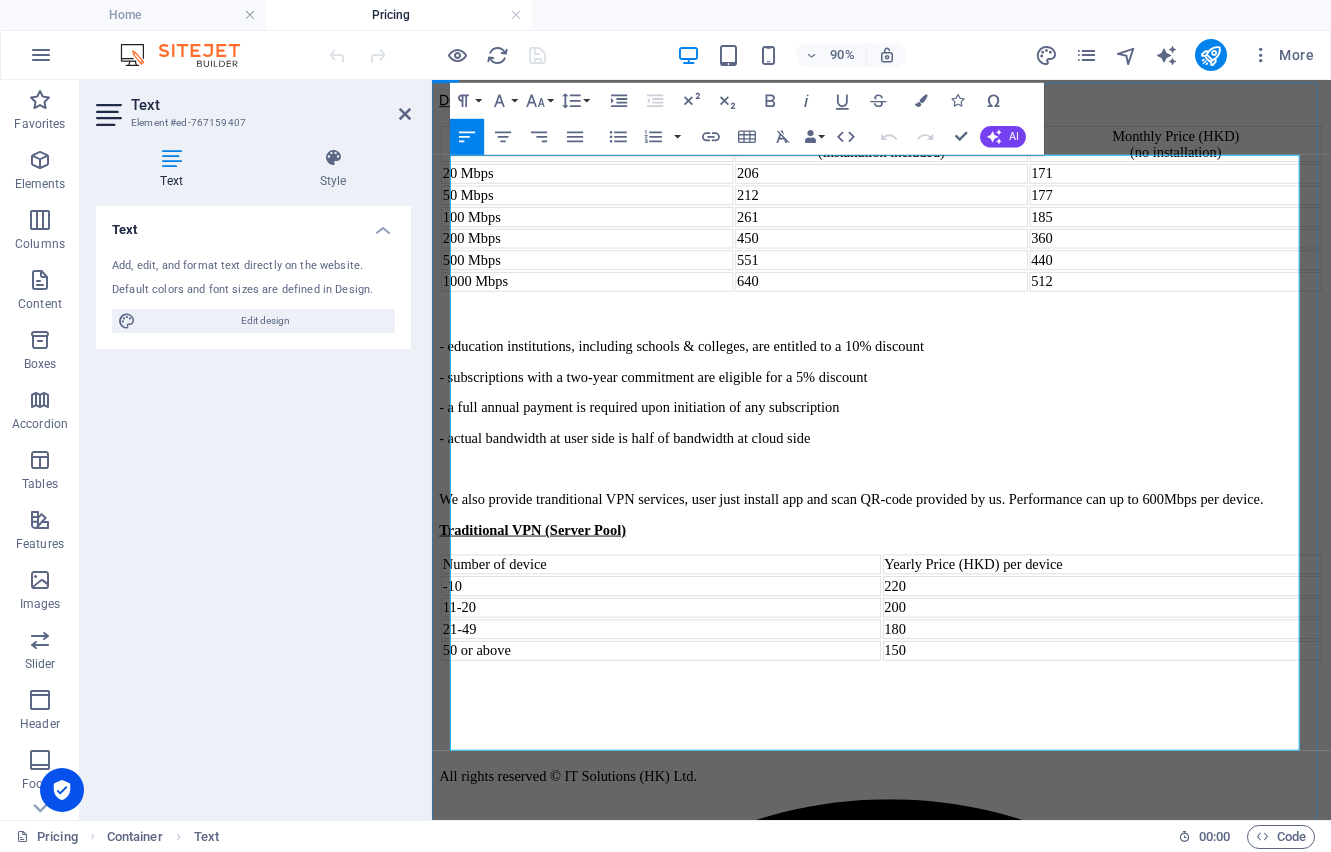 type 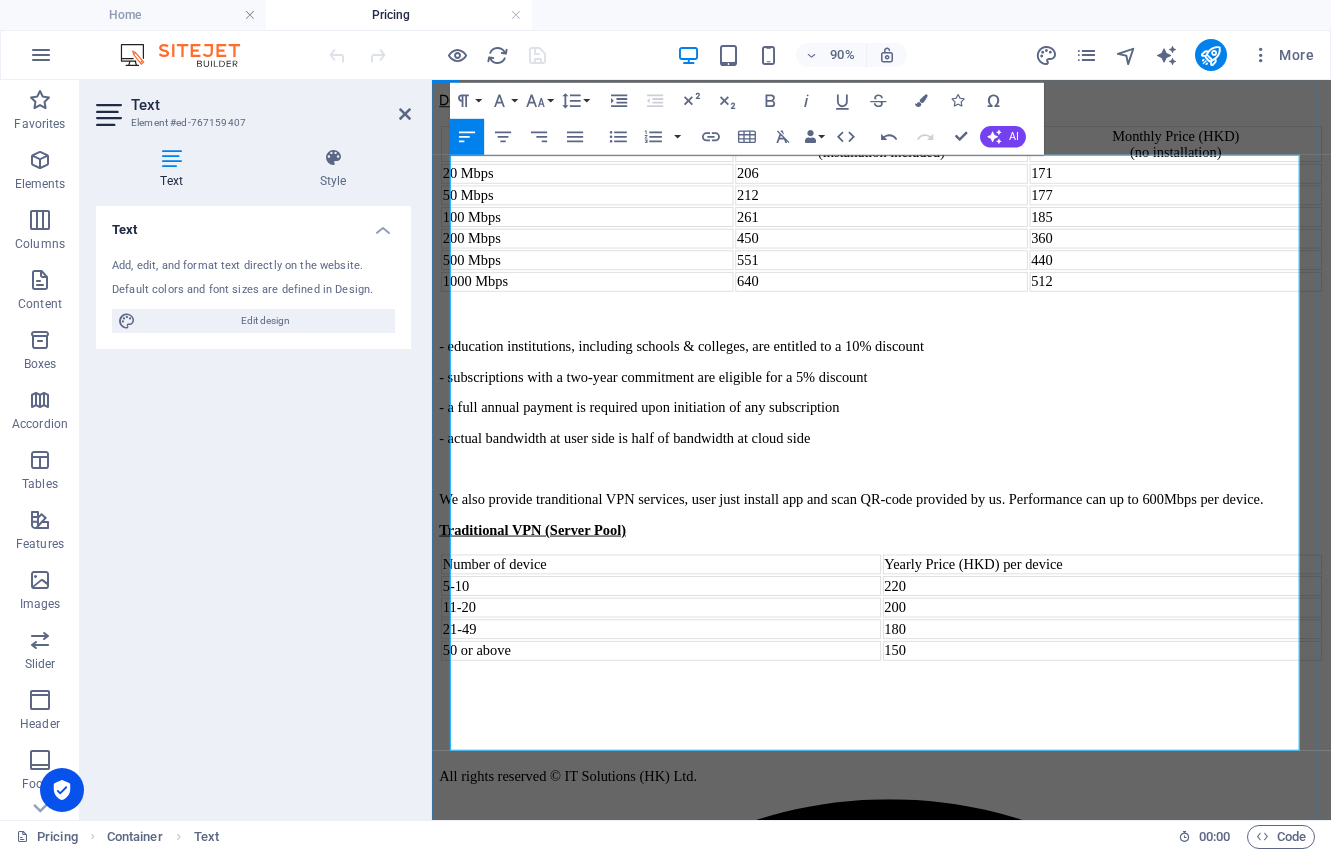 click on "Traditional VPN (Server Pool)" at bounding box center [931, 580] 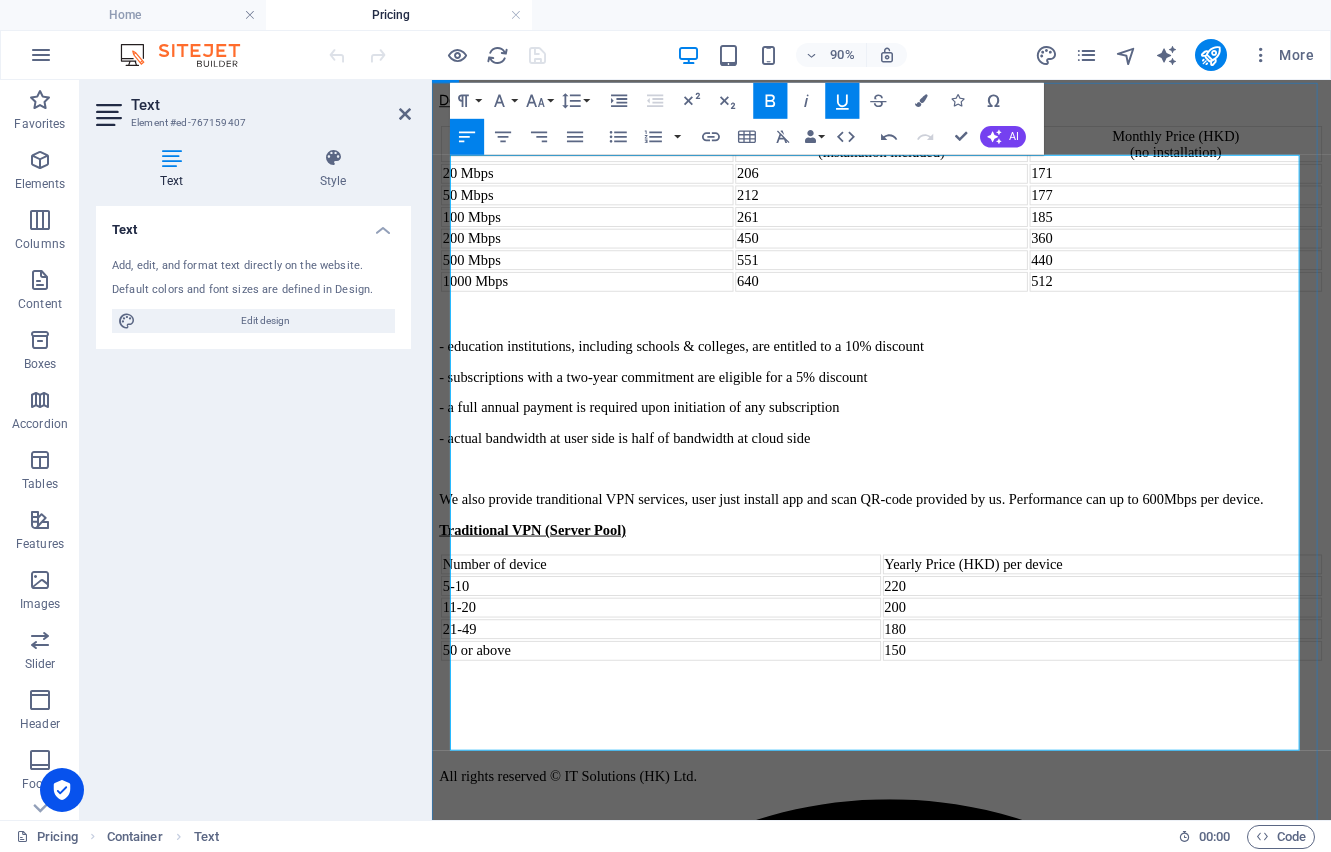 drag, startPoint x: 607, startPoint y: 578, endPoint x: 625, endPoint y: 582, distance: 18.439089 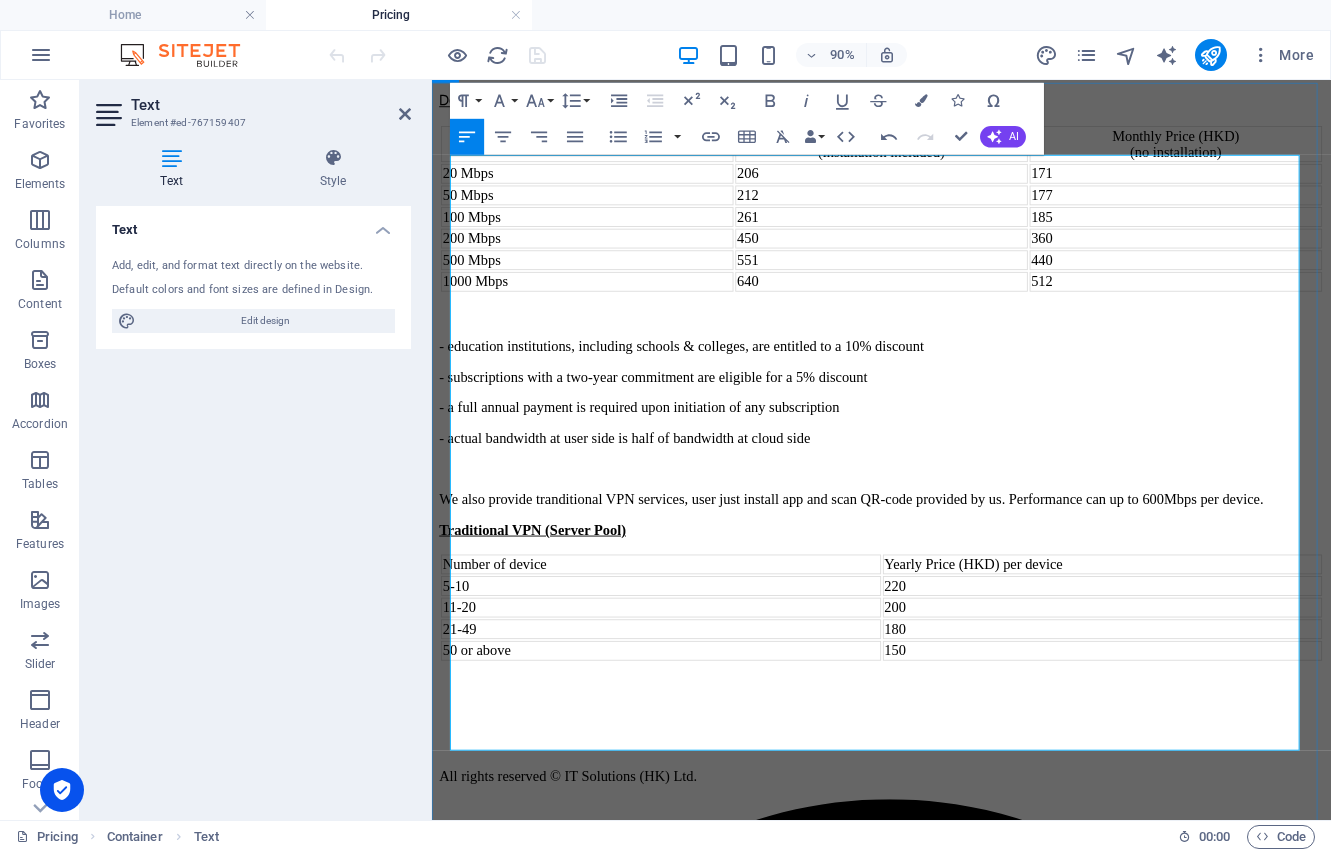 click on "Traditional VPN (Server Pool)" at bounding box center (931, 580) 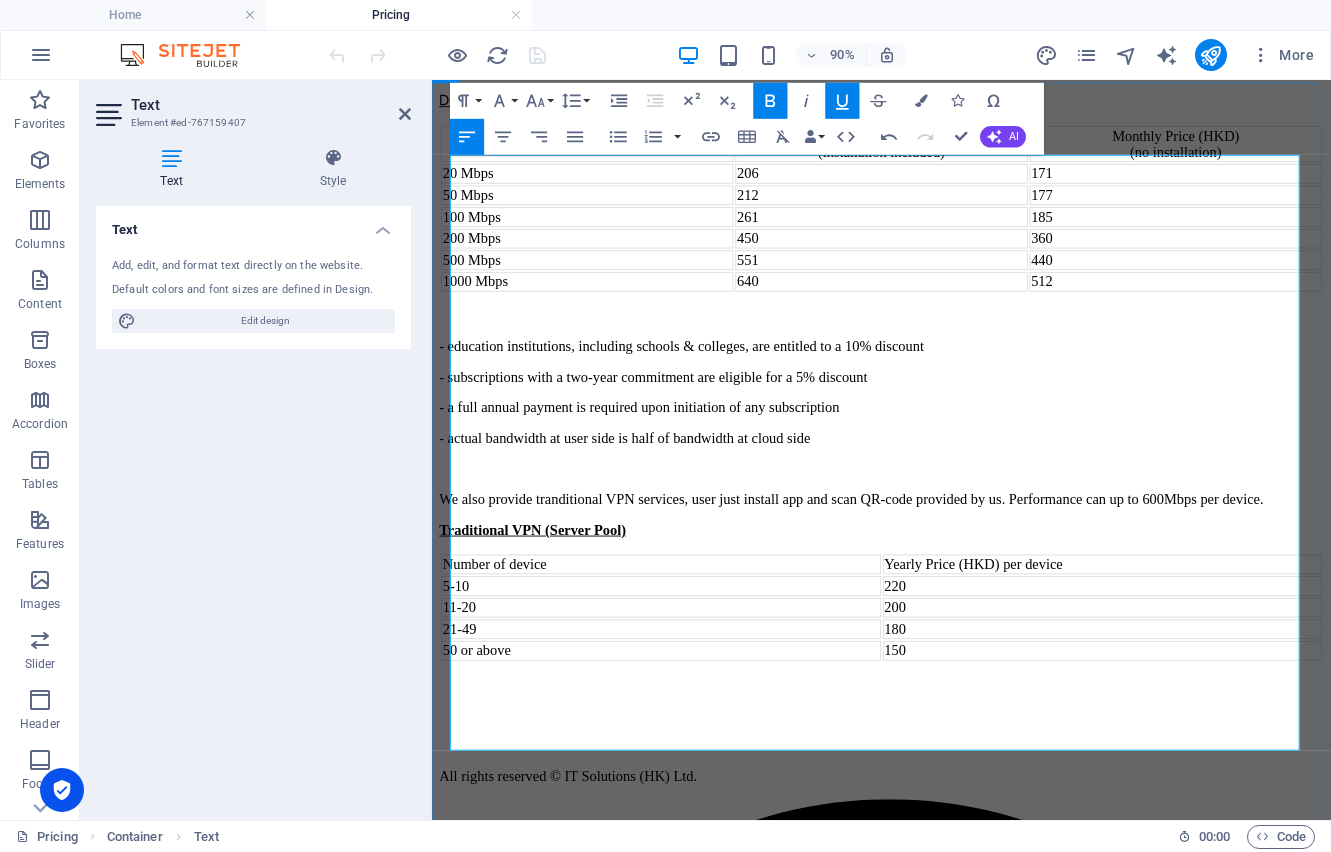 click on "5-10" at bounding box center (686, 642) 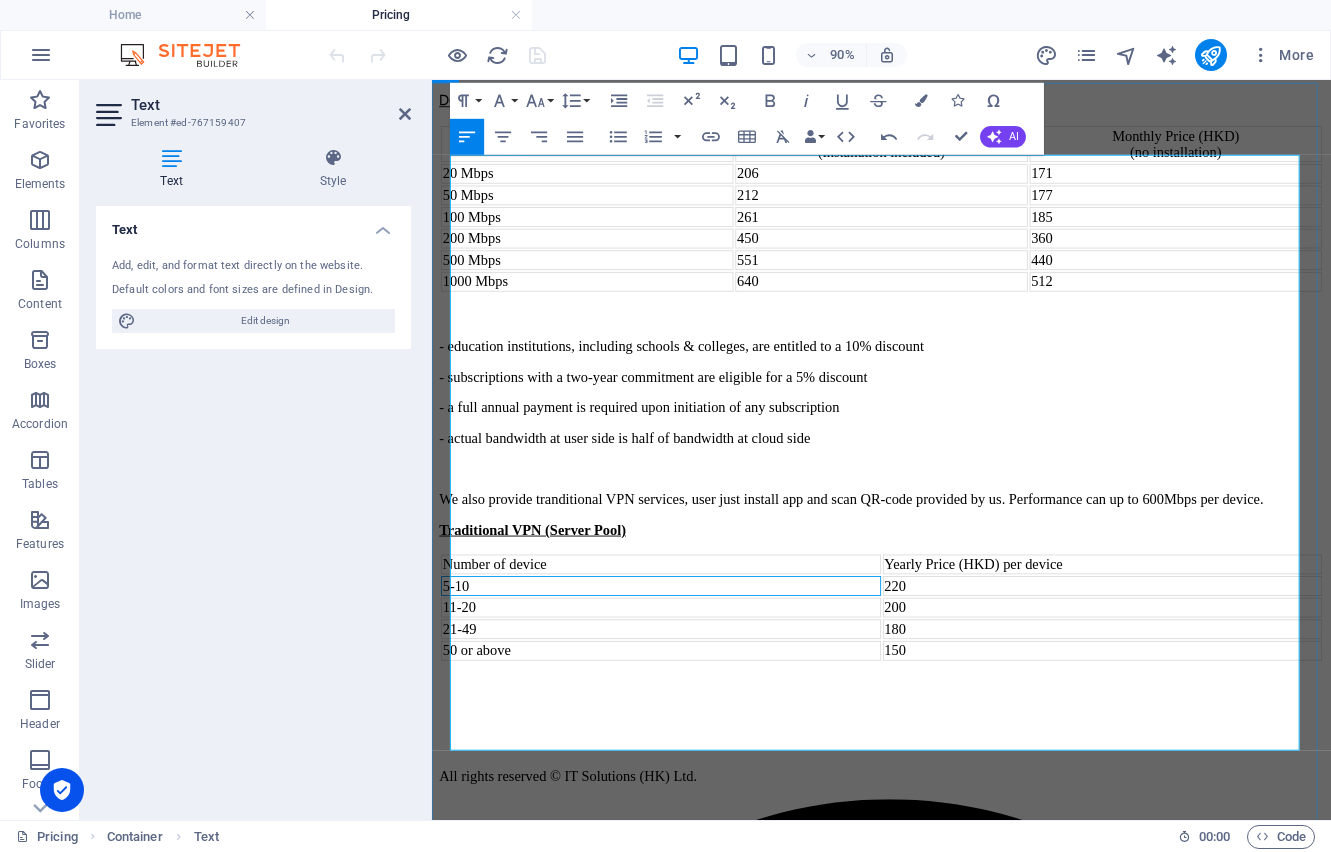click at bounding box center (931, 512) 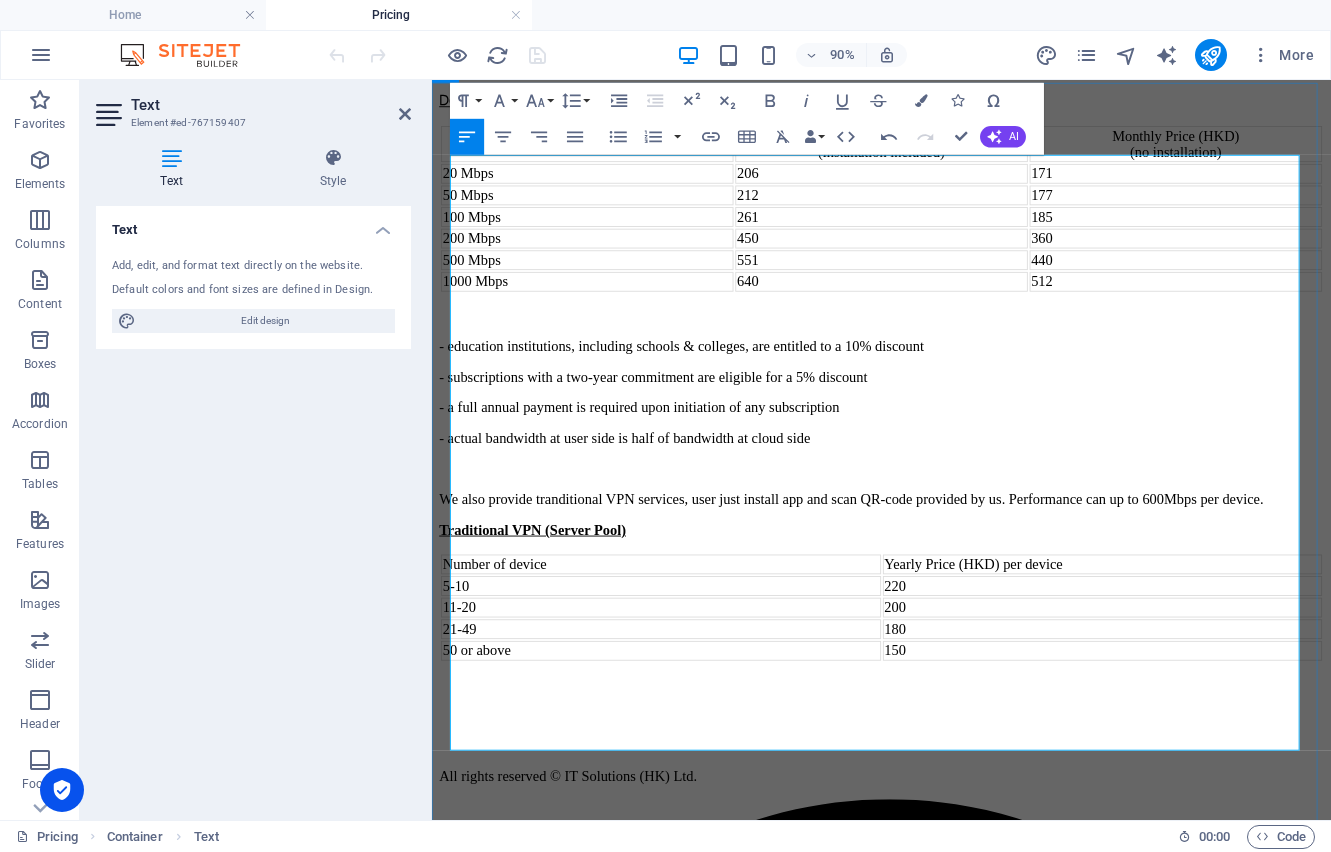 click on "220" at bounding box center [1177, 642] 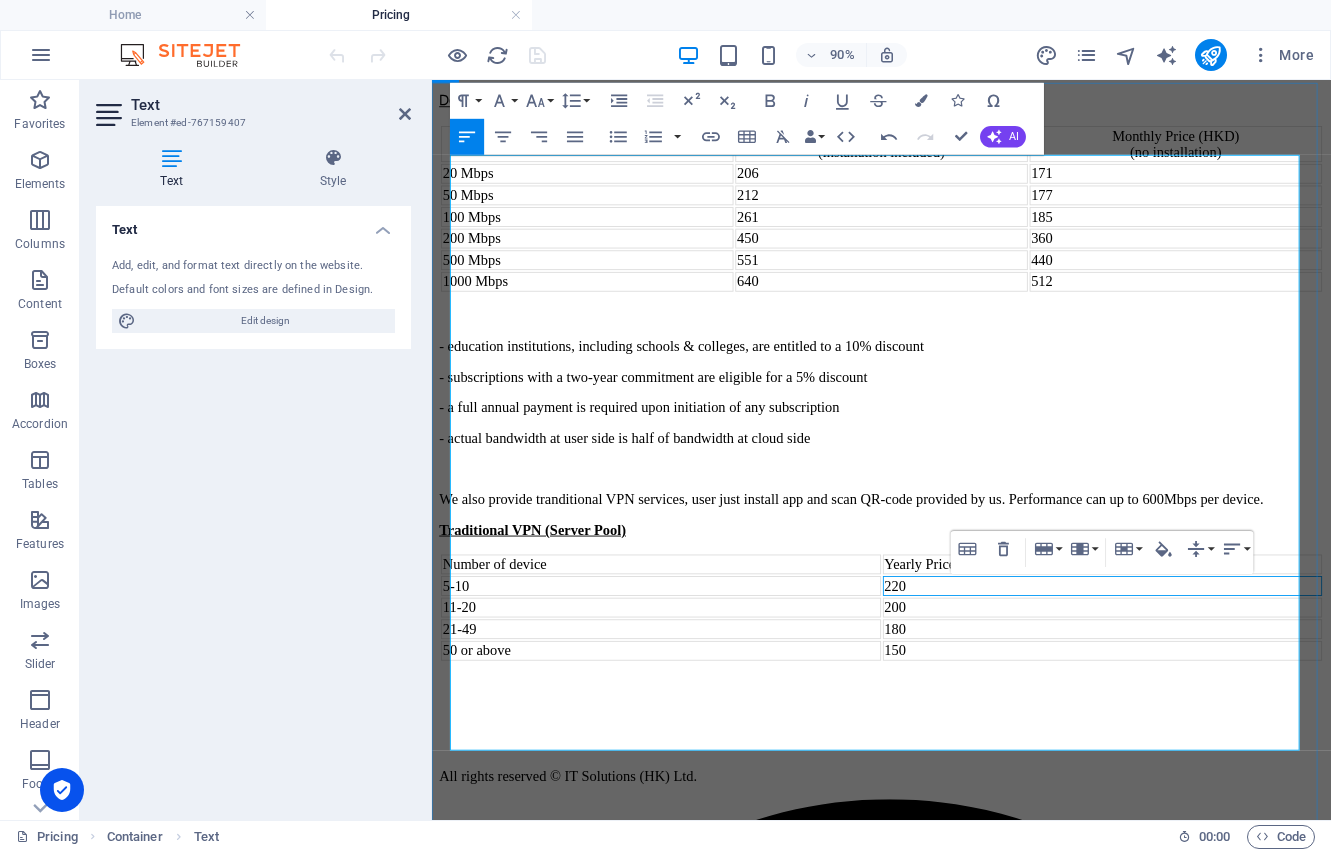 click on "220" at bounding box center [1177, 642] 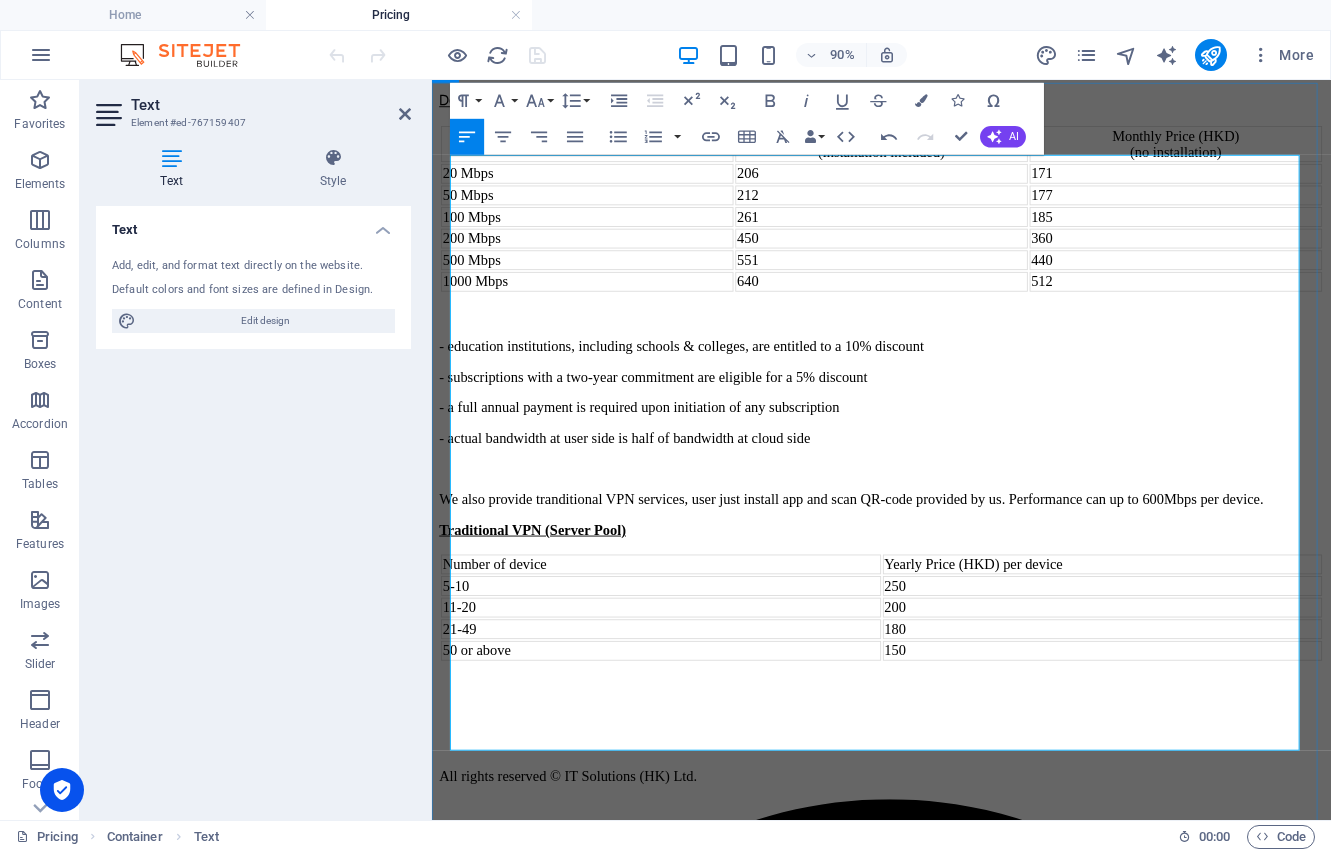 click on "200" at bounding box center (1177, 666) 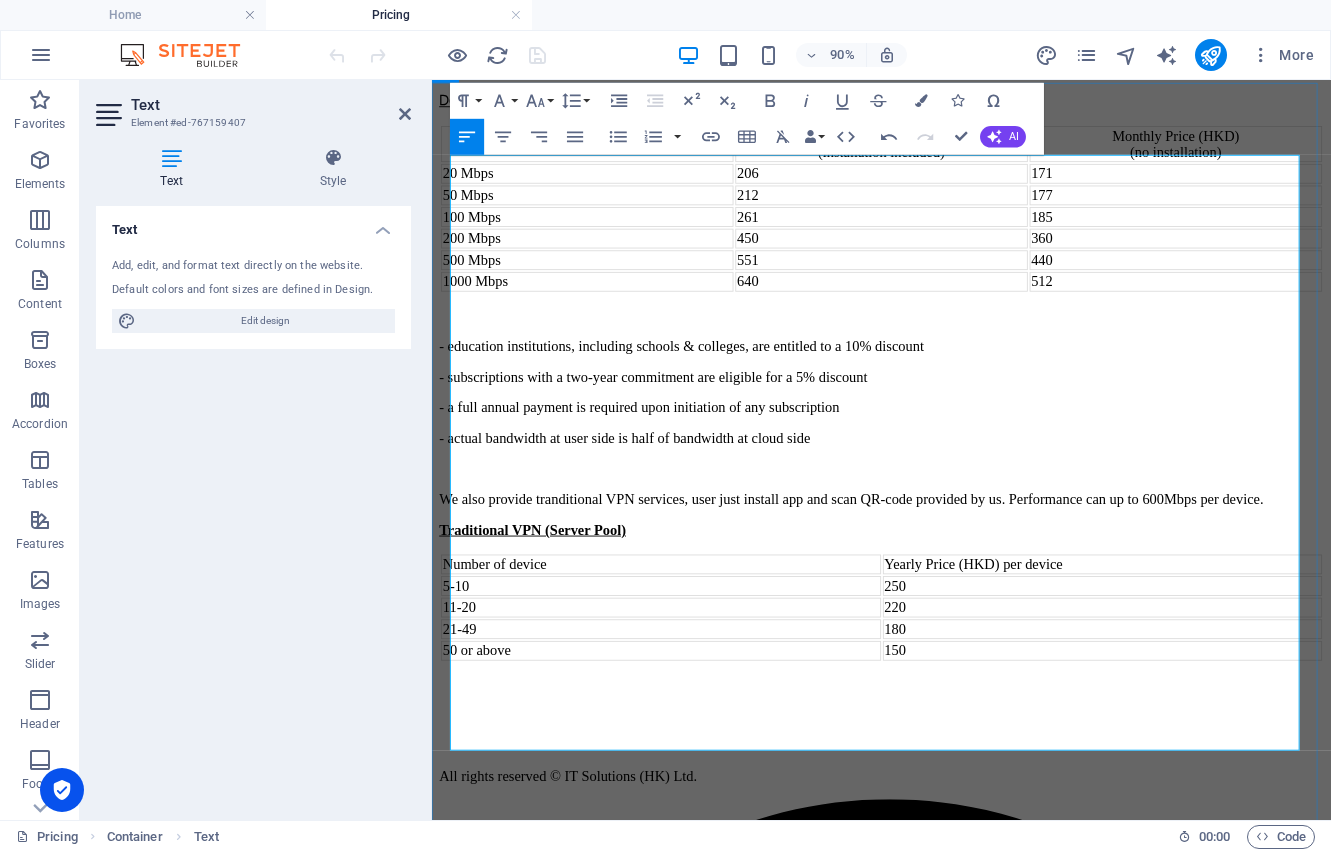 click on "180" at bounding box center [1177, 690] 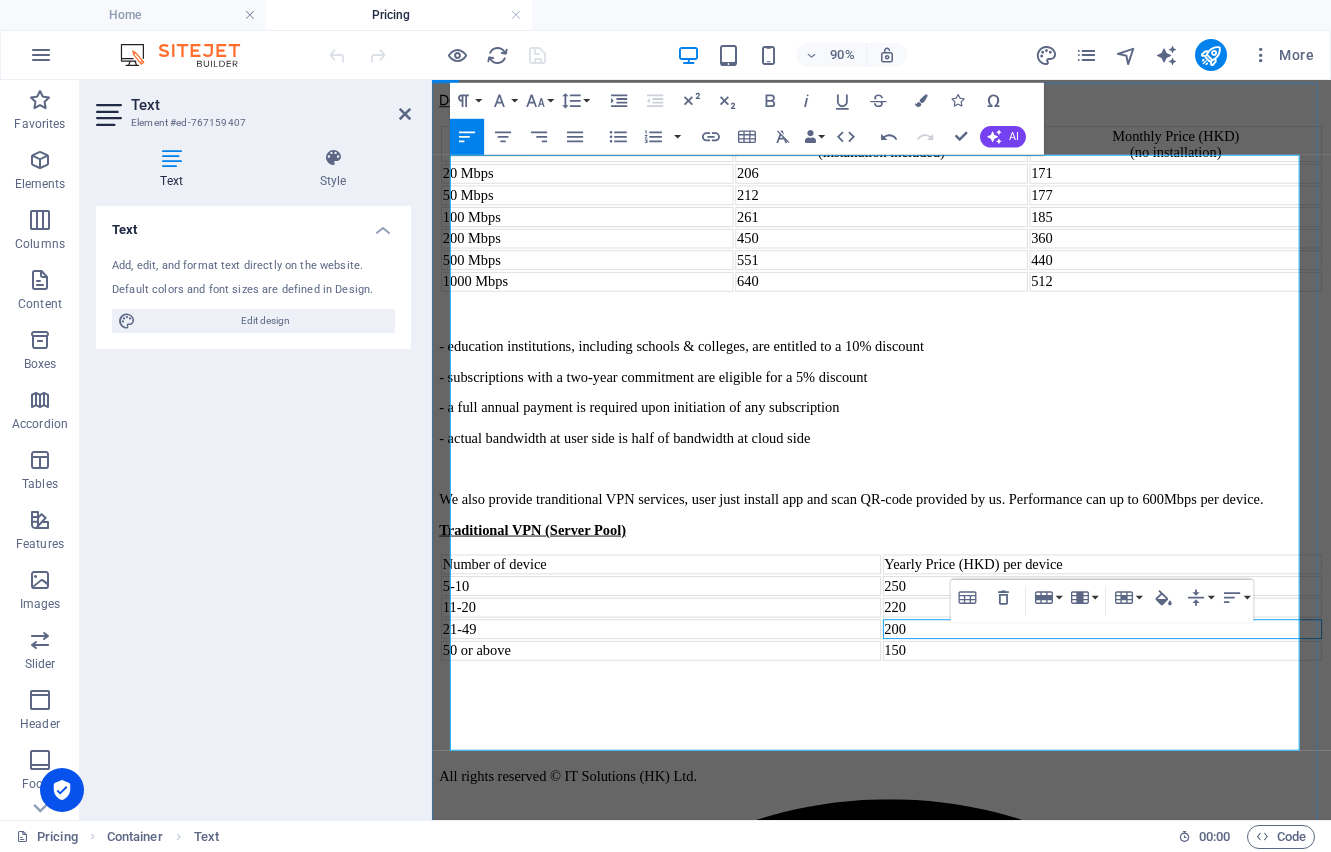 click on "150" at bounding box center (1177, 714) 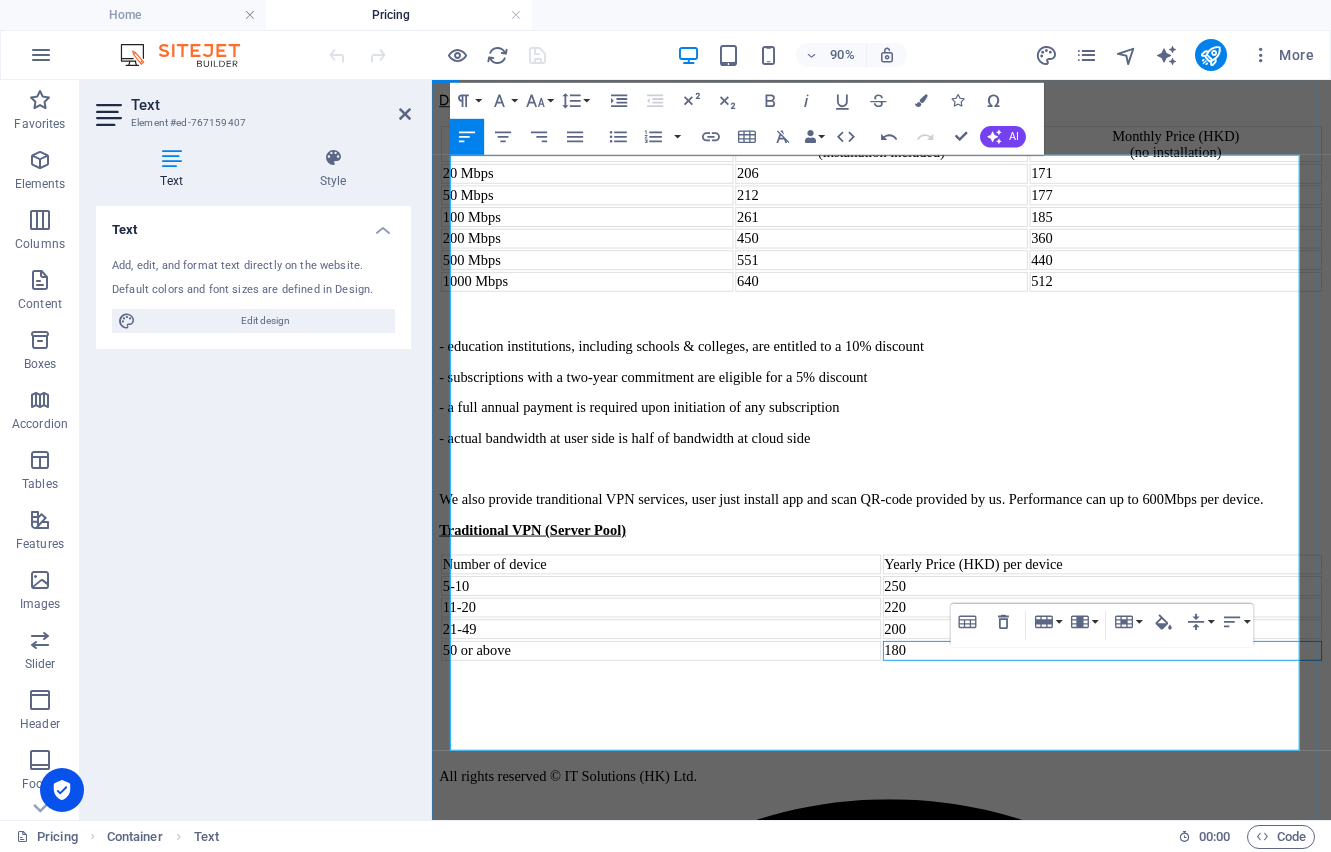 click at bounding box center [931, 820] 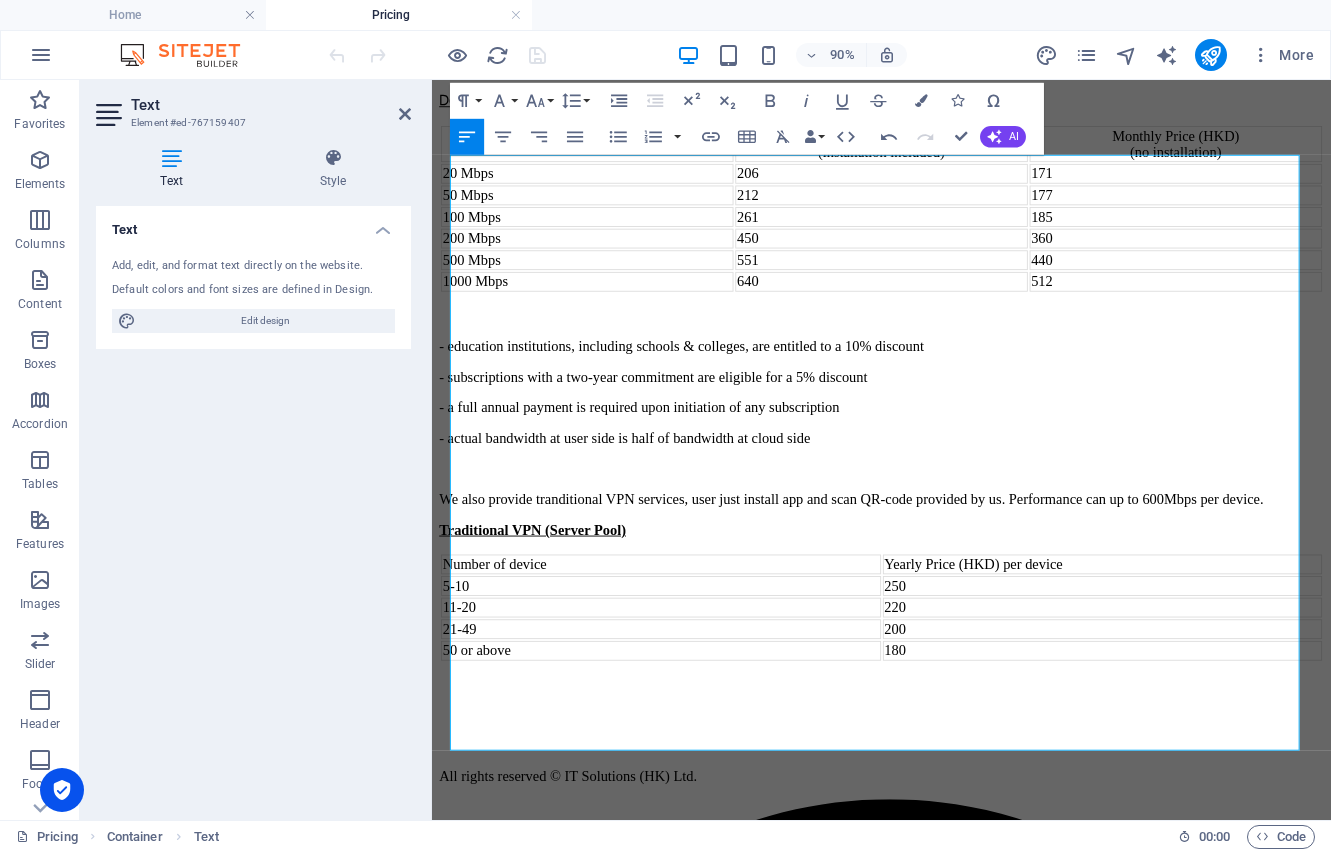 click at bounding box center [437, 55] 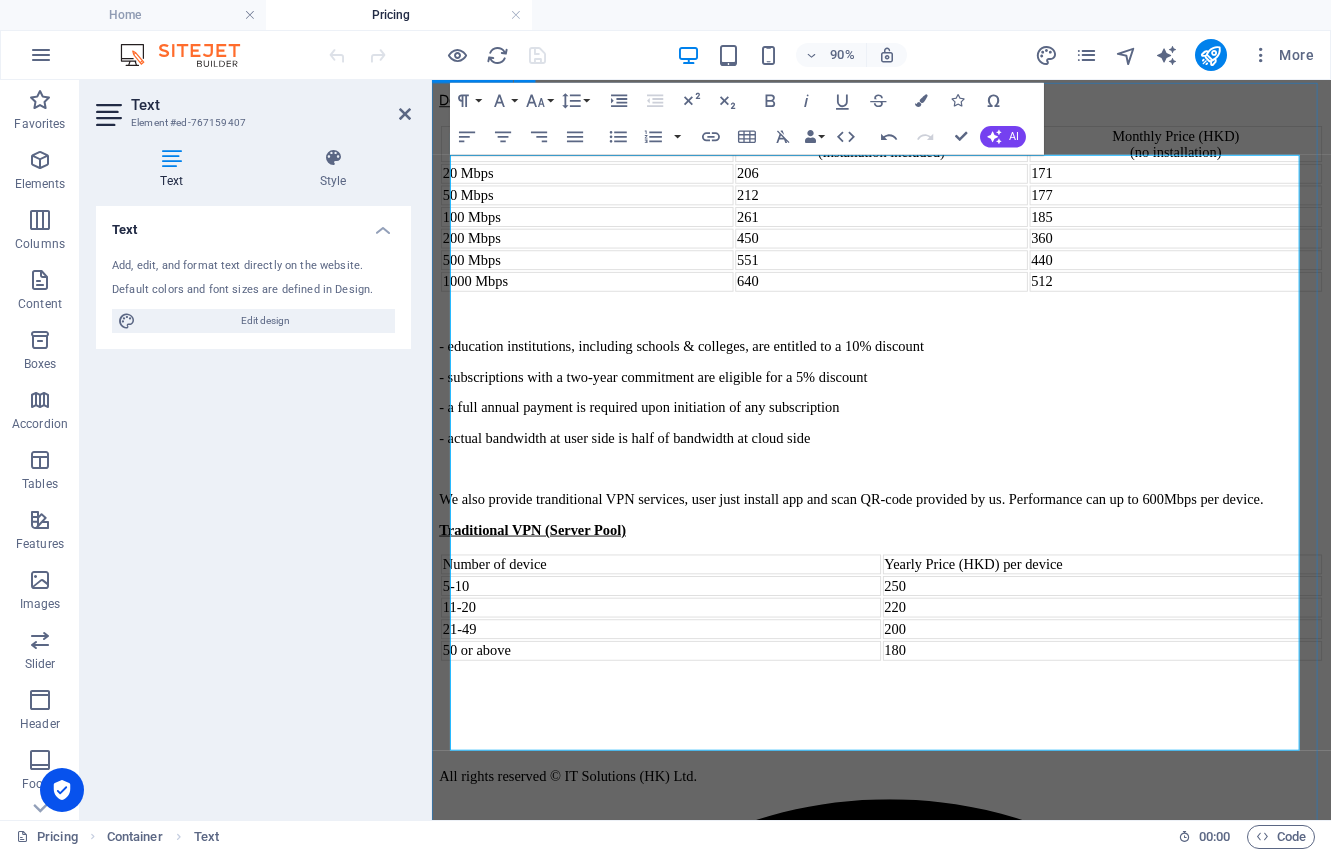 drag, startPoint x: 833, startPoint y: 857, endPoint x: 836, endPoint y: 839, distance: 18.248287 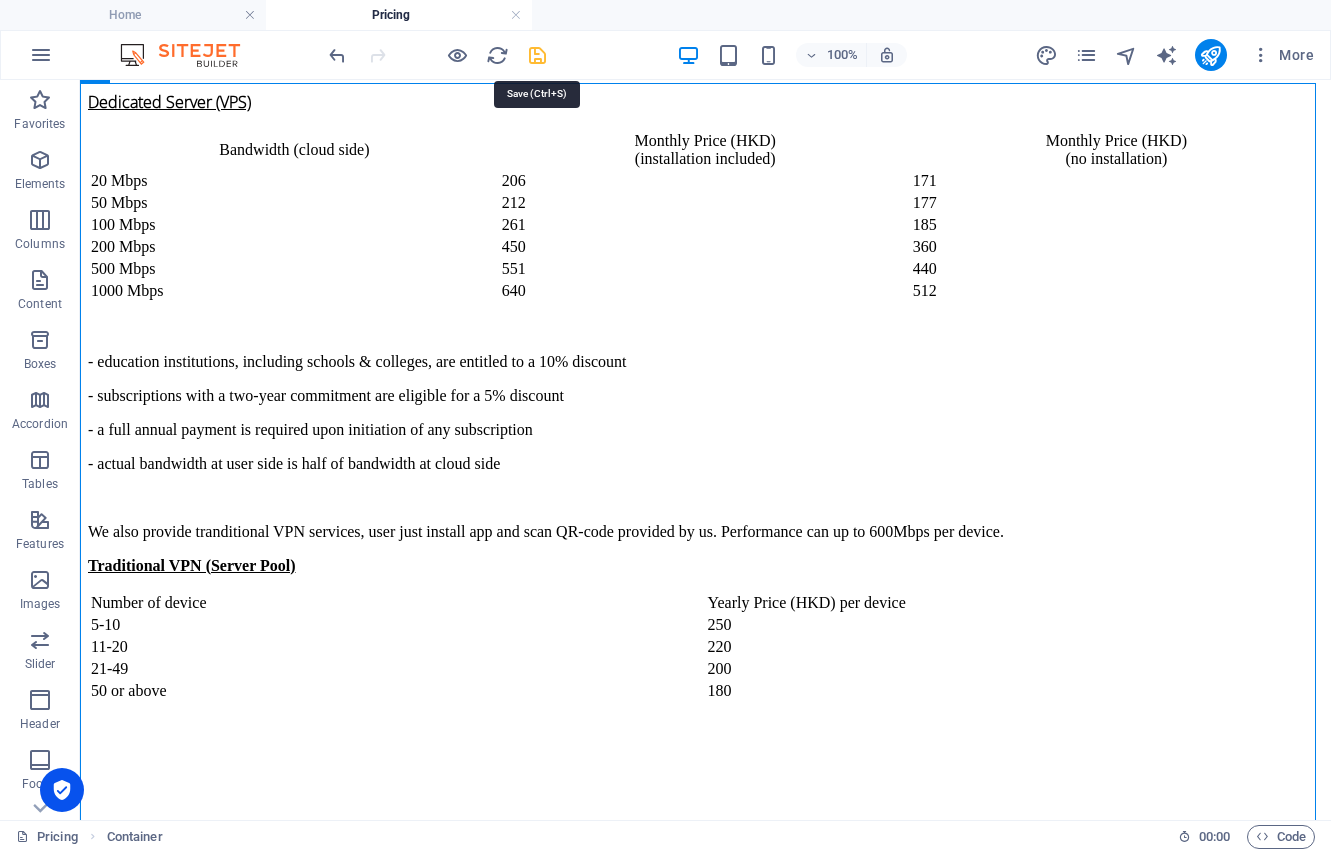 click at bounding box center (537, 55) 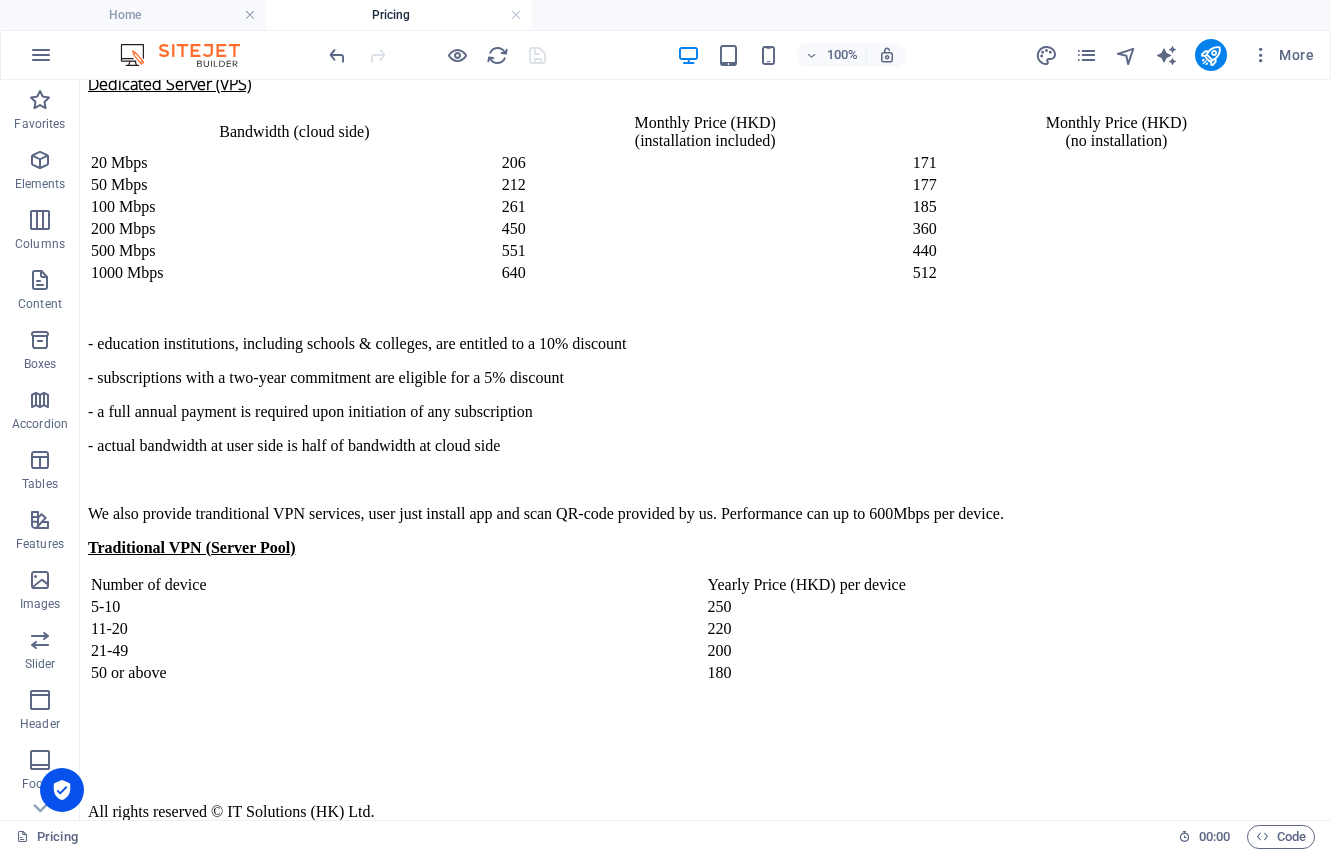 scroll, scrollTop: 528, scrollLeft: 0, axis: vertical 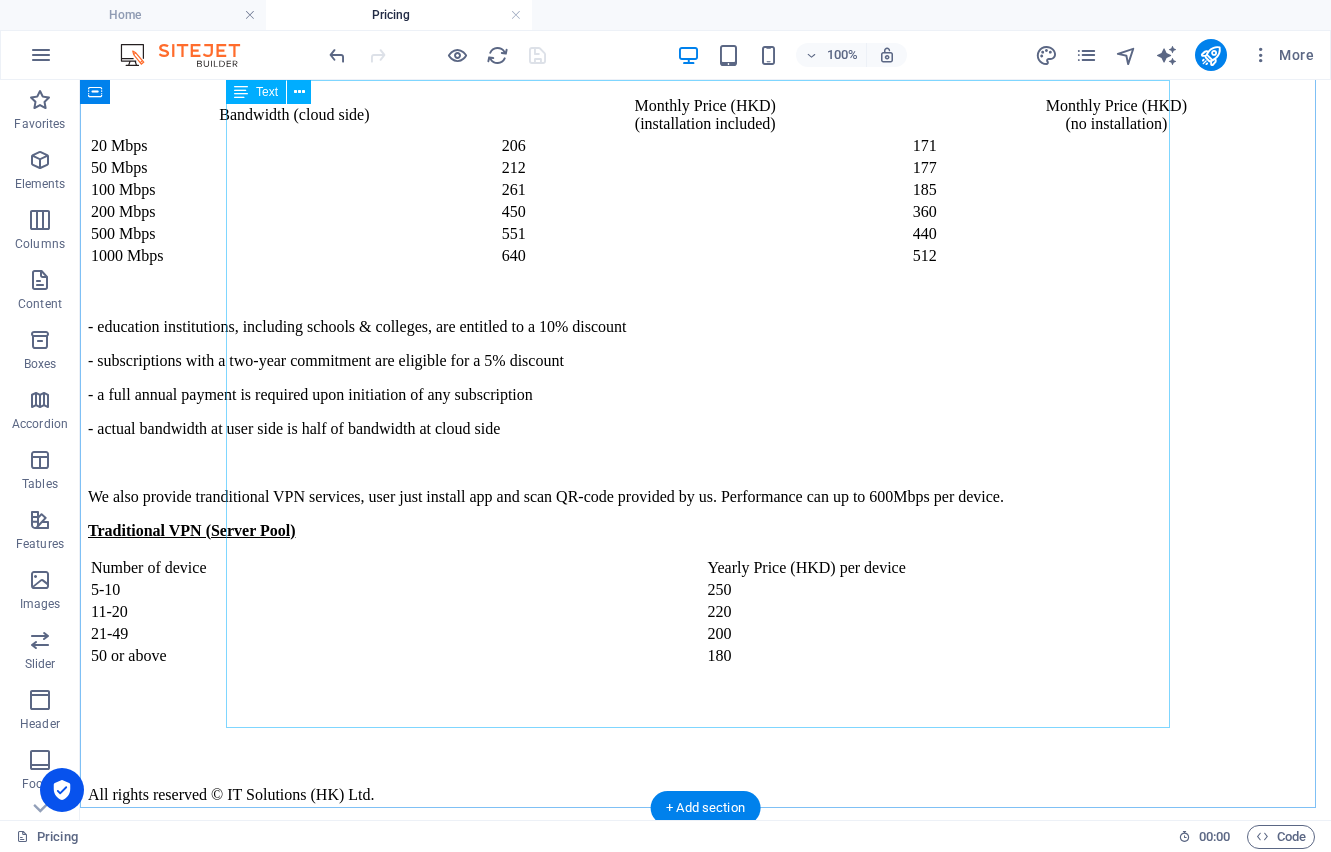 click on "Dedicated Server (VPS) Bandwidth (cloud side) Monthly Price (HKD) (installation included) Monthly Price (HKD) (no installation) 20 Mbps 206 171 50 Mbps 212 177 100 Mbps 261 185 200 Mbps 450 360 500 Mbps [PHONE_NUMBER] Mbps 640 512 - education institutions, including schools & colleges, are entitled to a 10% discount - subscriptions with a two-year commitment are eligible for a 5% discount - a full annual payment is required upon initiation of any subscription - actual bandwidth at user side is half of bandwidth at cloud side We also provide tranditional VPN services, user just install app and scan QR-code provided by us. Performance can up to 600Mbps per device. Traditional VPN (Server Pool) Number of device Yearly Price (HKD) per device 5-10 250 11-20 220 21-49 200  50 or above 180" at bounding box center (705, 413) 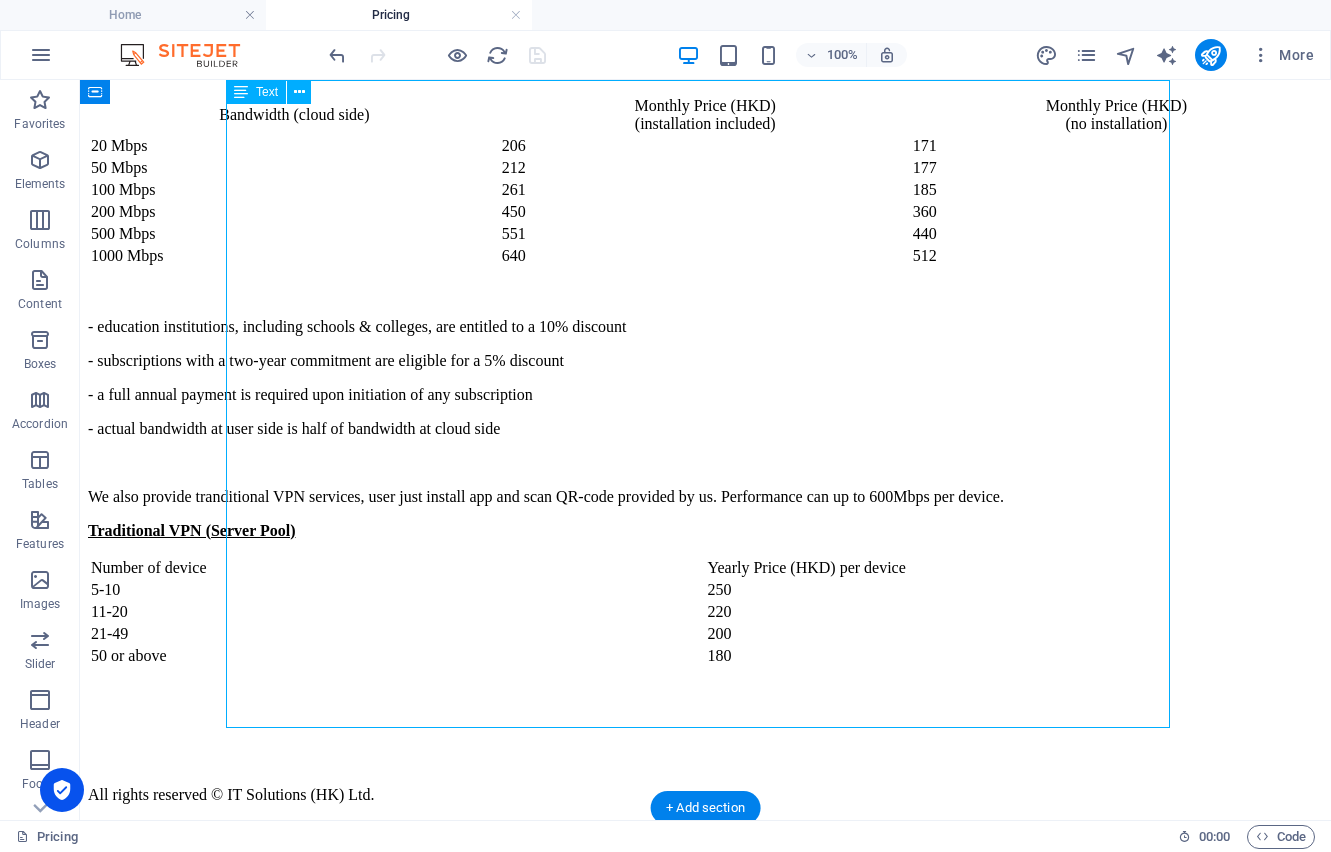 click on "Dedicated Server (VPS) Bandwidth (cloud side) Monthly Price (HKD) (installation included) Monthly Price (HKD) (no installation) 20 Mbps 206 171 50 Mbps 212 177 100 Mbps 261 185 200 Mbps 450 360 500 Mbps [PHONE_NUMBER] Mbps 640 512 - education institutions, including schools & colleges, are entitled to a 10% discount - subscriptions with a two-year commitment are eligible for a 5% discount - a full annual payment is required upon initiation of any subscription - actual bandwidth at user side is half of bandwidth at cloud side We also provide tranditional VPN services, user just install app and scan QR-code provided by us. Performance can up to 600Mbps per device. Traditional VPN (Server Pool) Number of device Yearly Price (HKD) per device 5-10 250 11-20 220 21-49 200  50 or above 180" at bounding box center (705, 413) 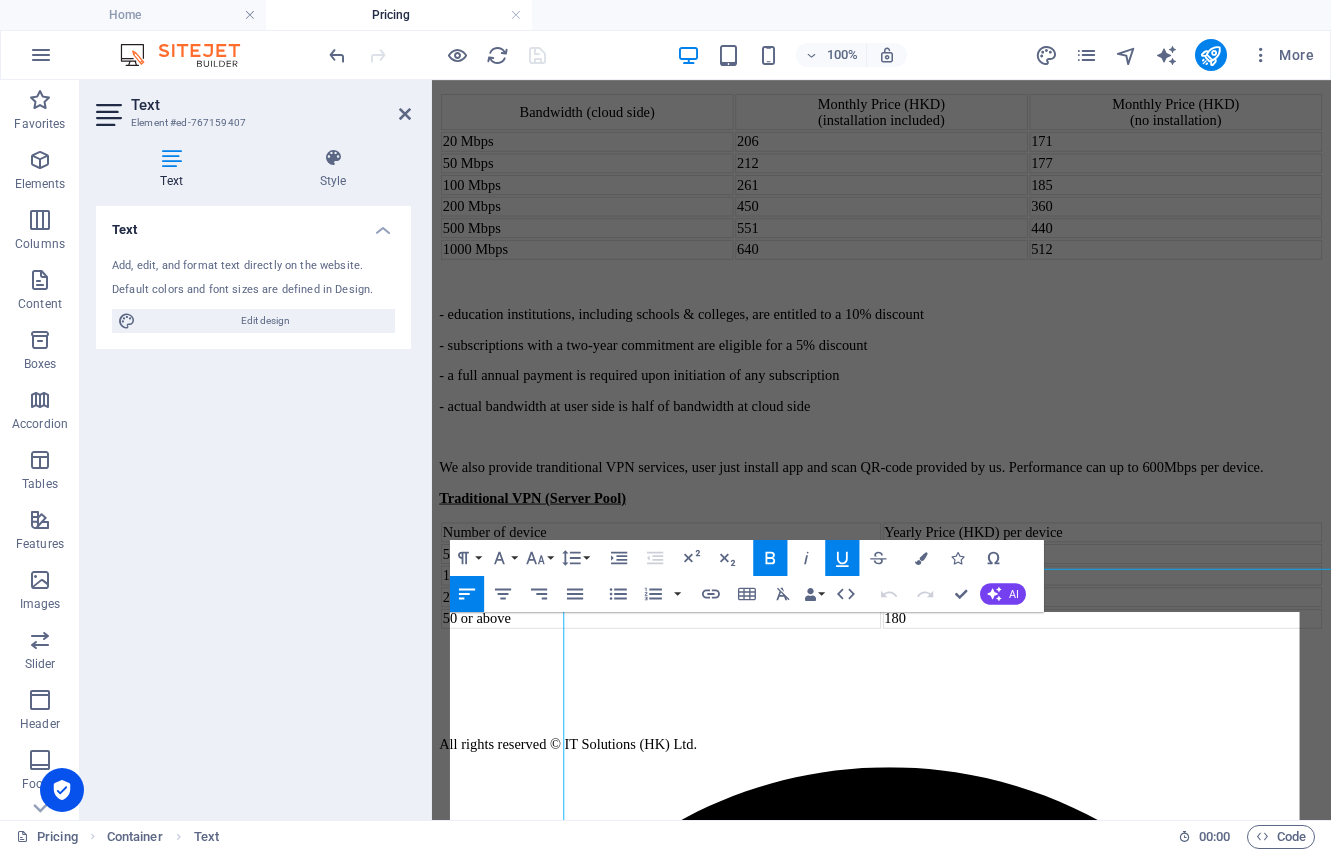 scroll, scrollTop: 0, scrollLeft: 0, axis: both 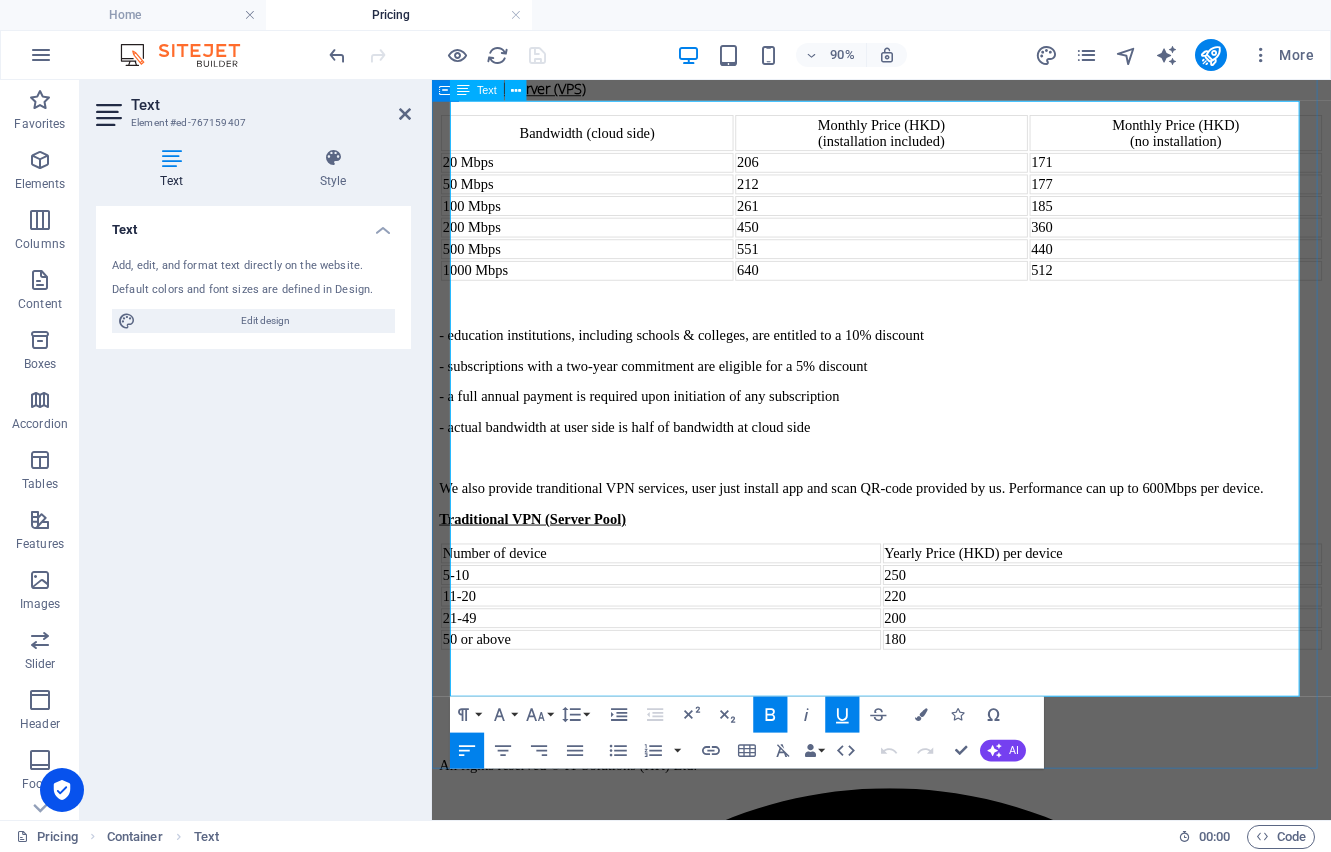click on "Number of device" at bounding box center [686, 606] 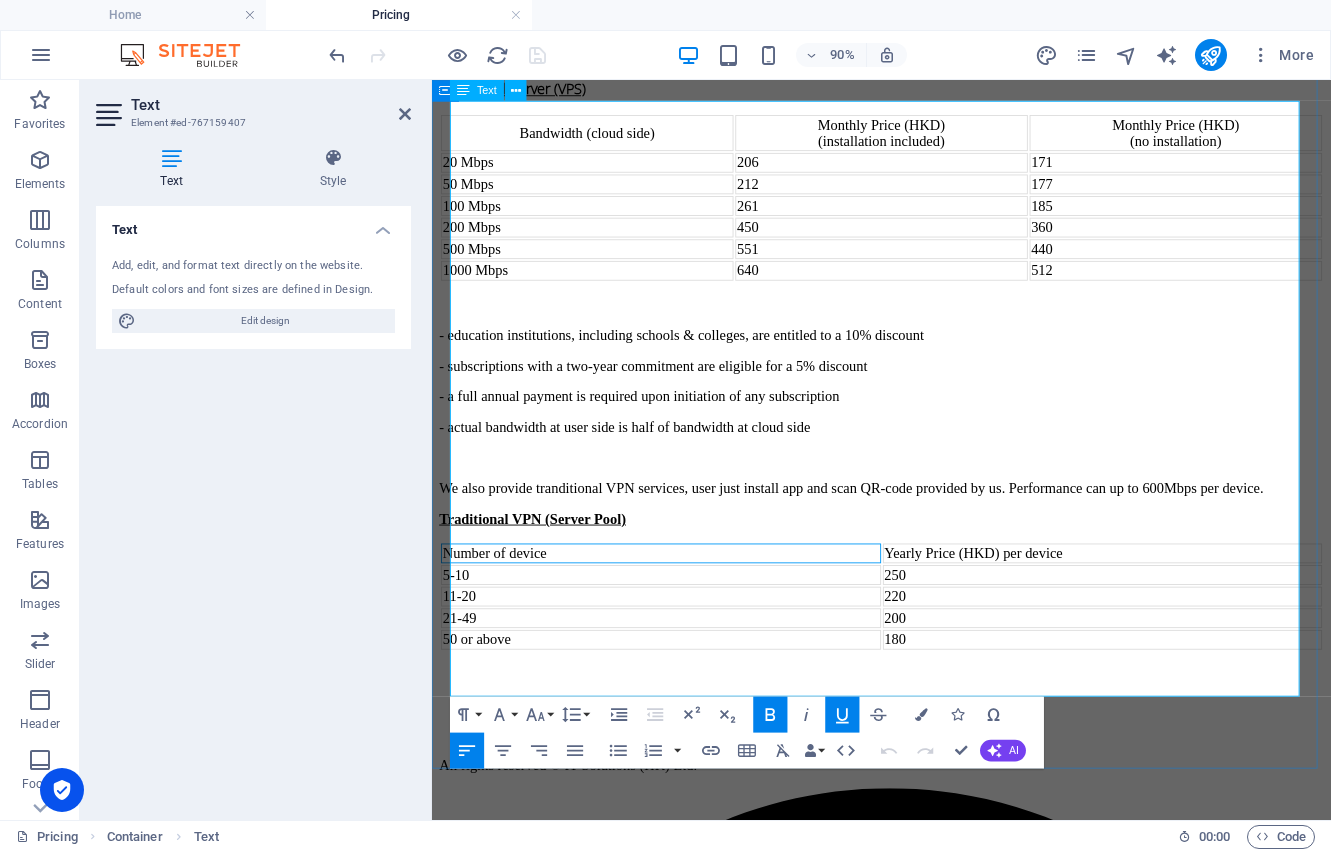 type 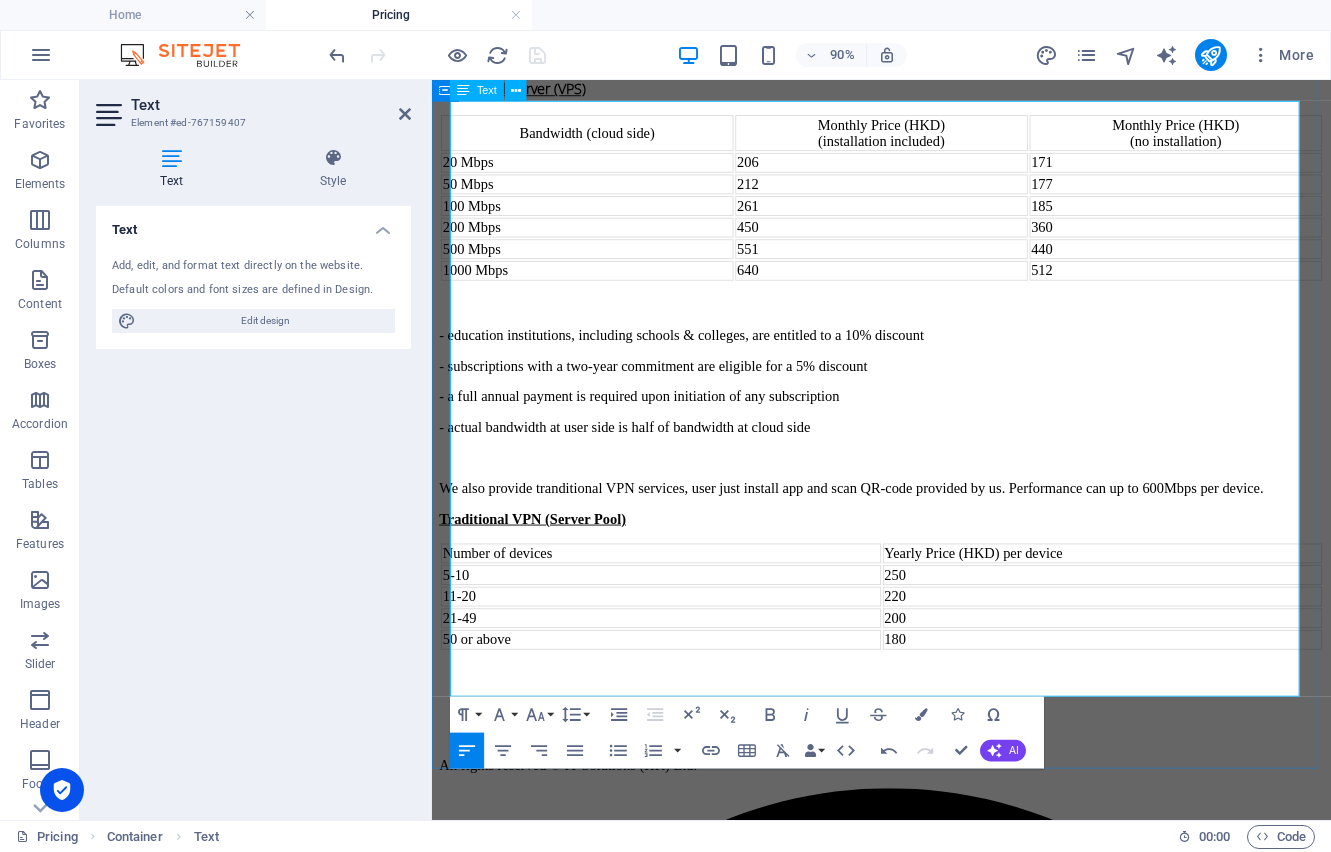 click on "We also provide tranditional VPN services, user just install app and scan QR-code provided by us. Performance can up to 600Mbps per device." at bounding box center [931, 534] 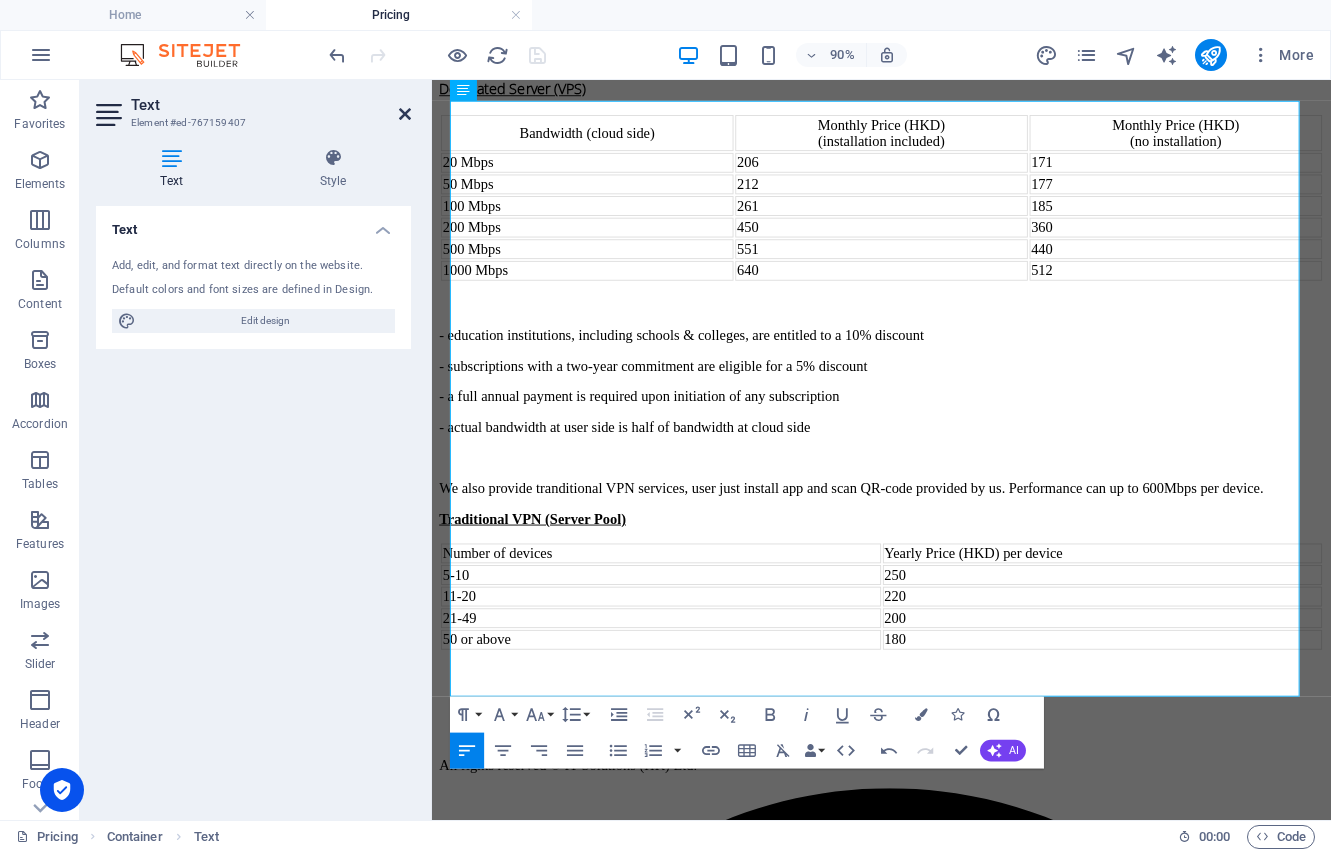 click at bounding box center (405, 114) 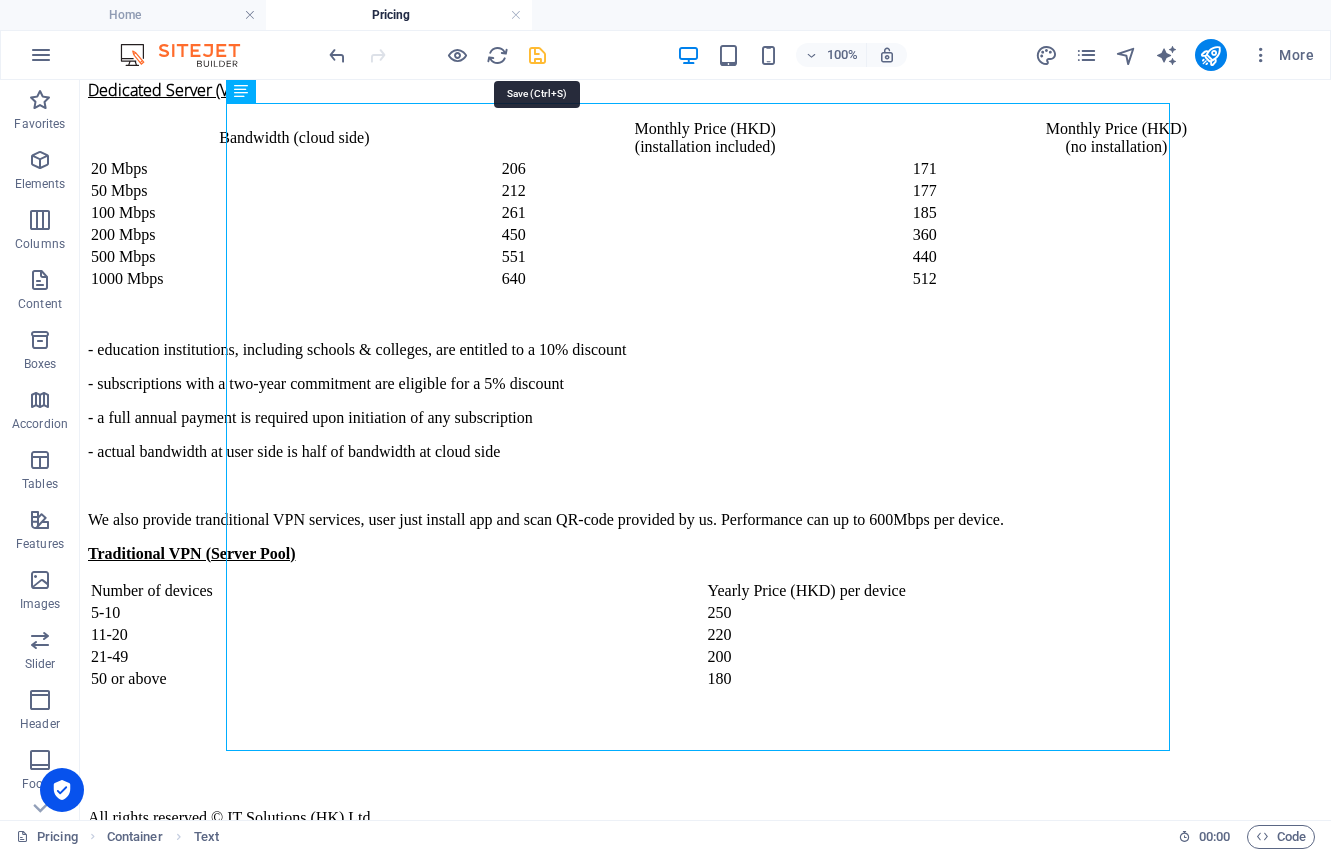 click at bounding box center (537, 55) 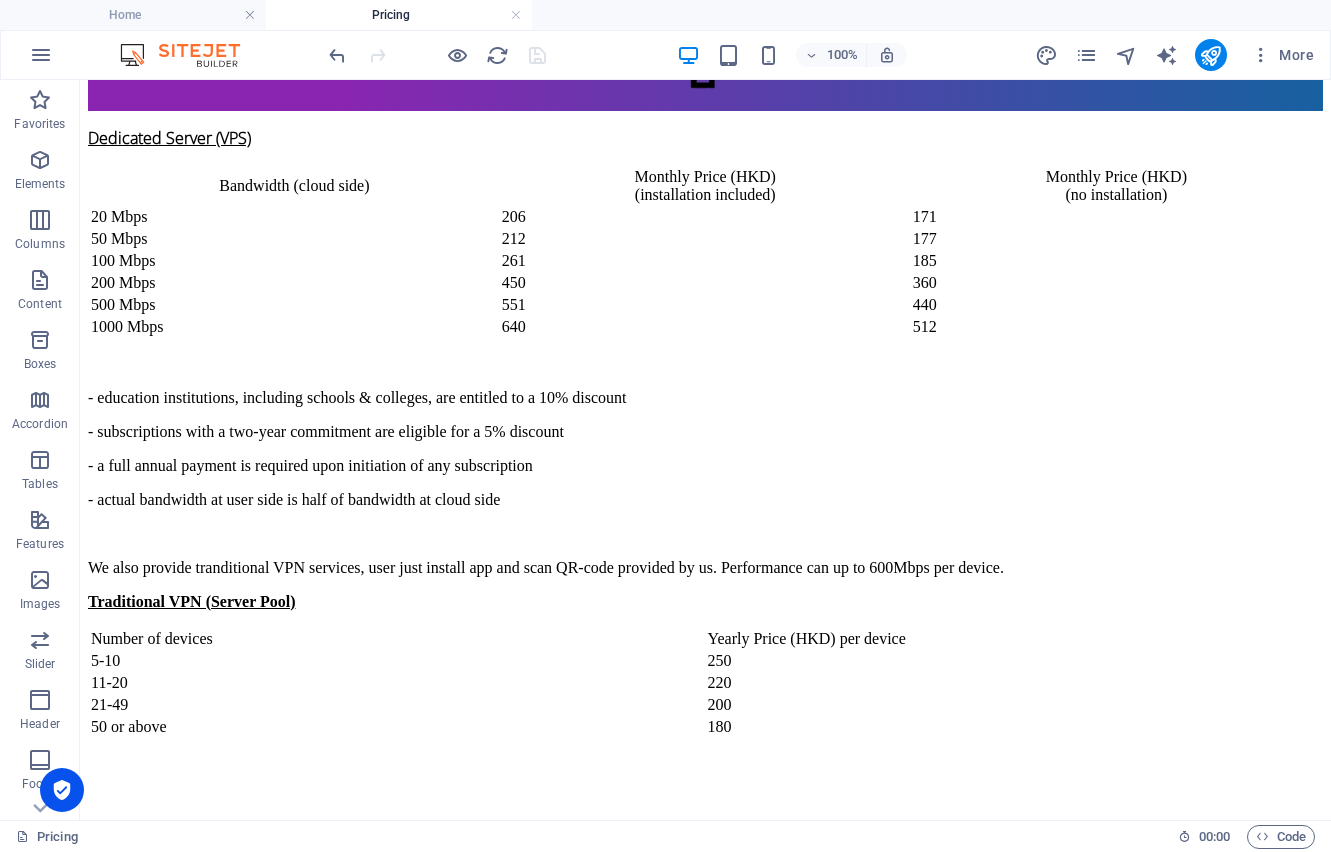 scroll, scrollTop: 450, scrollLeft: 0, axis: vertical 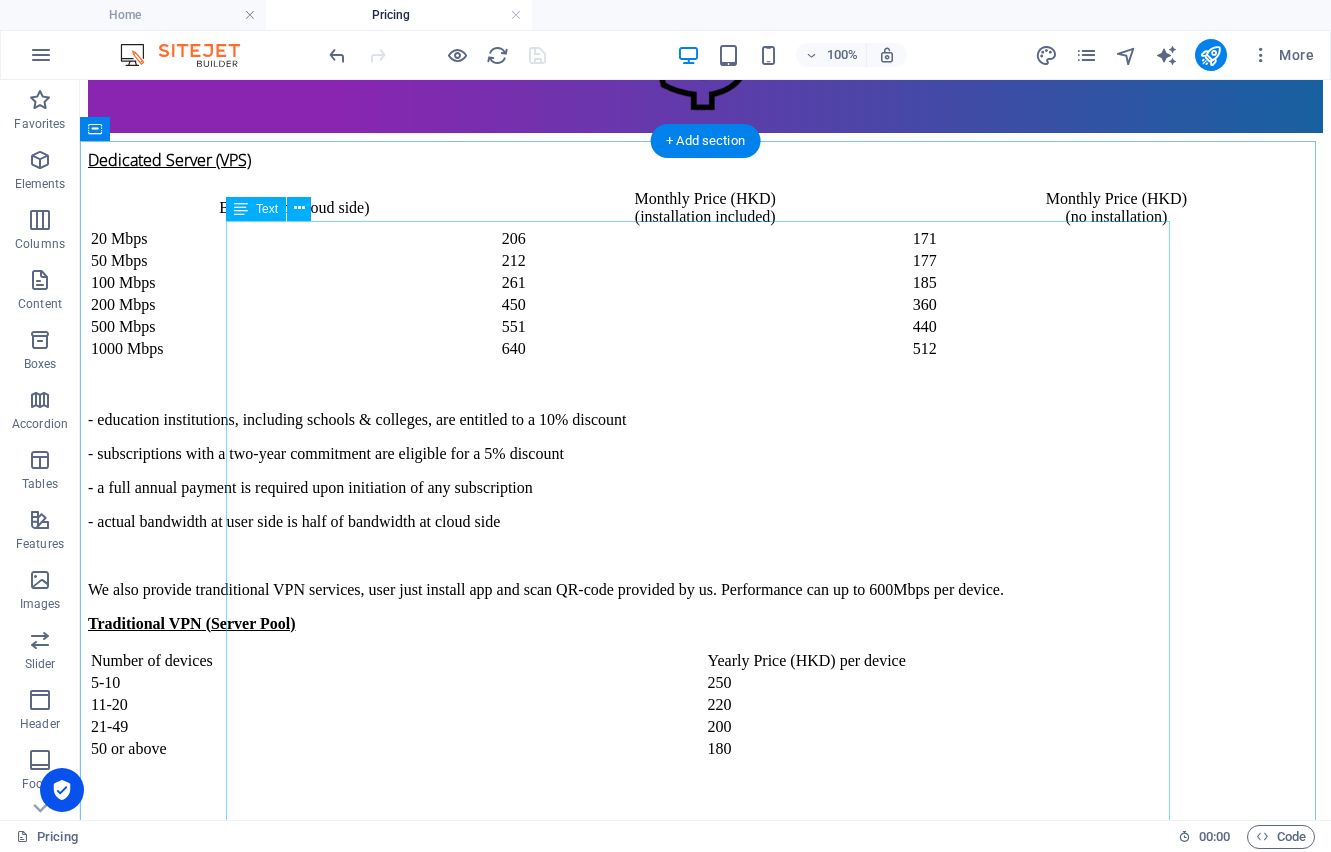 click on "Dedicated Server (VPS) Bandwidth (cloud side) Monthly Price (HKD) (installation included) Monthly Price (HKD) (no installation) 20 Mbps 206 171 50 Mbps 212 177 100 Mbps 261 185 200 Mbps 450 360 500 Mbps [PHONE_NUMBER] Mbps 640 512 - education institutions, including schools & colleges, are entitled to a 10% discount - subscriptions with a two-year commitment are eligible for a 5% discount - a full annual payment is required upon initiation of any subscription - actual bandwidth at user side is half of bandwidth at cloud side We also provide tranditional VPN services, user just install app and scan QR-code provided by us. Performance can up to 600Mbps per device. Traditional VPN (Server Pool) Number of devices Yearly Price (HKD) per device 5-10 250 11-20 220 21-49 200  50 or above 180" at bounding box center (705, 506) 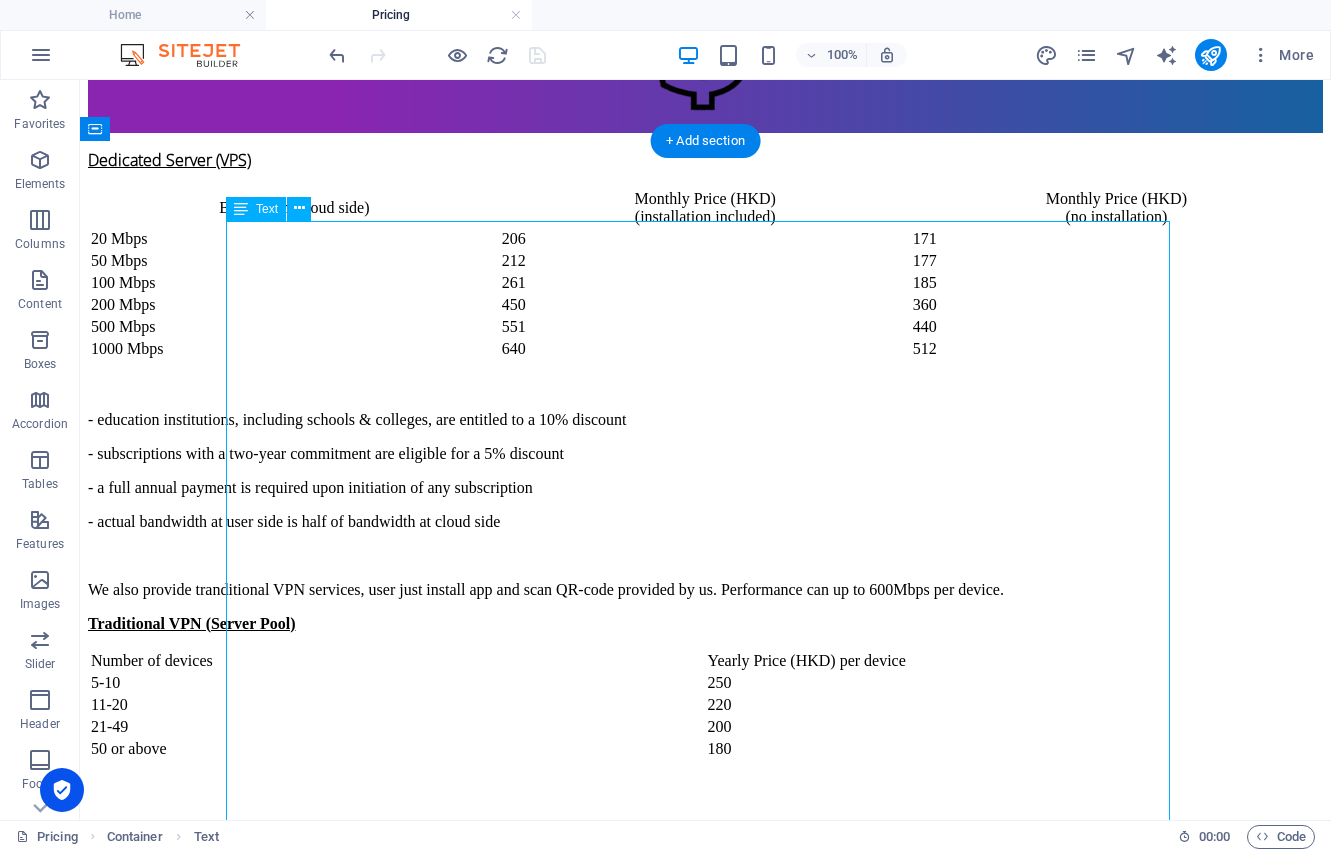 click on "Dedicated Server (VPS) Bandwidth (cloud side) Monthly Price (HKD) (installation included) Monthly Price (HKD) (no installation) 20 Mbps 206 171 50 Mbps 212 177 100 Mbps 261 185 200 Mbps 450 360 500 Mbps [PHONE_NUMBER] Mbps 640 512 - education institutions, including schools & colleges, are entitled to a 10% discount - subscriptions with a two-year commitment are eligible for a 5% discount - a full annual payment is required upon initiation of any subscription - actual bandwidth at user side is half of bandwidth at cloud side We also provide tranditional VPN services, user just install app and scan QR-code provided by us. Performance can up to 600Mbps per device. Traditional VPN (Server Pool) Number of devices Yearly Price (HKD) per device 5-10 250 11-20 220 21-49 200  50 or above 180" at bounding box center [705, 506] 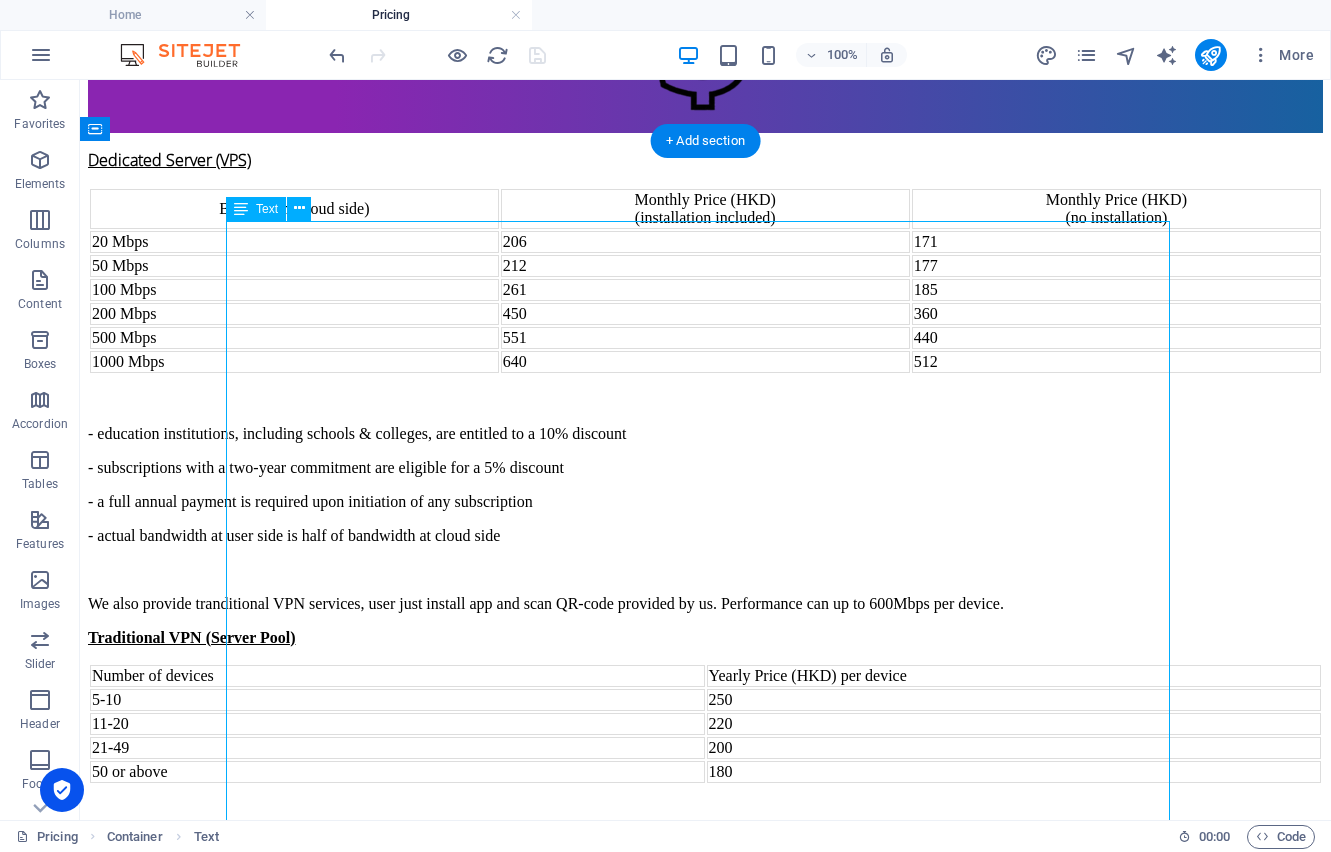 scroll, scrollTop: 0, scrollLeft: 0, axis: both 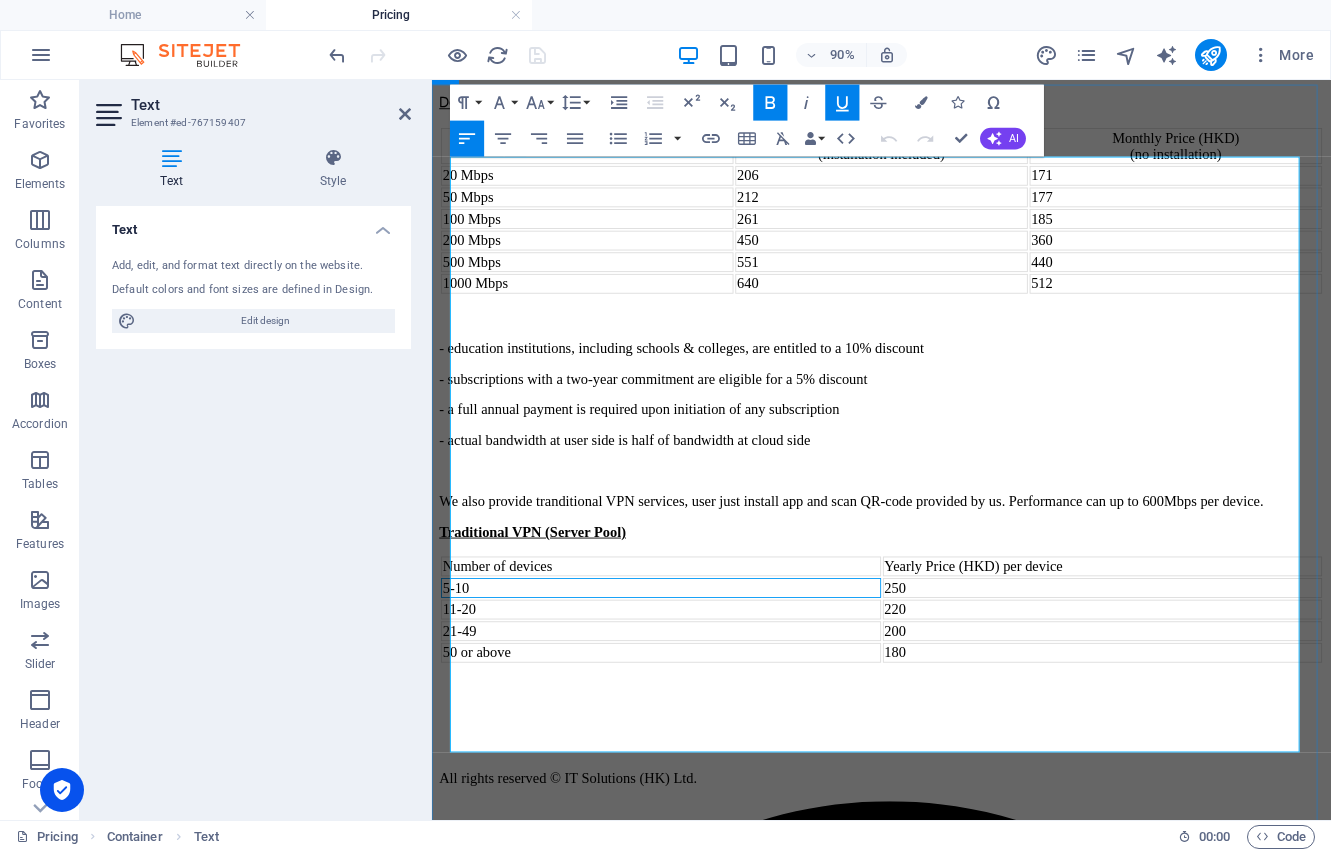 click on "5-10" at bounding box center [686, 644] 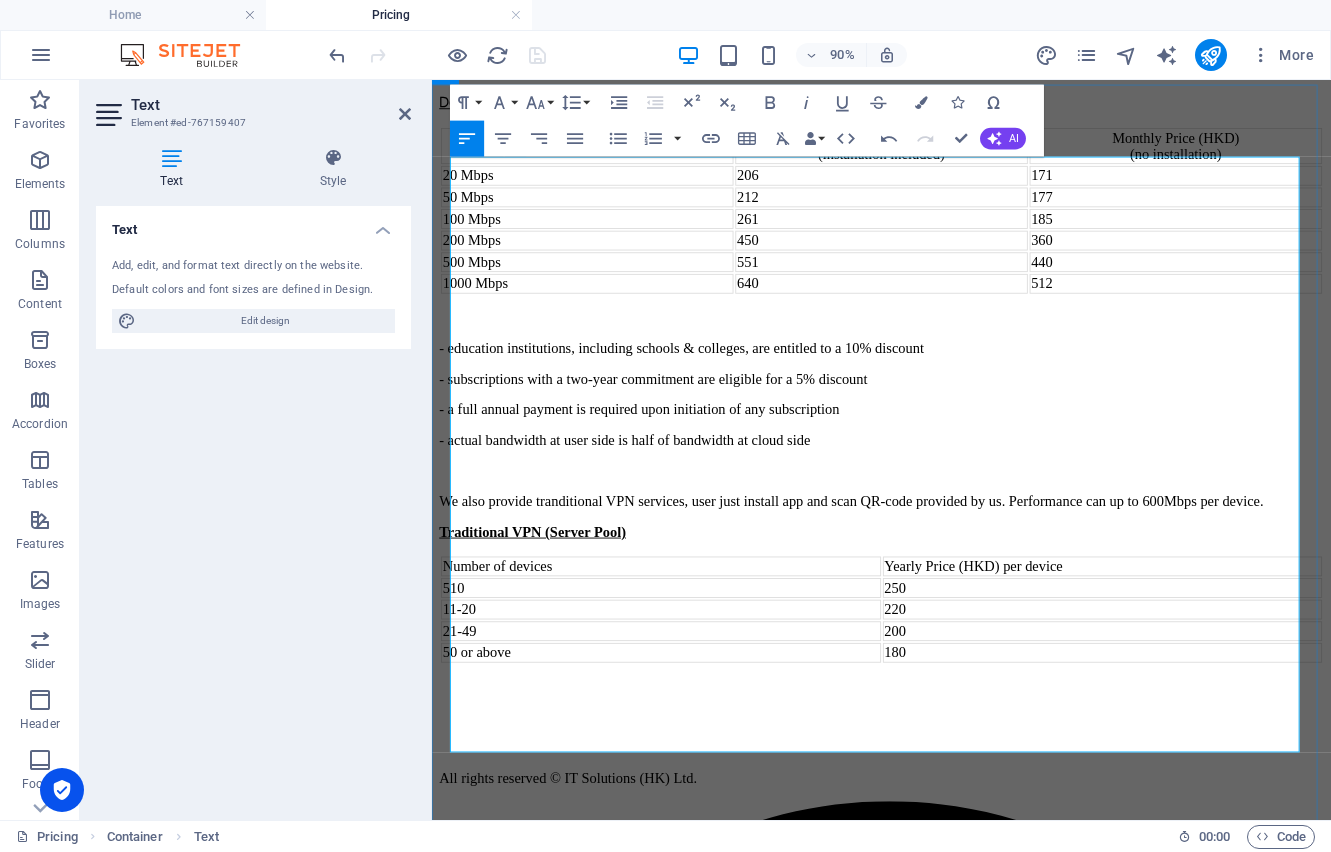 type 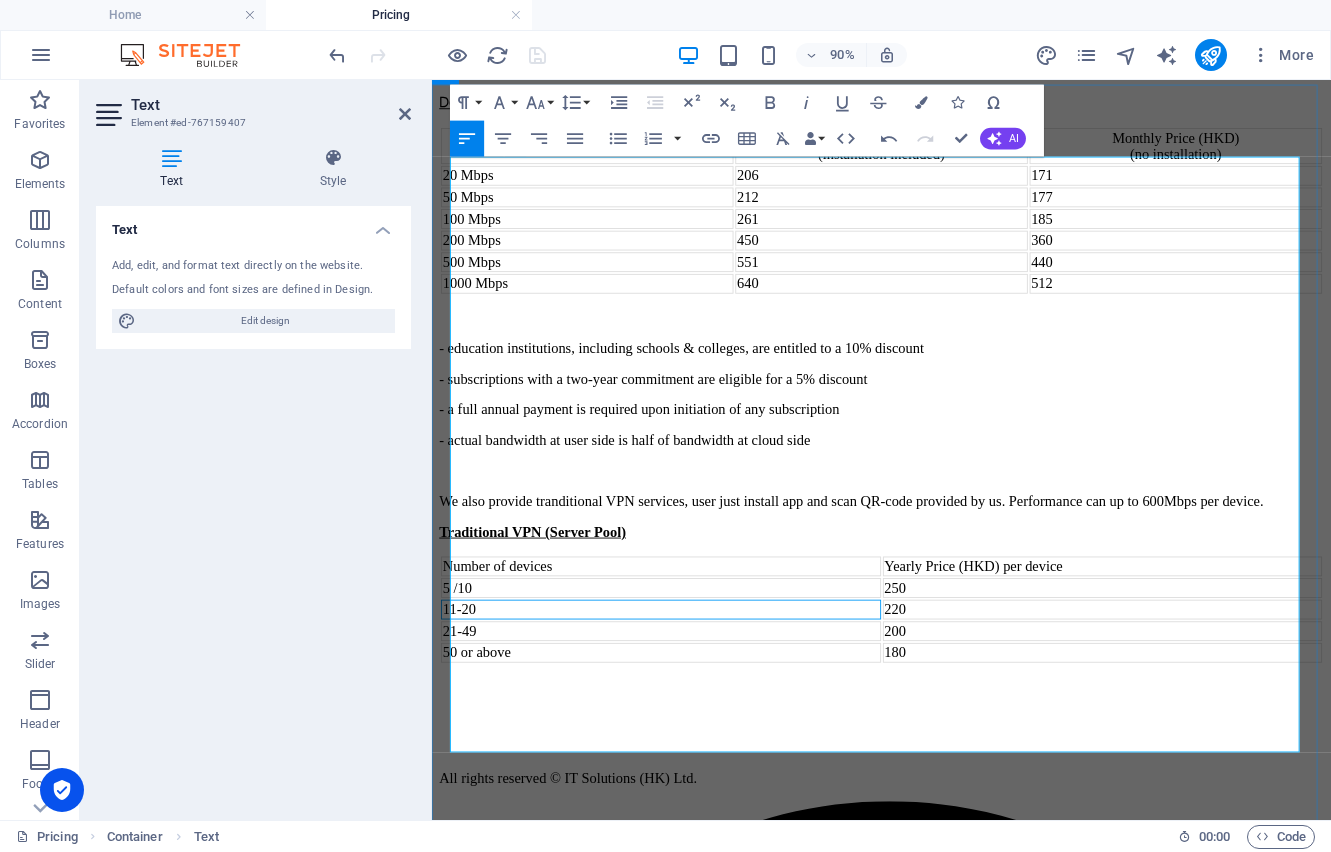 drag, startPoint x: 467, startPoint y: 684, endPoint x: 581, endPoint y: 679, distance: 114.1096 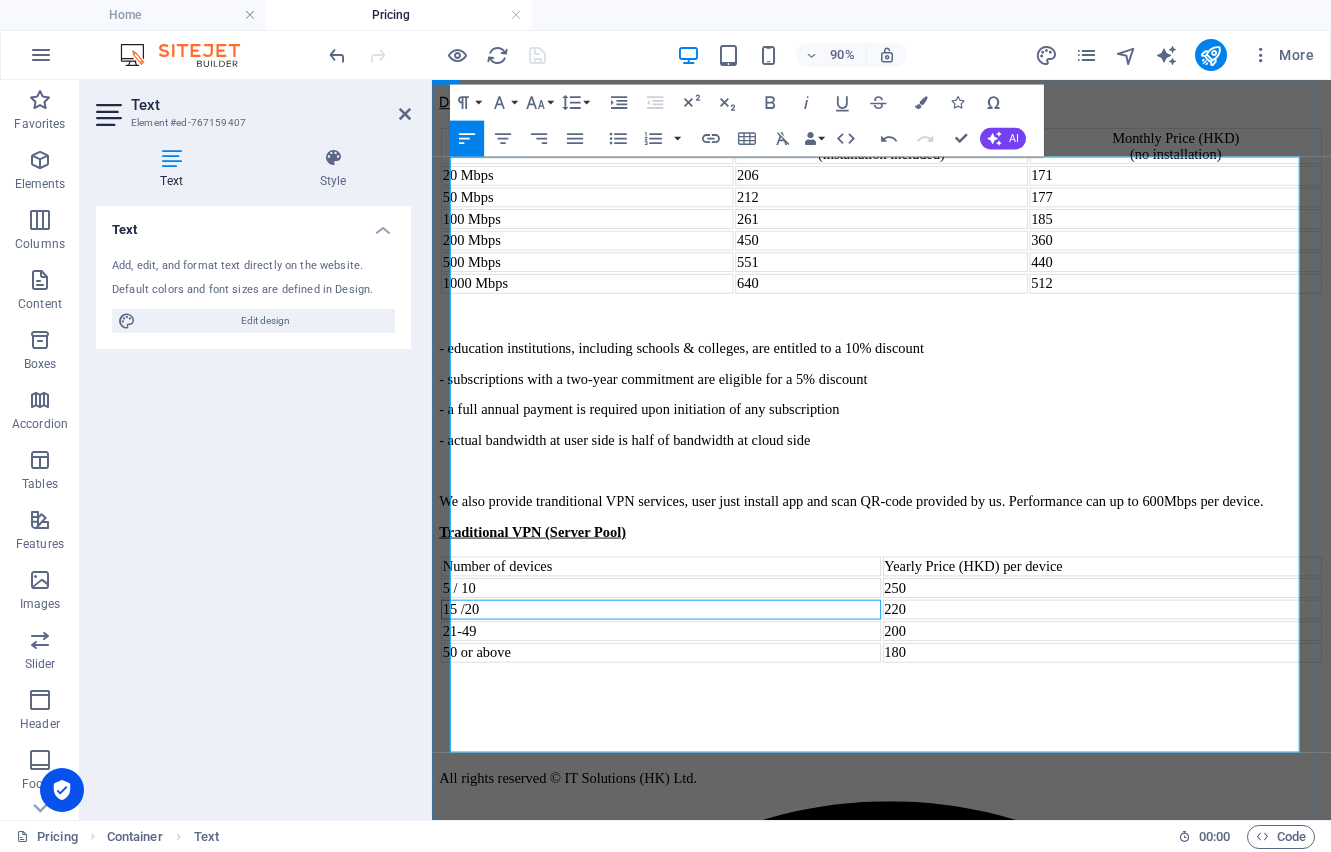click on "21-49" at bounding box center (686, 692) 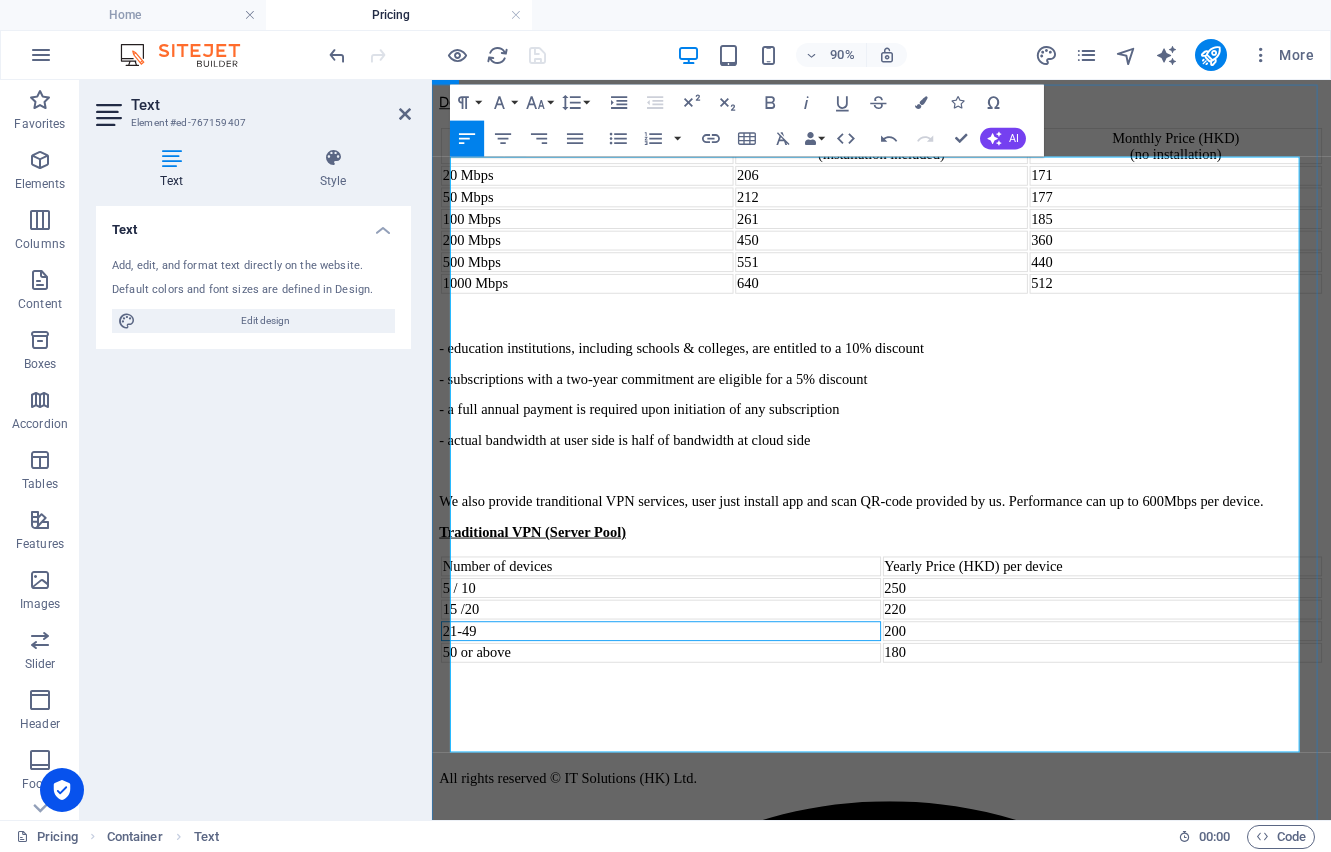 click on "21-49" at bounding box center (686, 692) 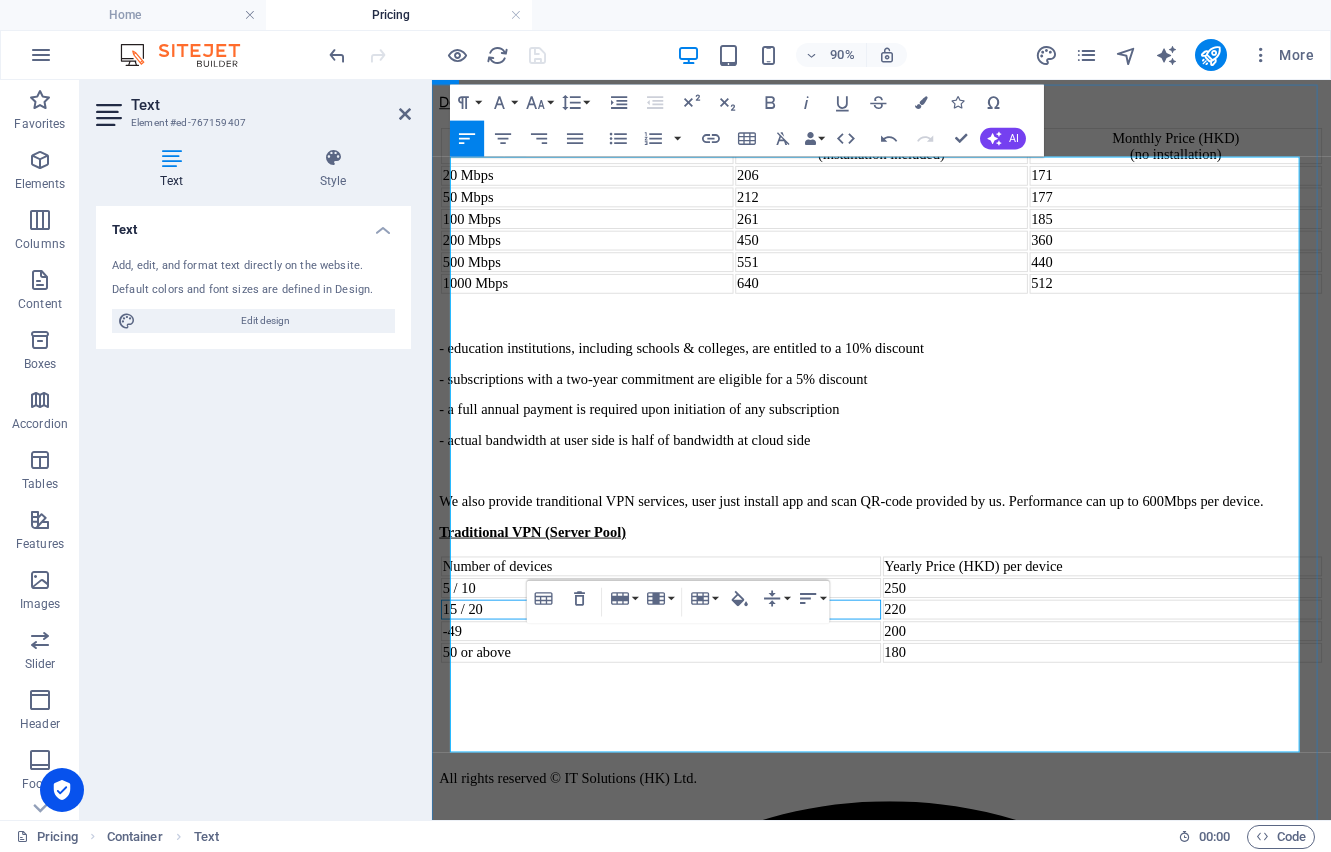 click on "15 / 20" at bounding box center [686, 668] 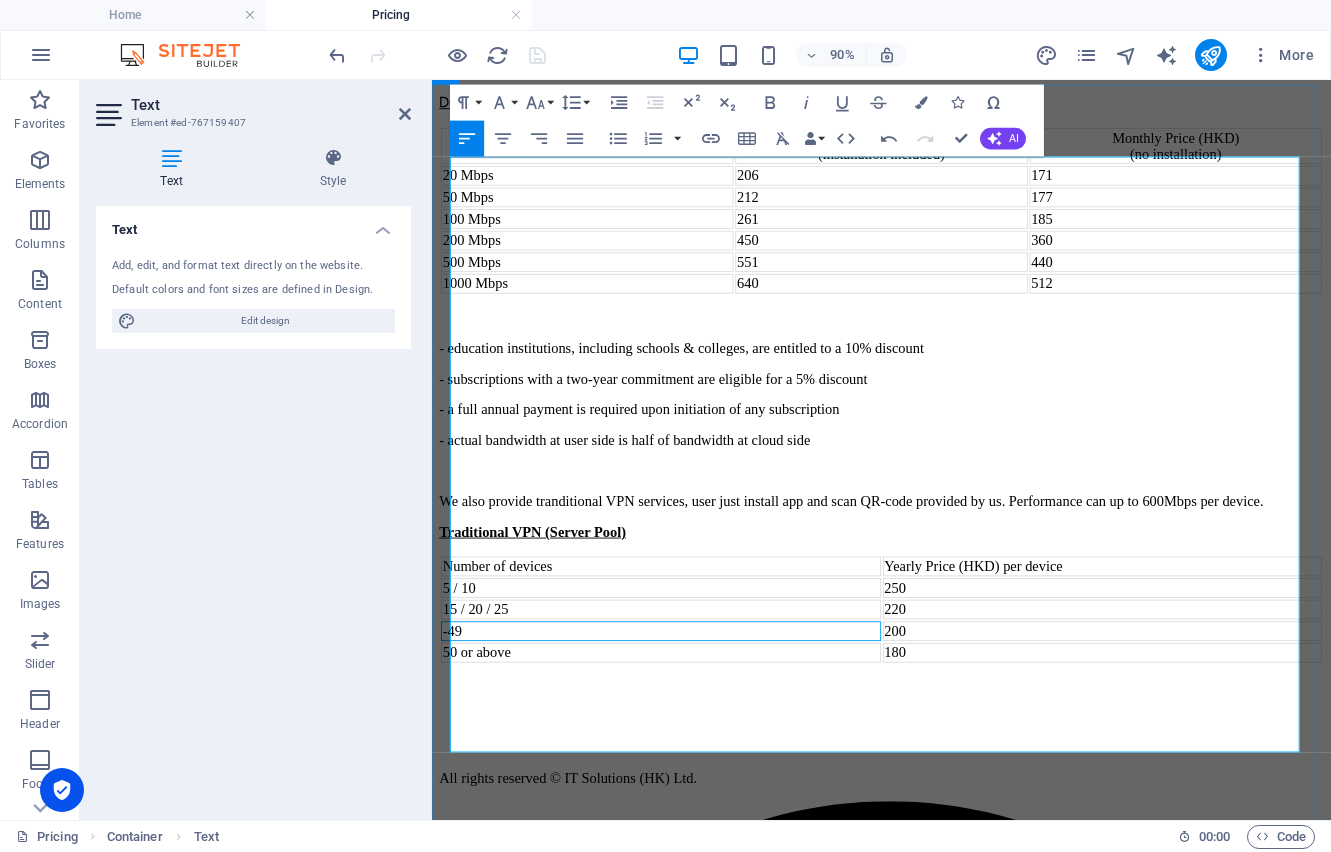 click on "-49" at bounding box center (686, 692) 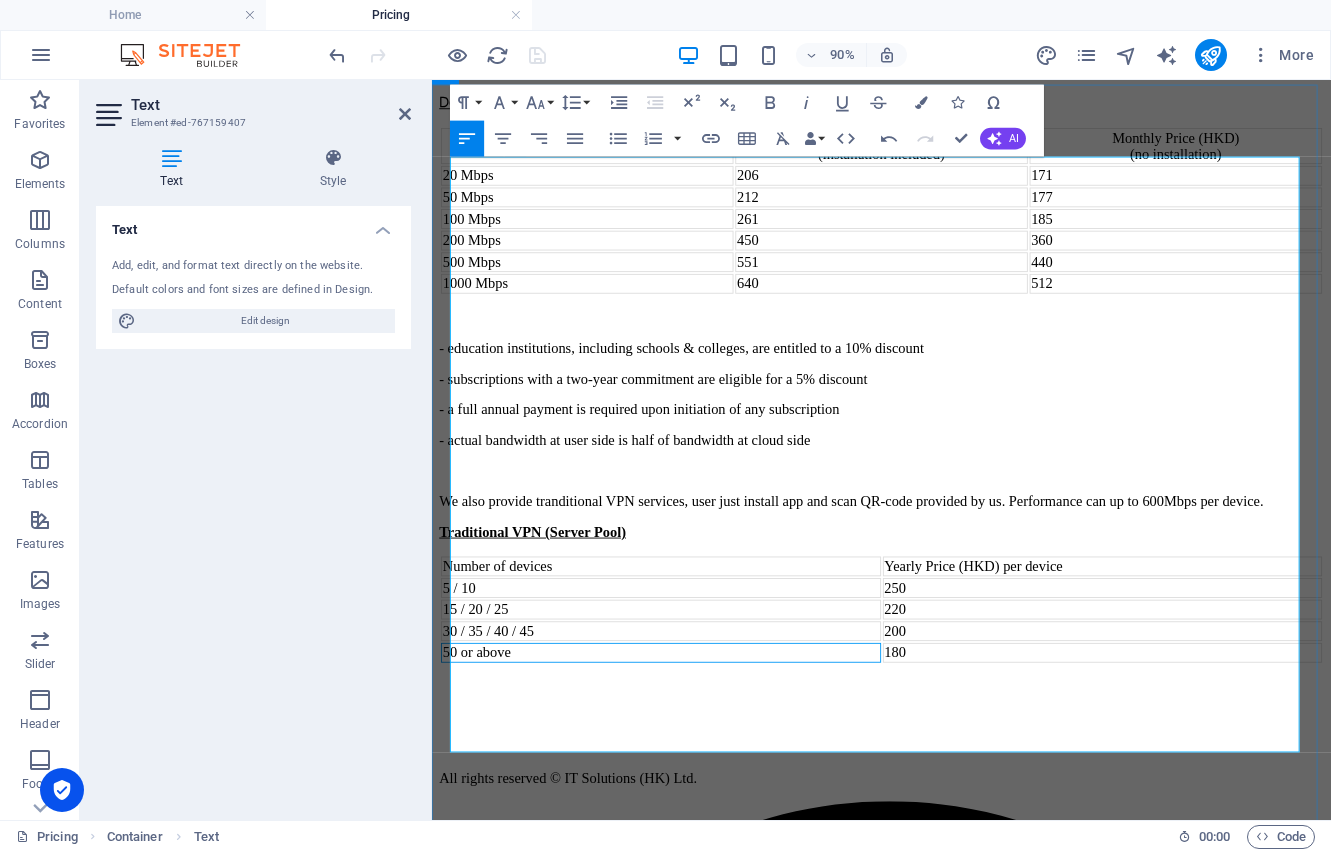 click on "50 or above" at bounding box center (686, 716) 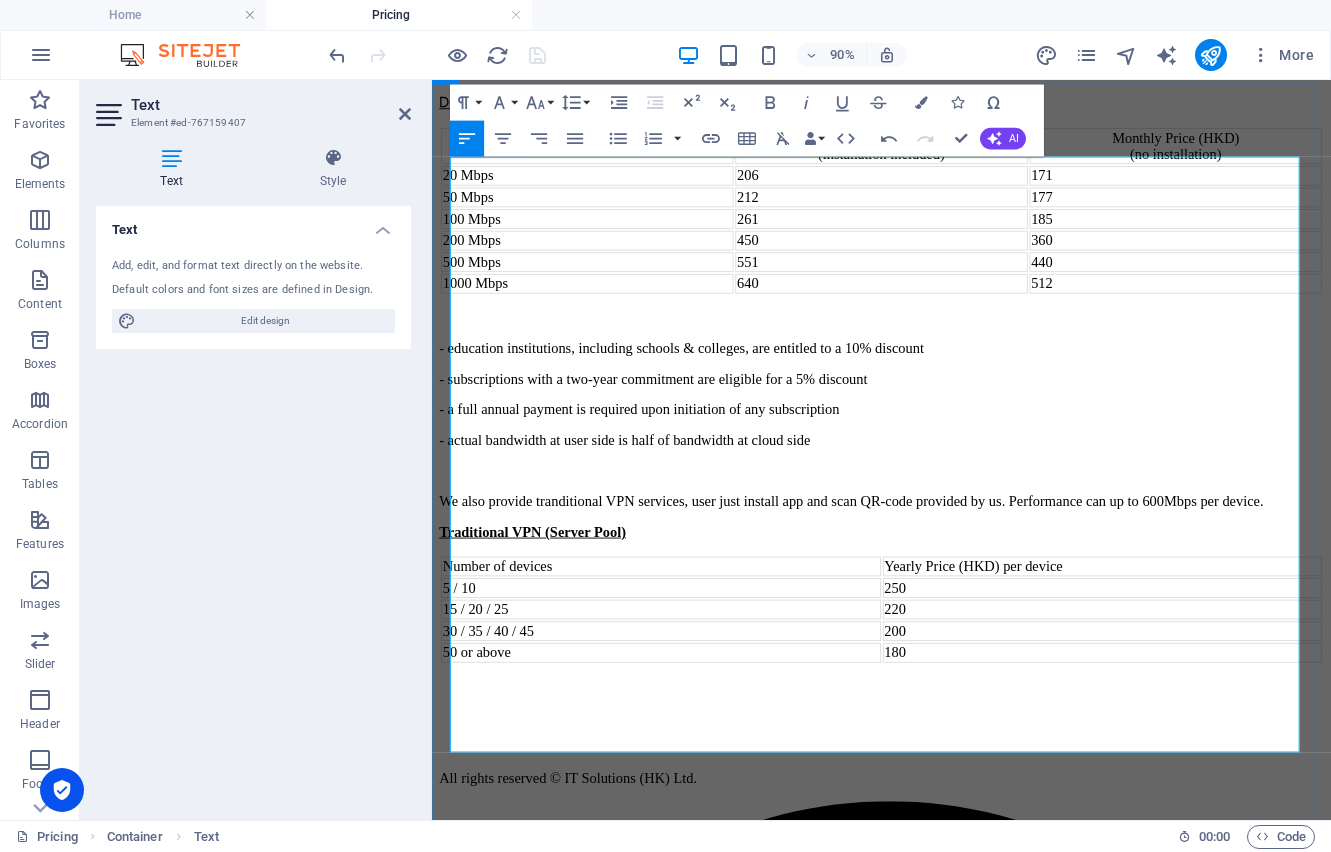 click at bounding box center [931, 788] 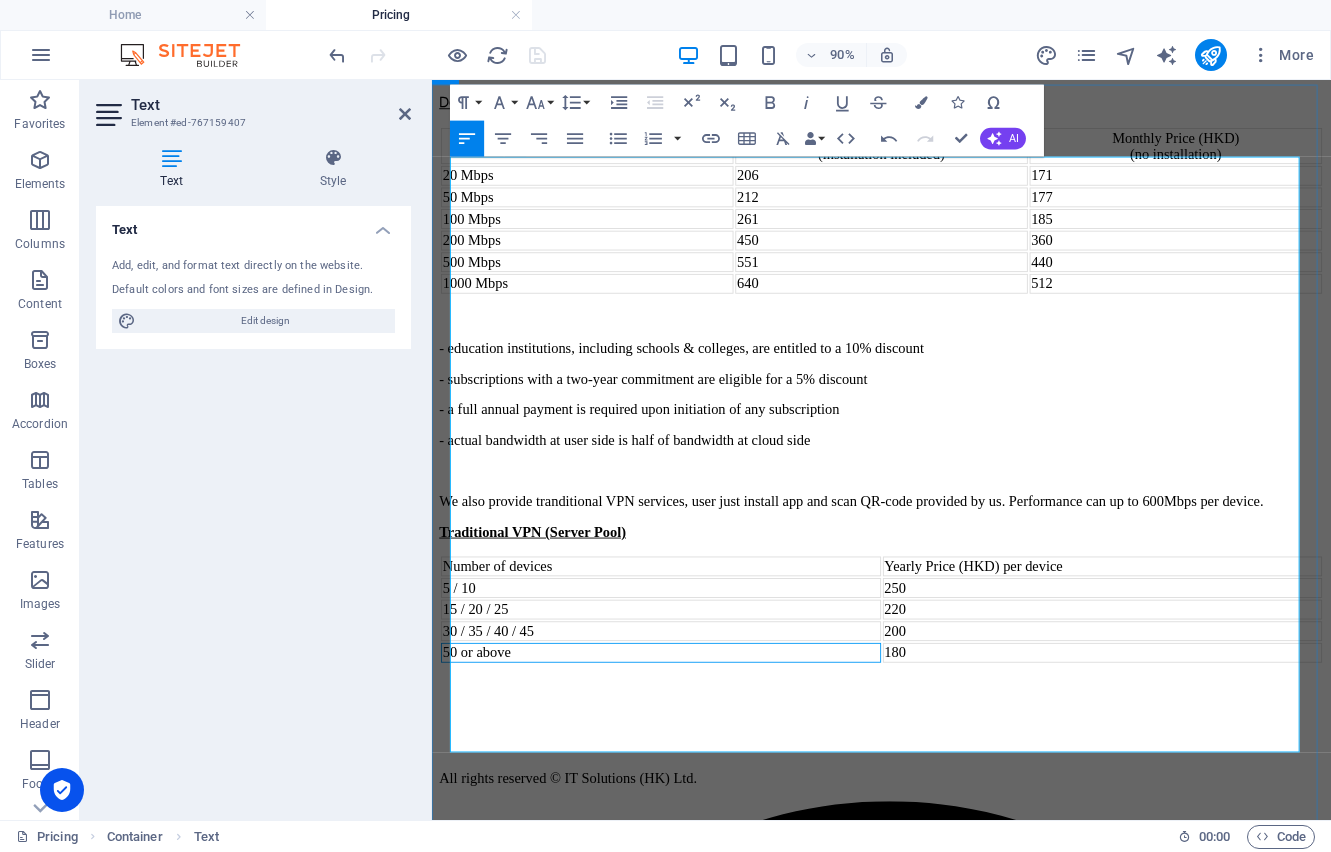 click on "50 or above" at bounding box center (686, 716) 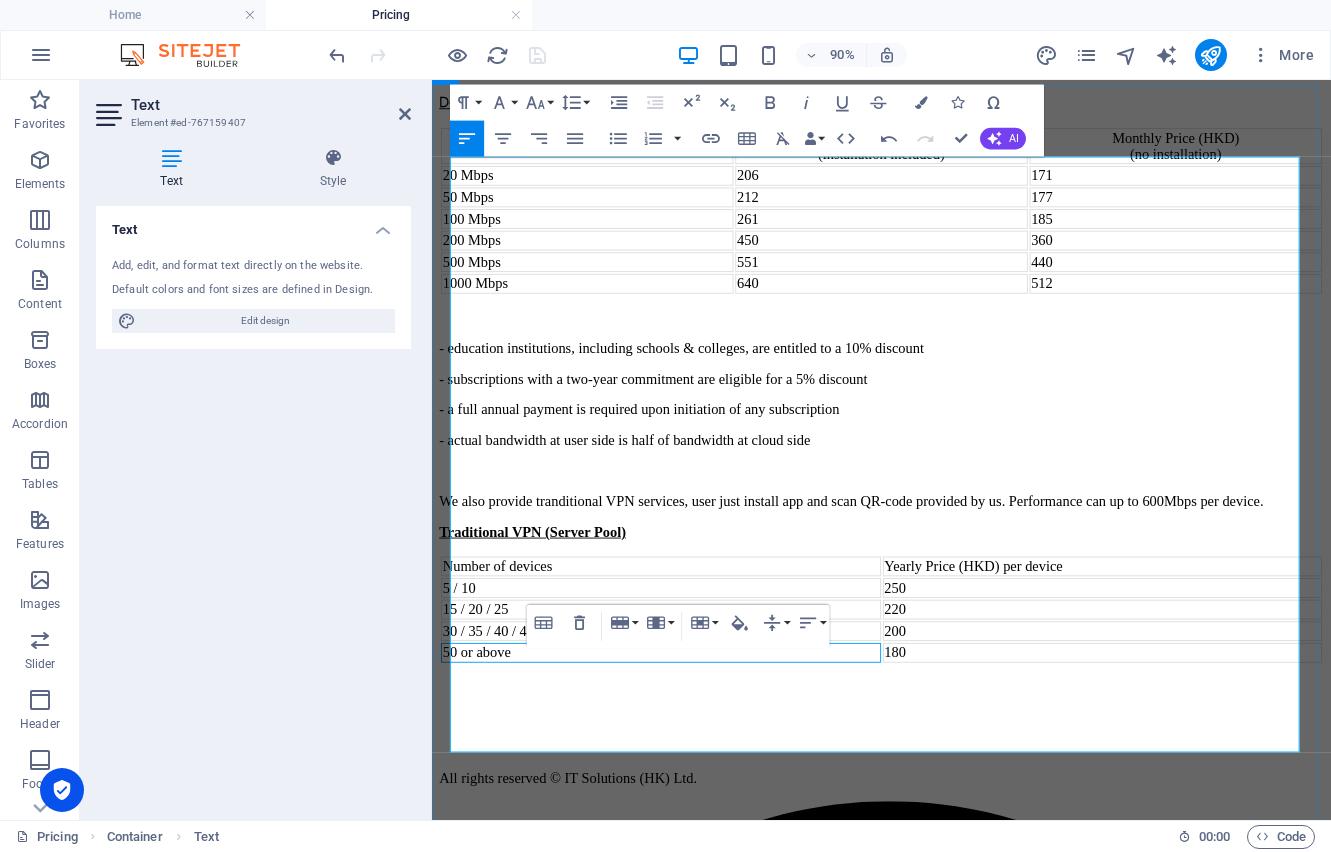 click on "180" at bounding box center [1177, 716] 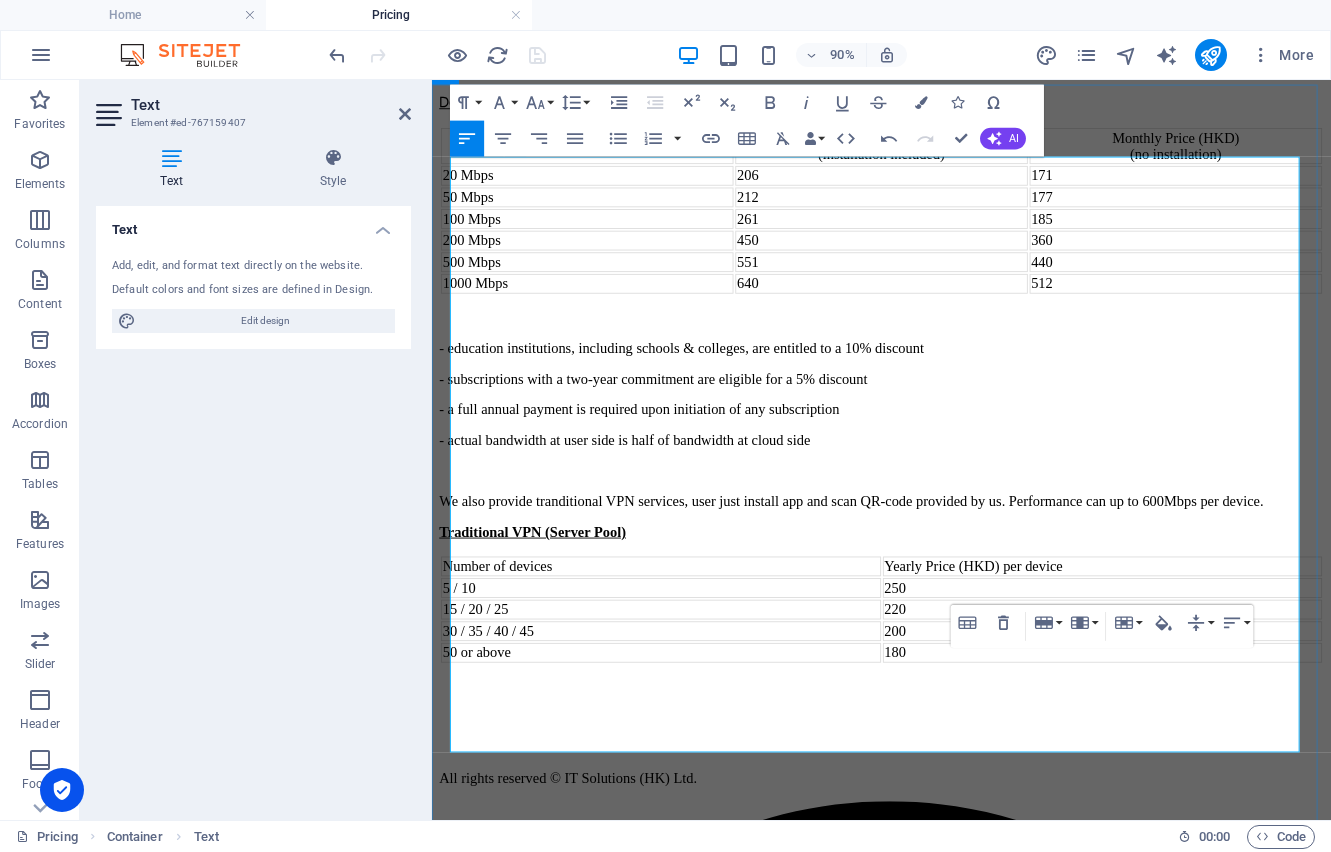 click at bounding box center (931, 754) 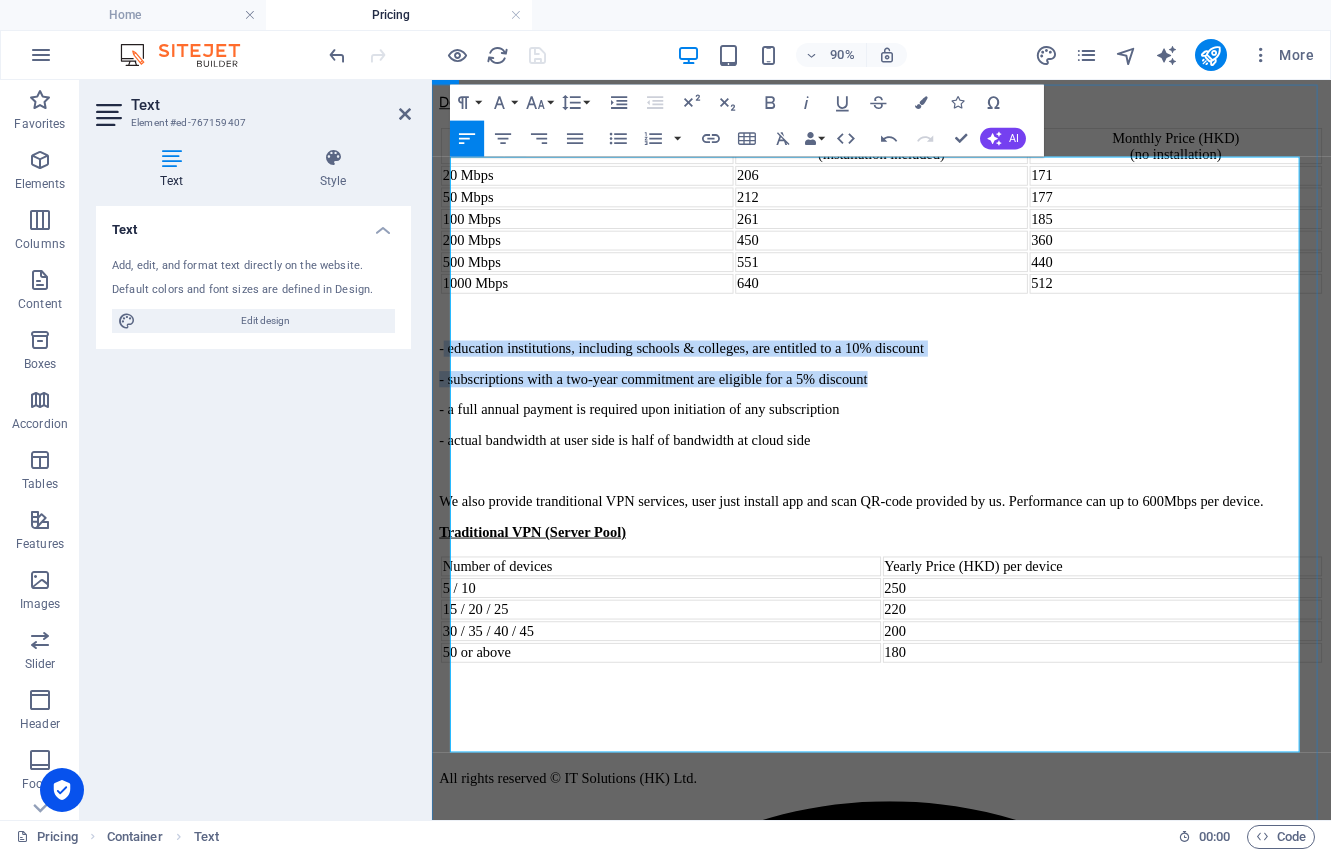 drag, startPoint x: 456, startPoint y: 440, endPoint x: 980, endPoint y: 460, distance: 524.38153 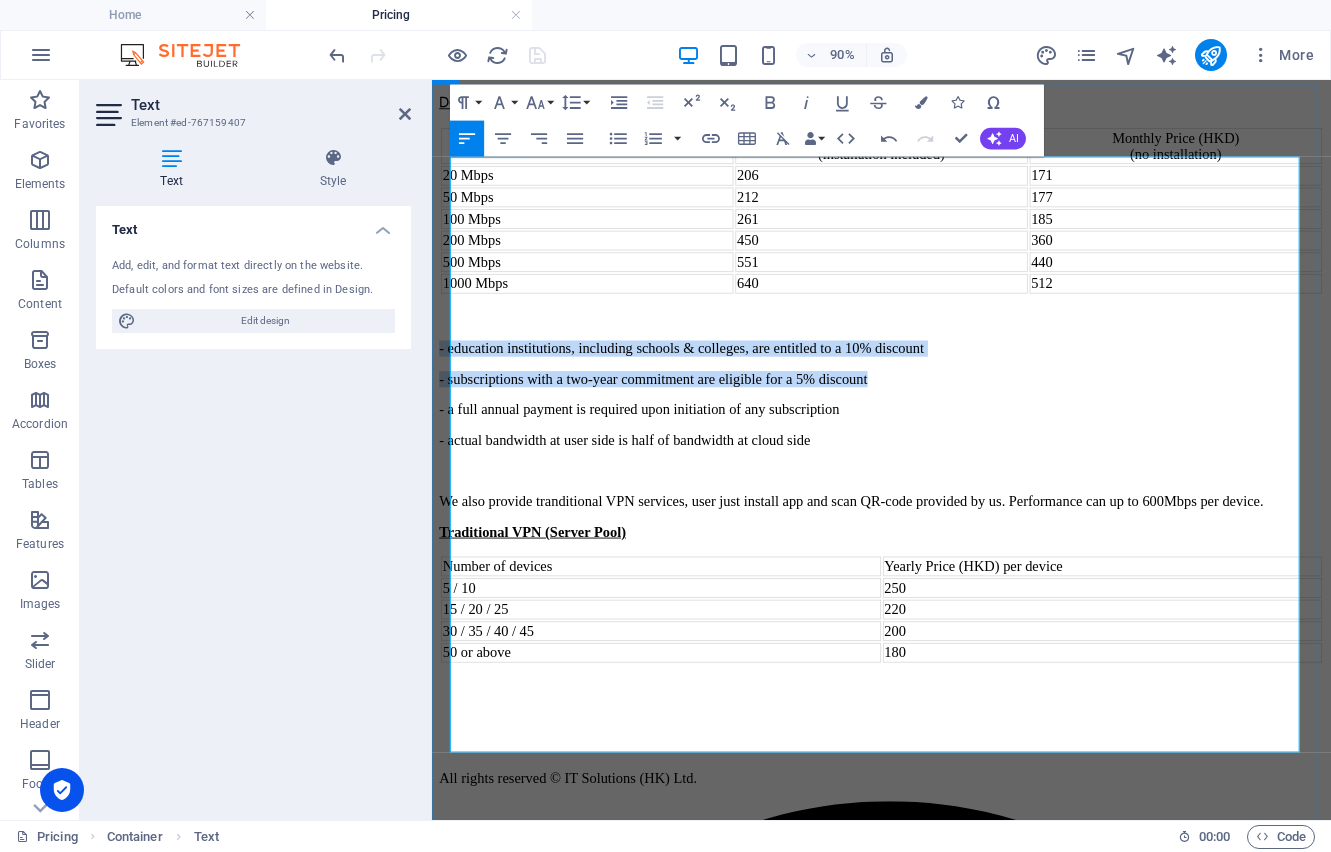 drag, startPoint x: 993, startPoint y: 464, endPoint x: 452, endPoint y: 444, distance: 541.36957 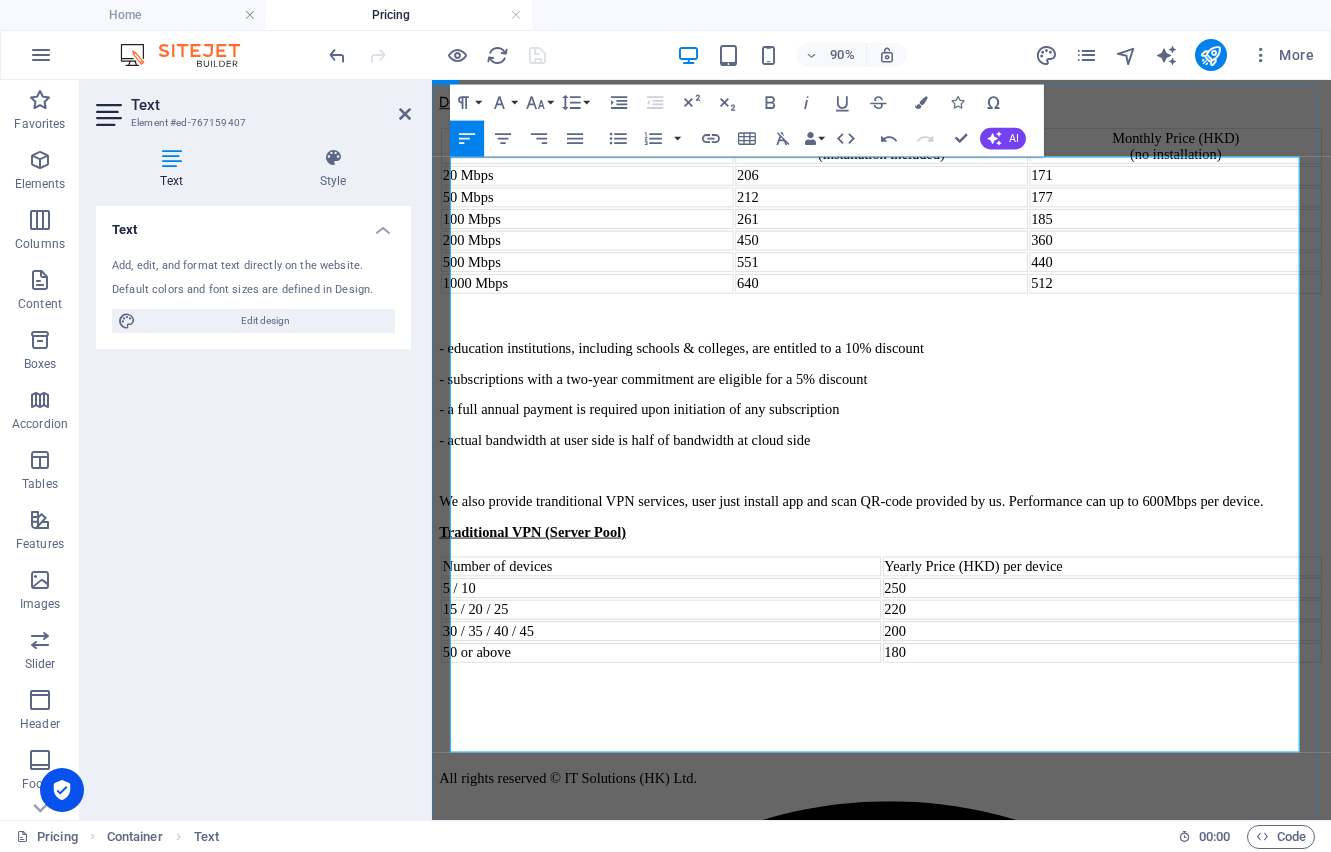 click at bounding box center (931, 788) 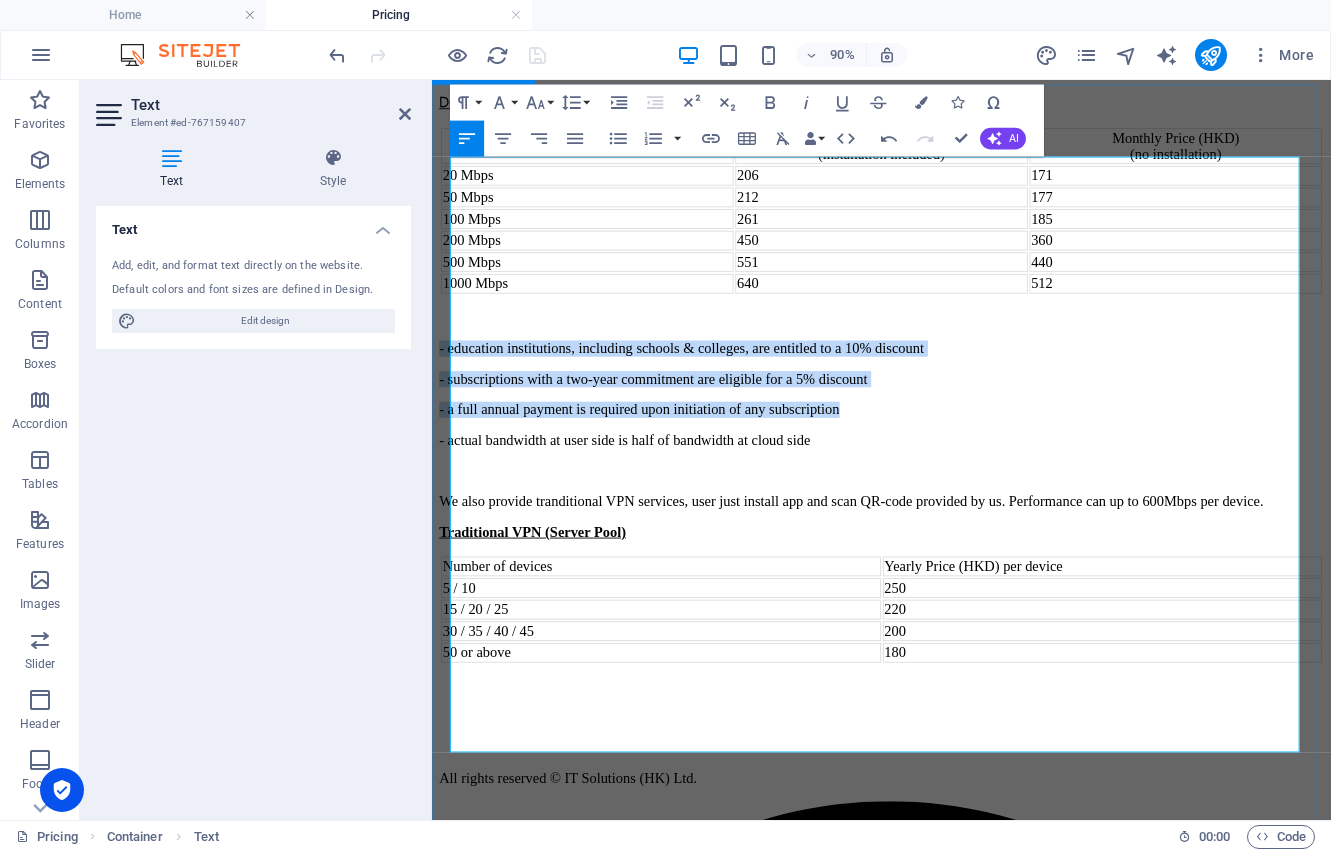 drag, startPoint x: 950, startPoint y: 489, endPoint x: 440, endPoint y: 446, distance: 511.80954 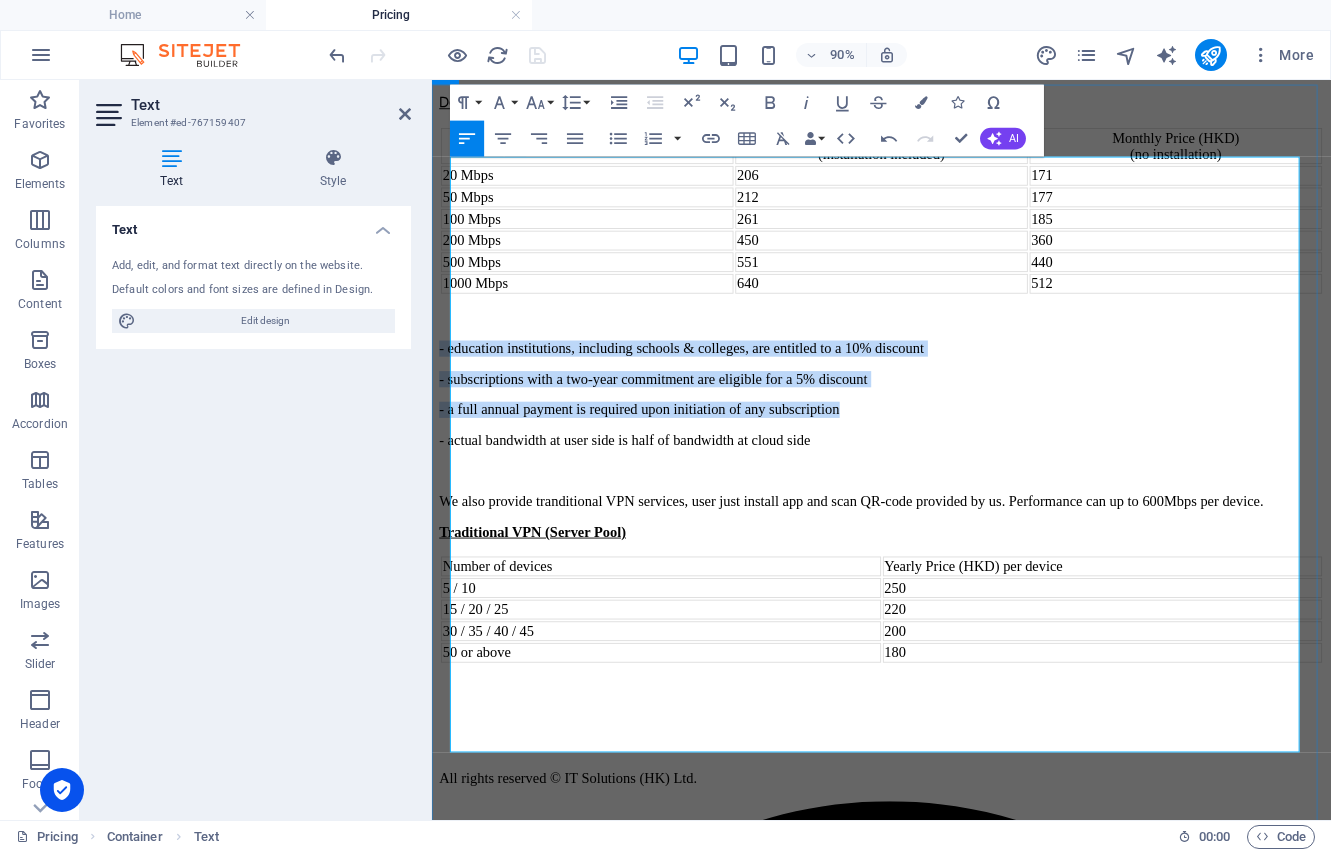 copy on "- education institutions, including schools & colleges, are entitled to a 10% discount - subscriptions with a two-year commitment are eligible for a 5% discount - a full annual payment is required upon initiation of any subscription" 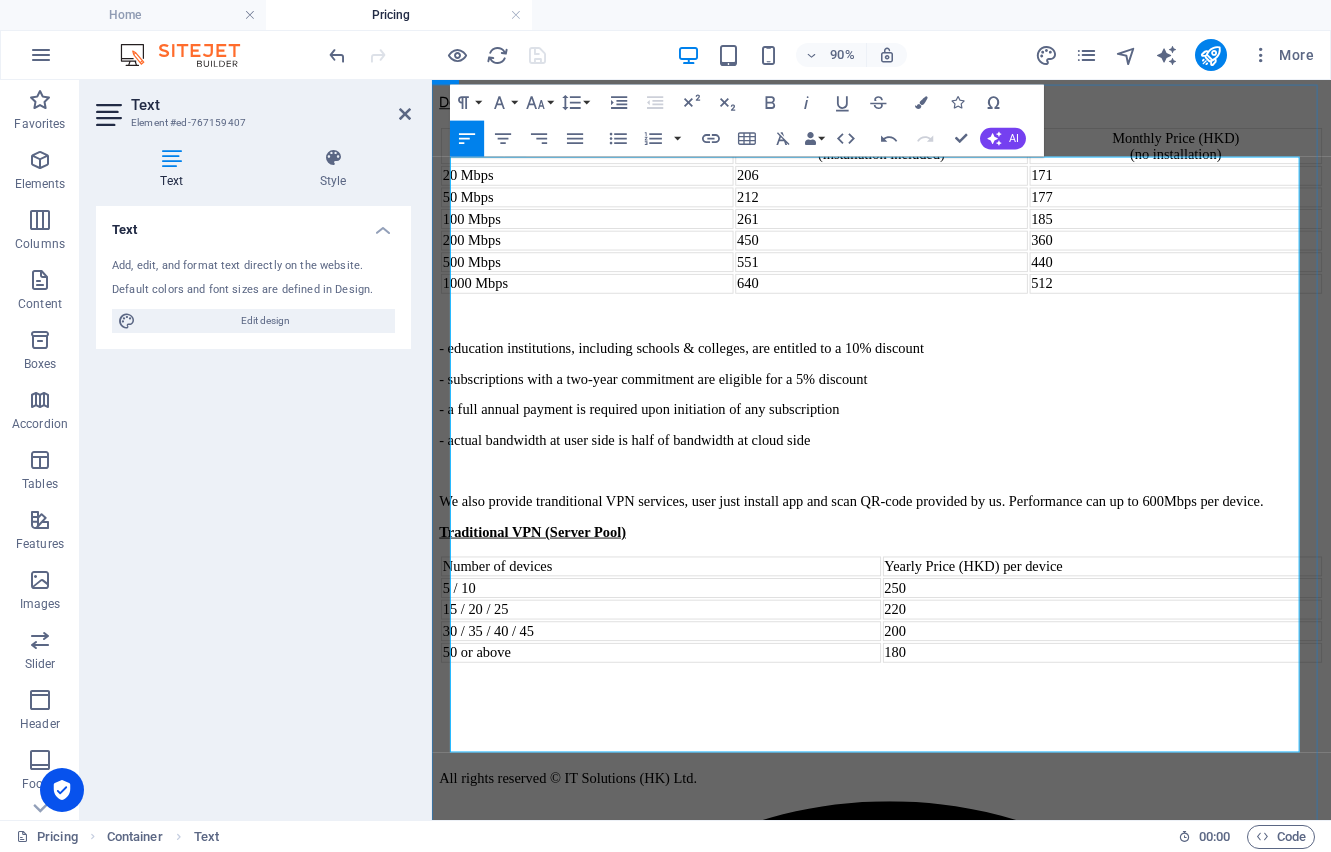 click at bounding box center (931, 788) 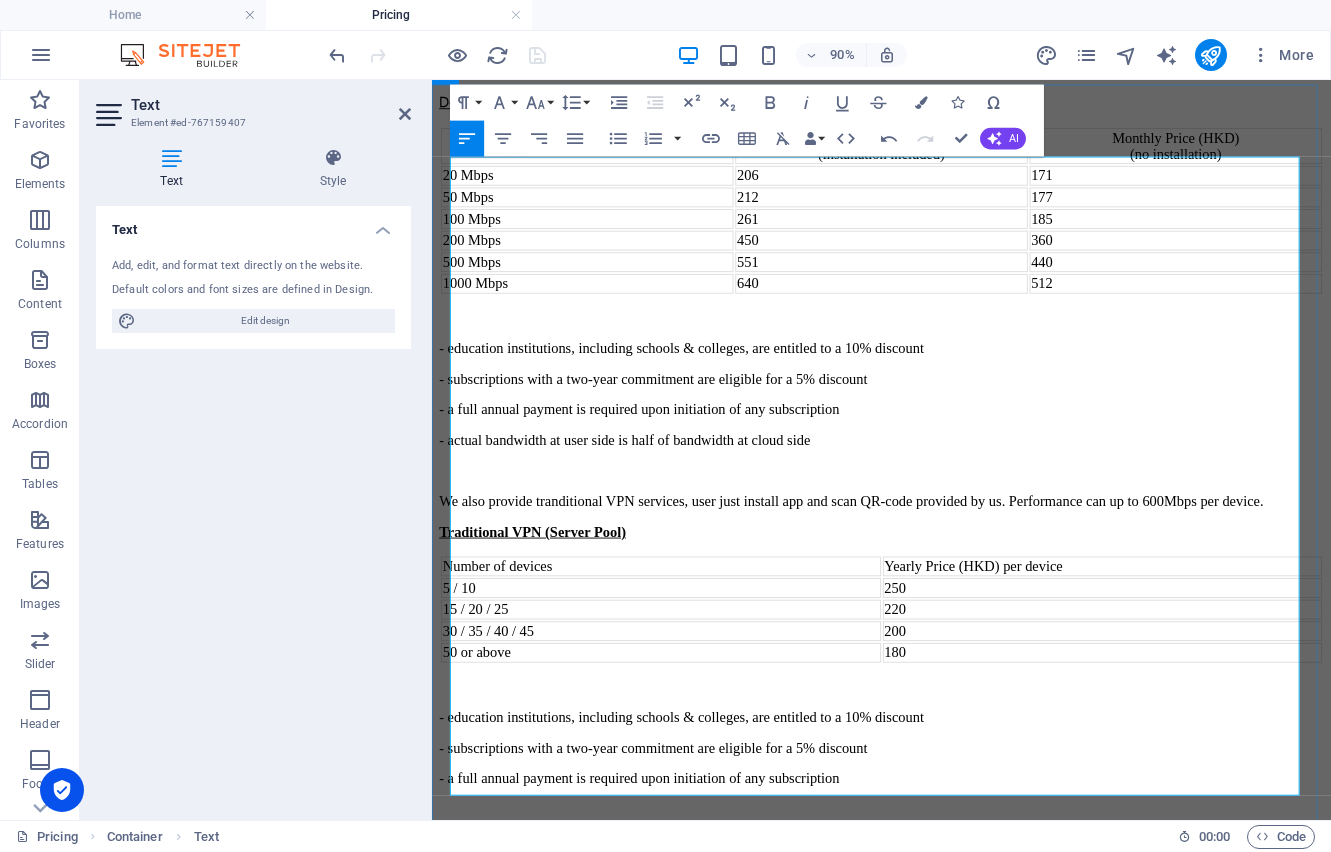click at bounding box center [931, 514] 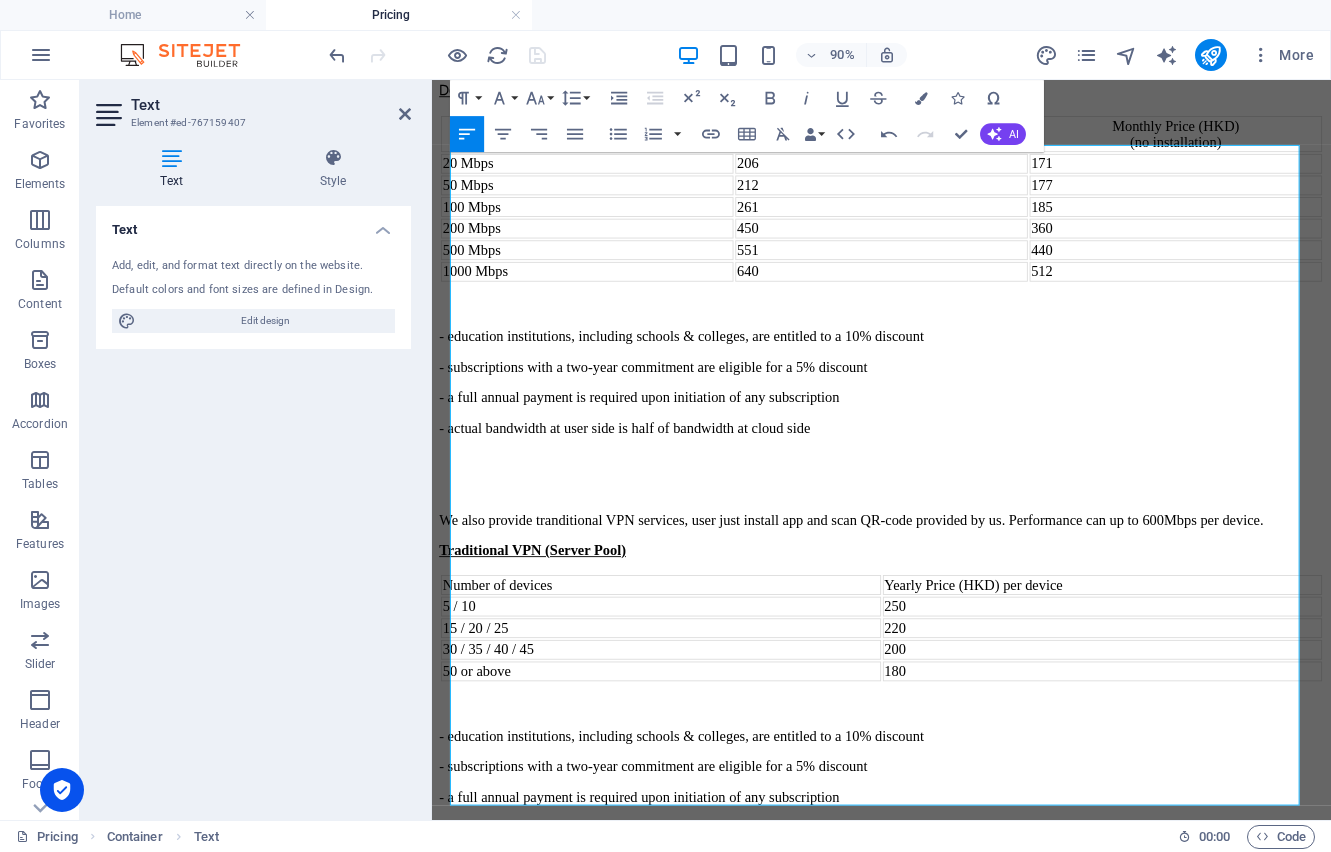 scroll, scrollTop: 500, scrollLeft: 0, axis: vertical 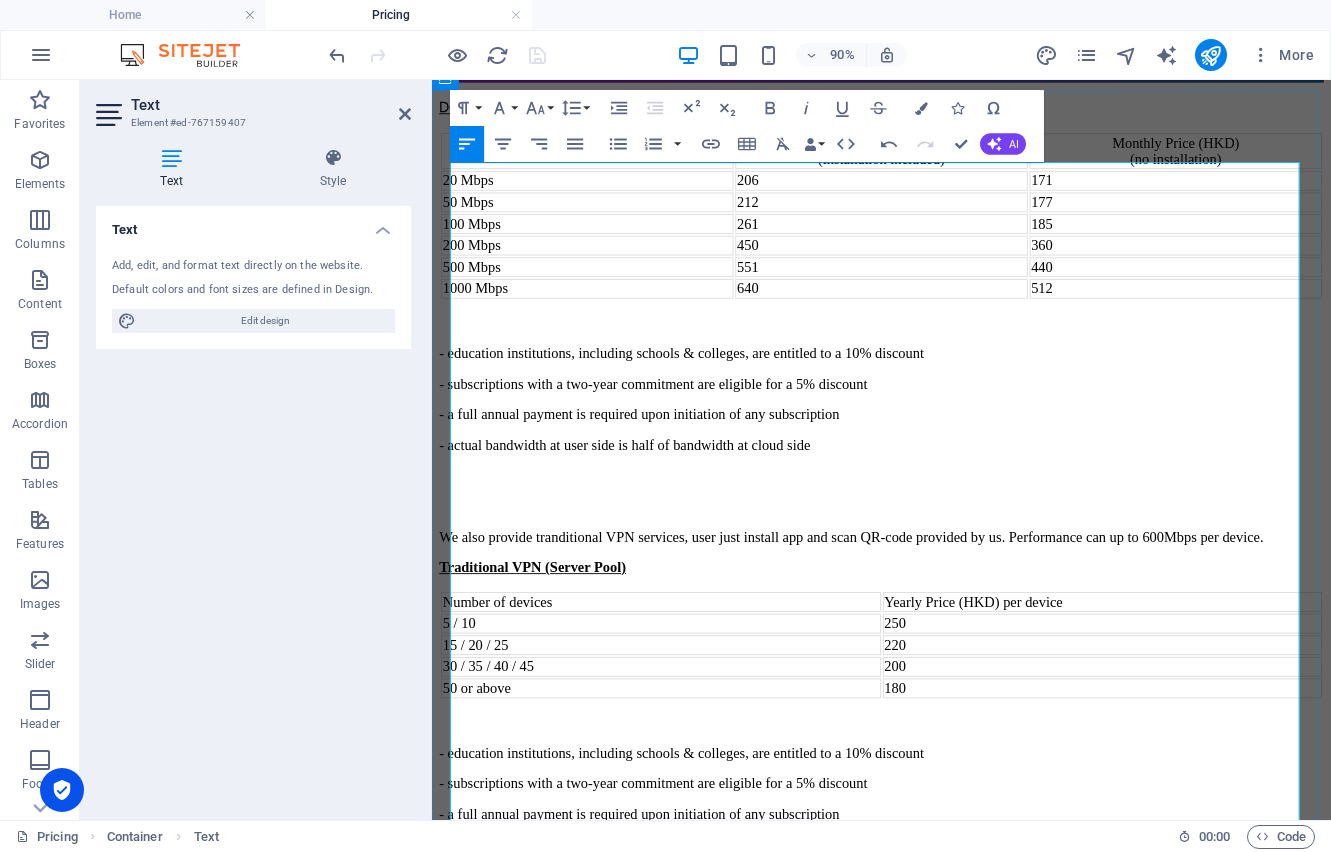 click on "- actual bandwidth at user side is half of bandwidth at cloud side" at bounding box center [931, 486] 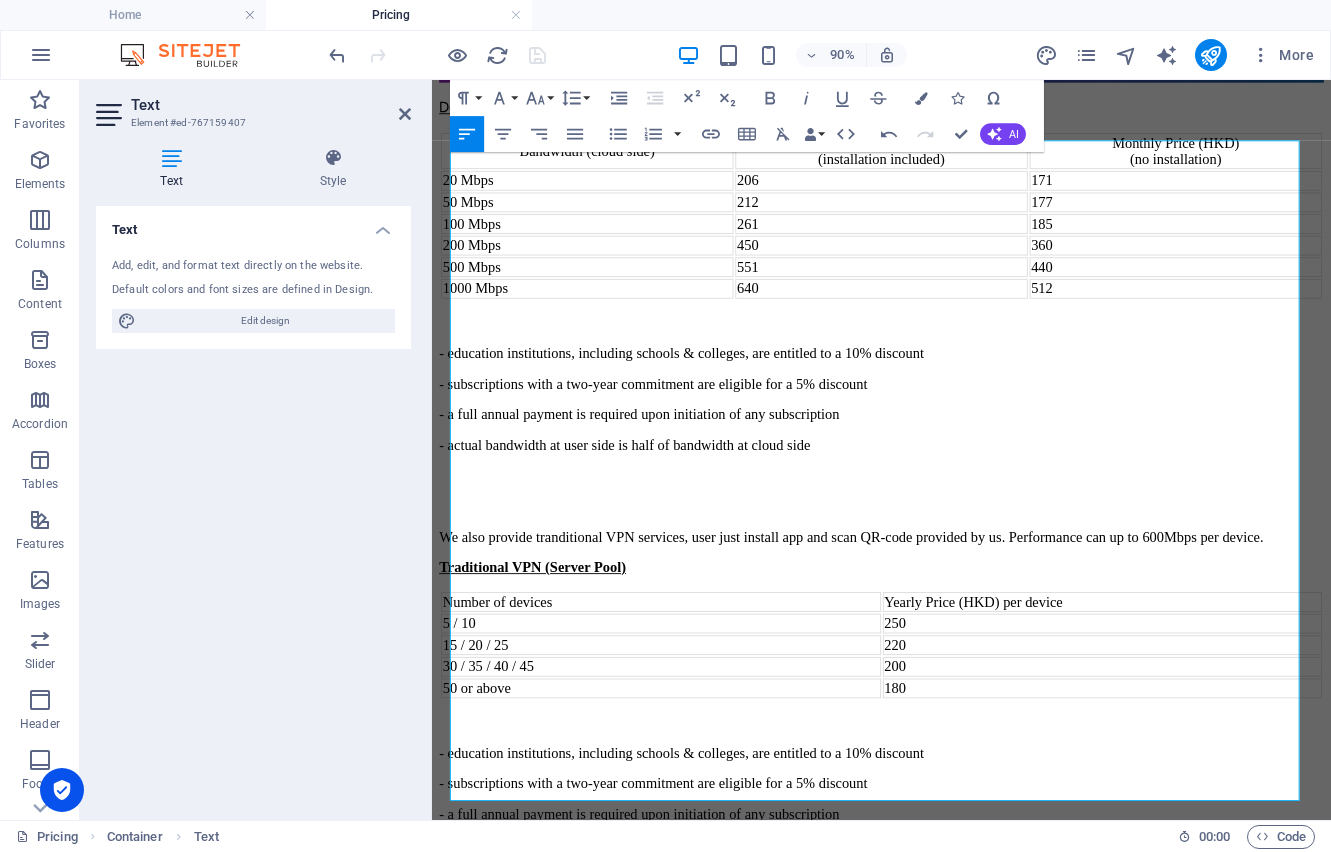 scroll, scrollTop: 592, scrollLeft: 0, axis: vertical 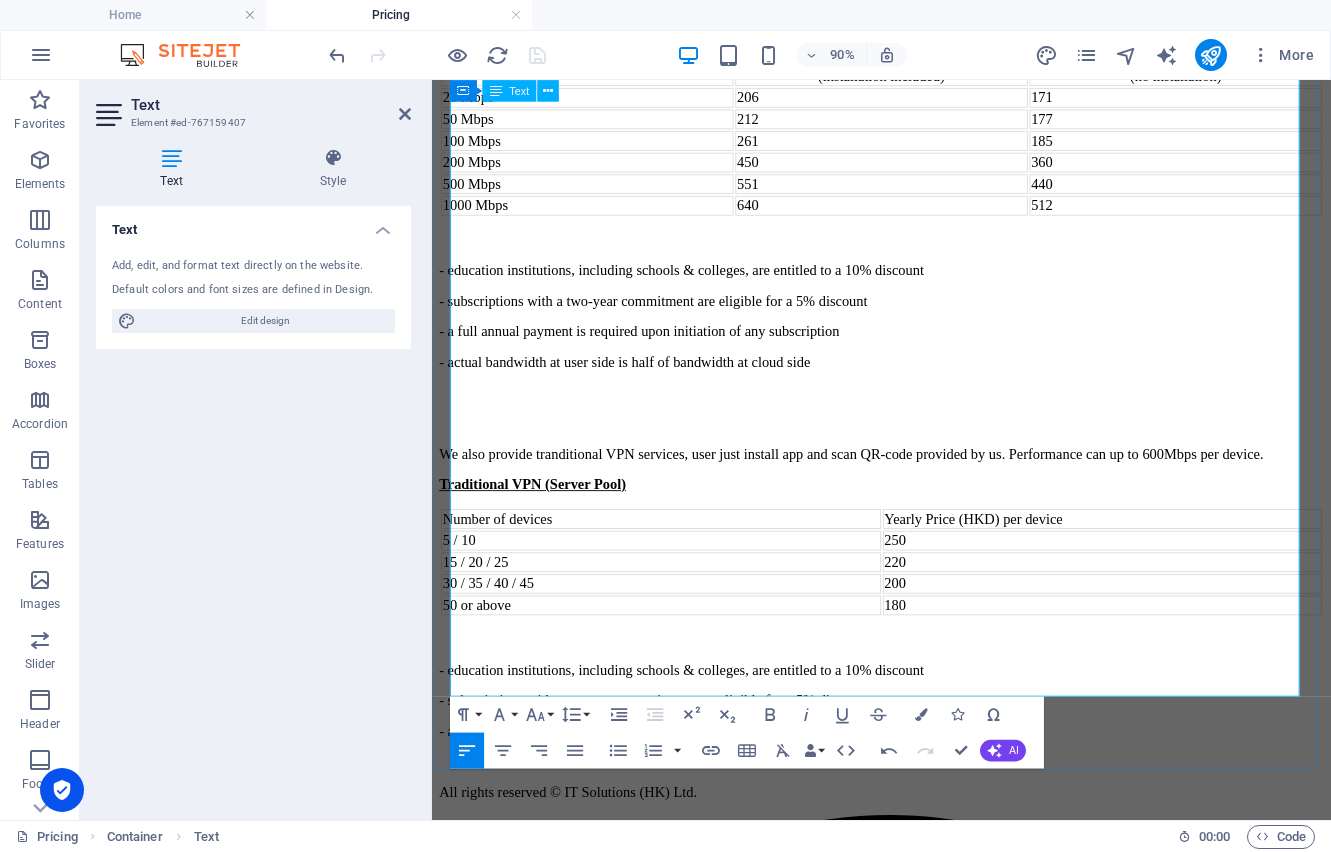 click on "- a full annual payment is required upon initiation of any subscription" at bounding box center (931, 804) 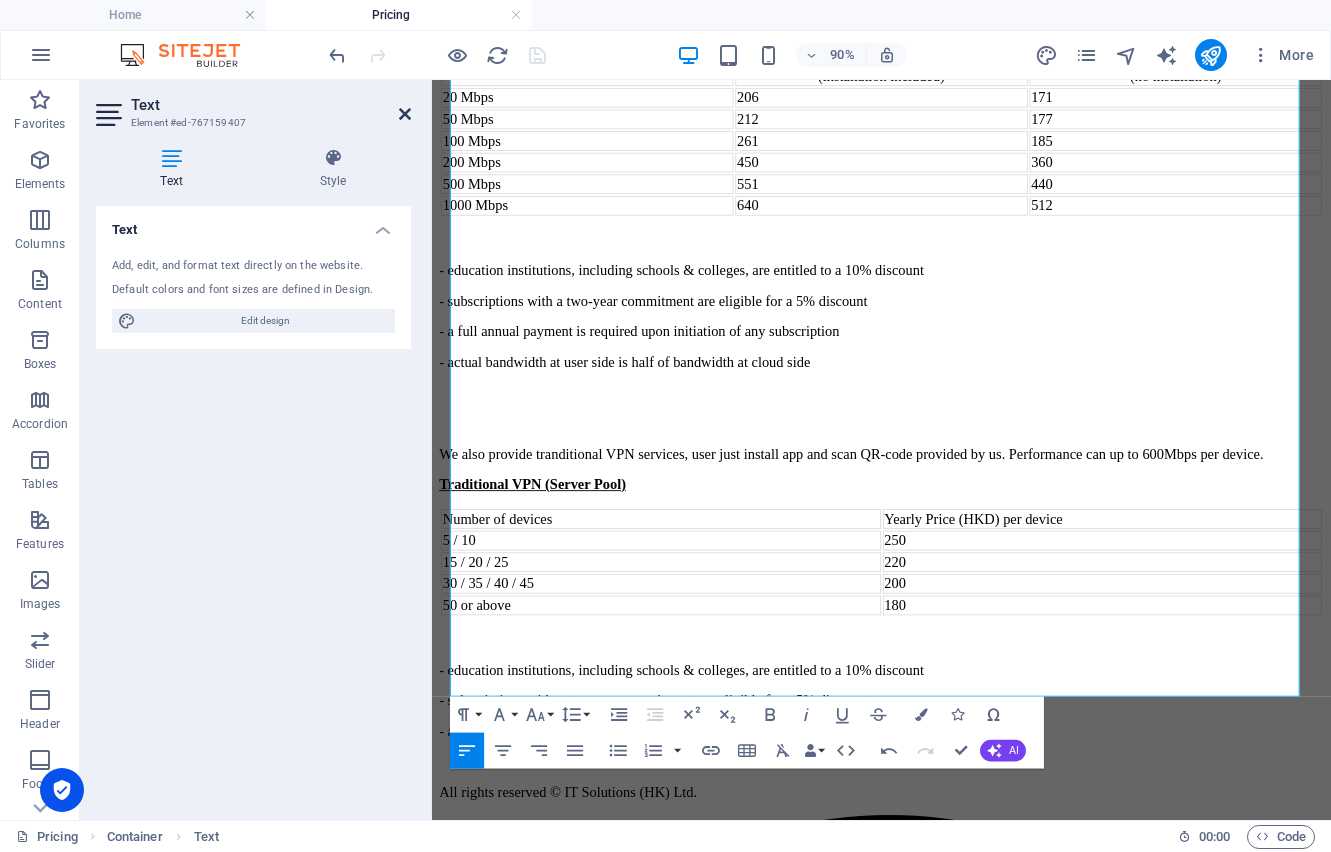 click at bounding box center (405, 114) 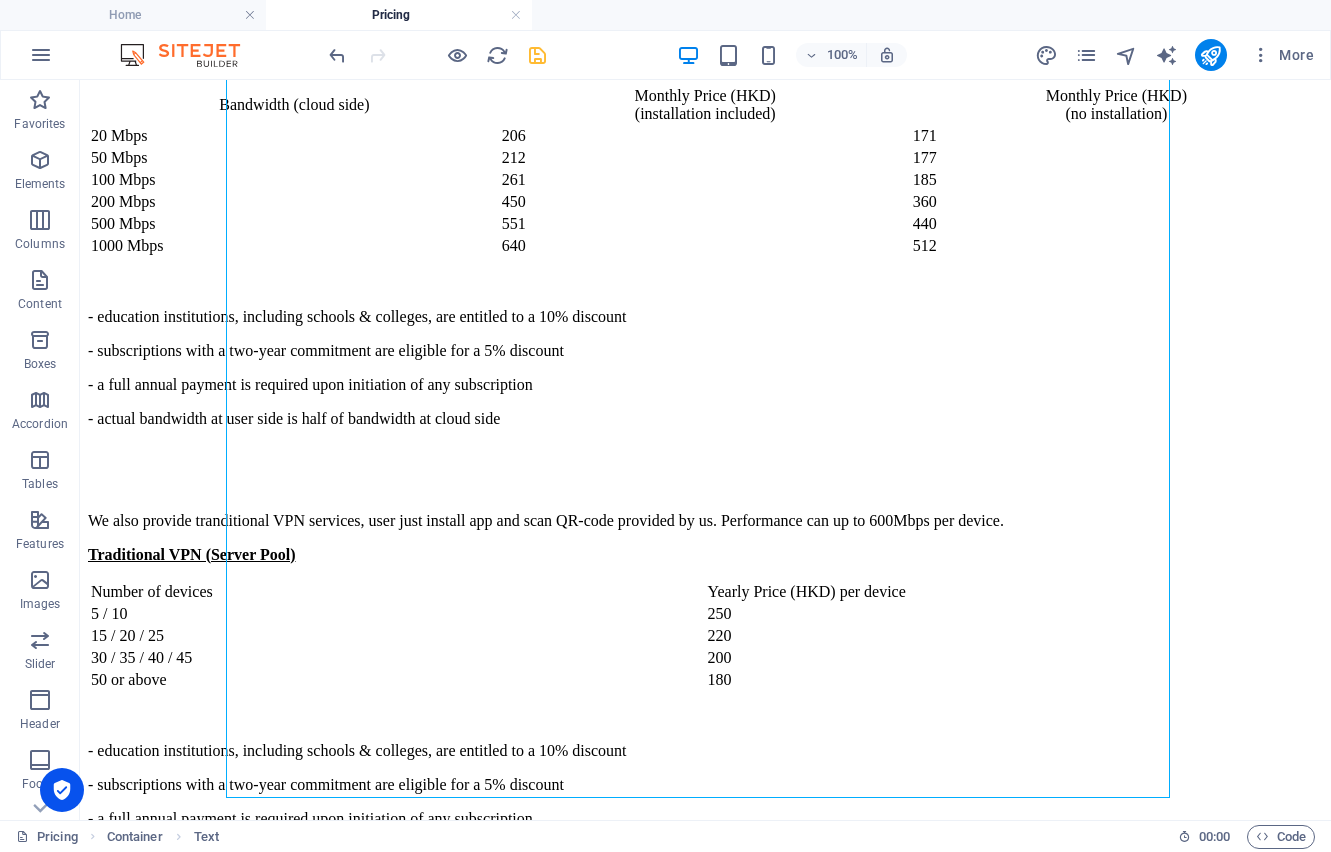 scroll, scrollTop: 545, scrollLeft: 0, axis: vertical 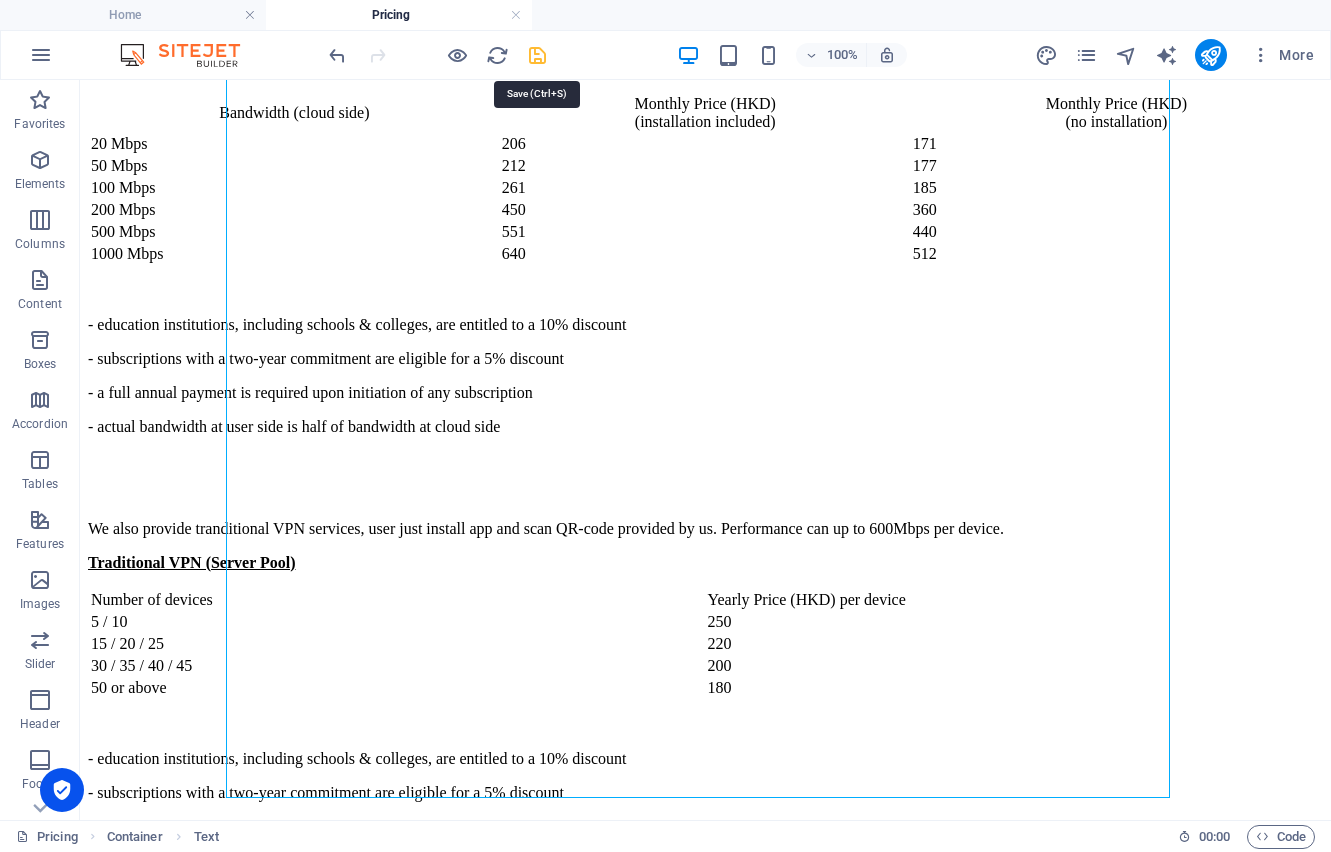 click at bounding box center (537, 55) 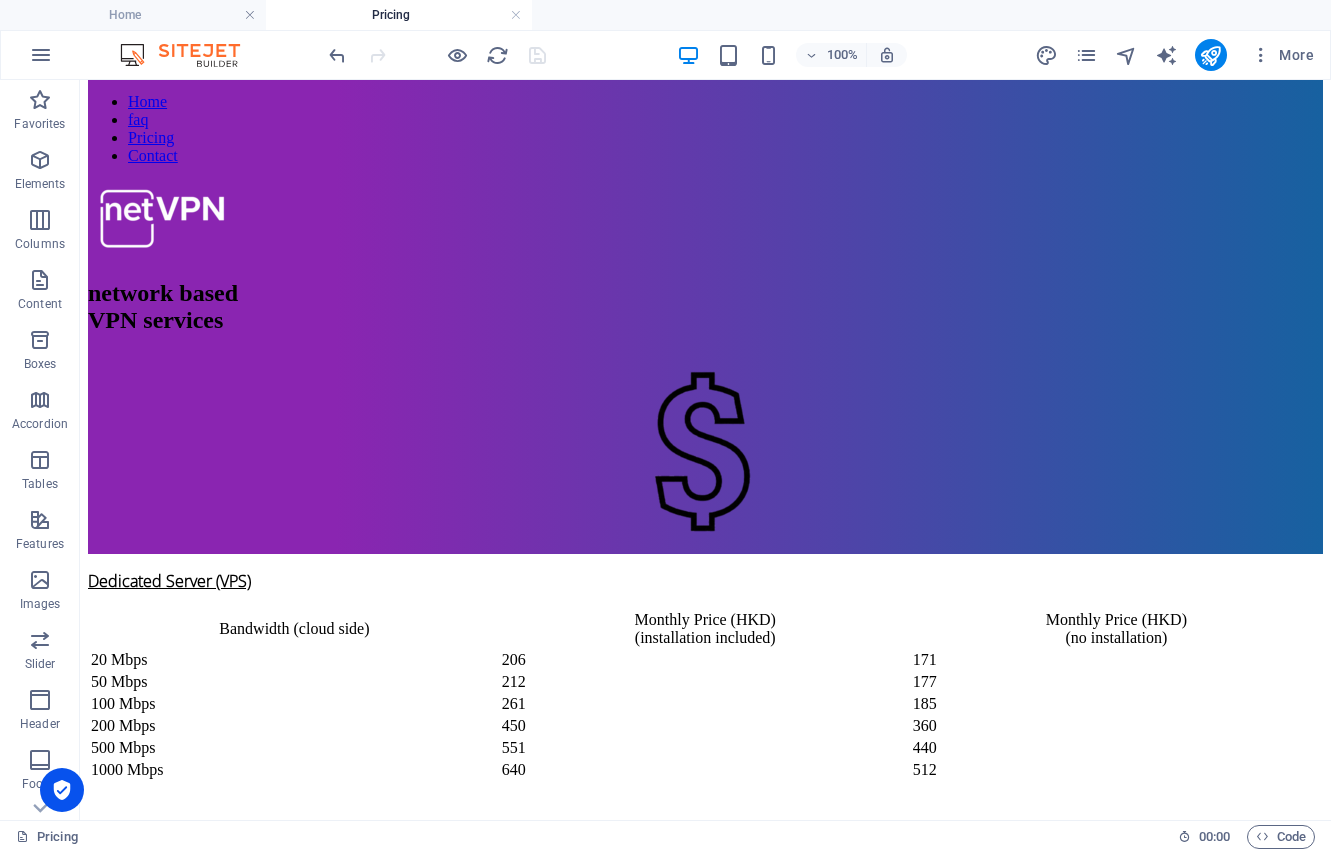 scroll, scrollTop: 0, scrollLeft: 0, axis: both 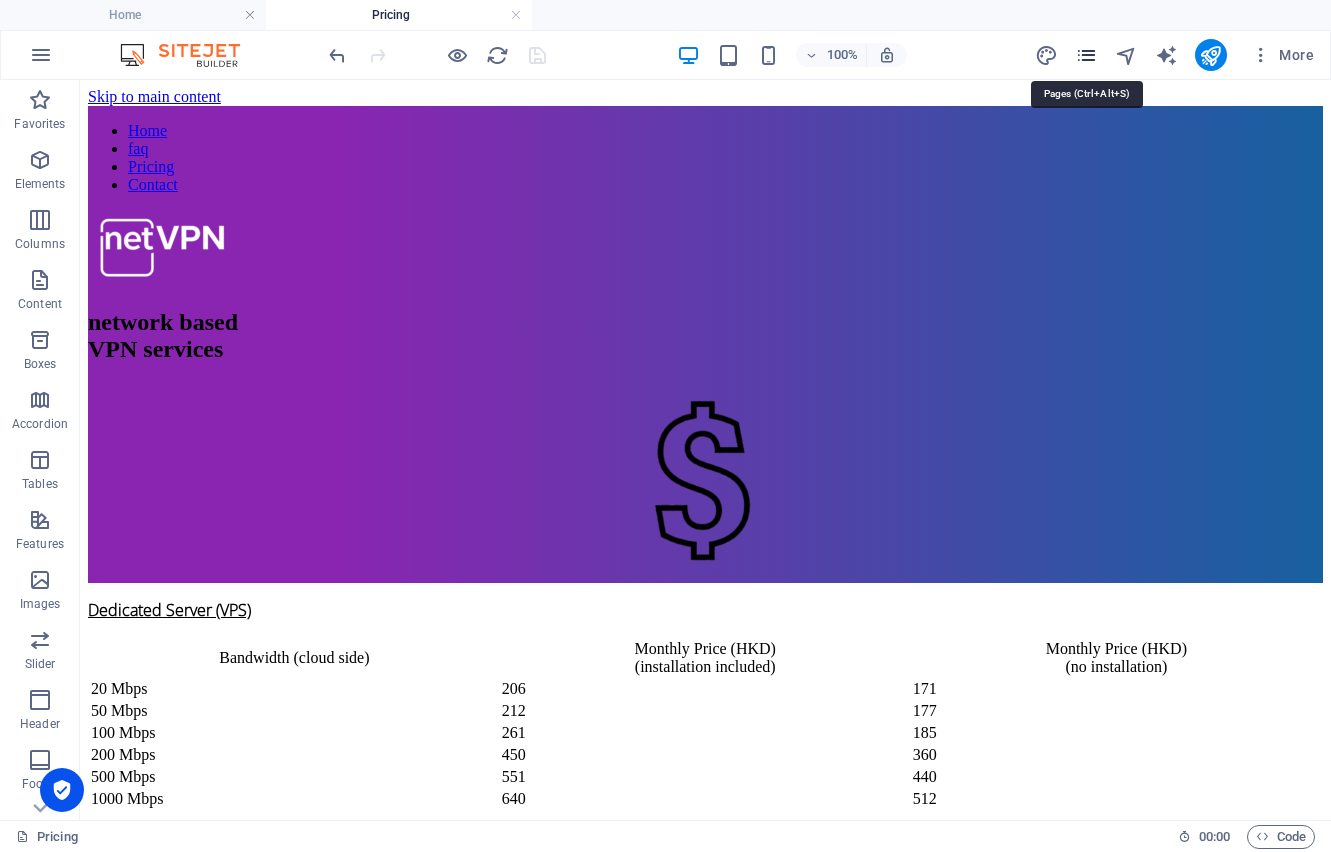 click at bounding box center (1086, 55) 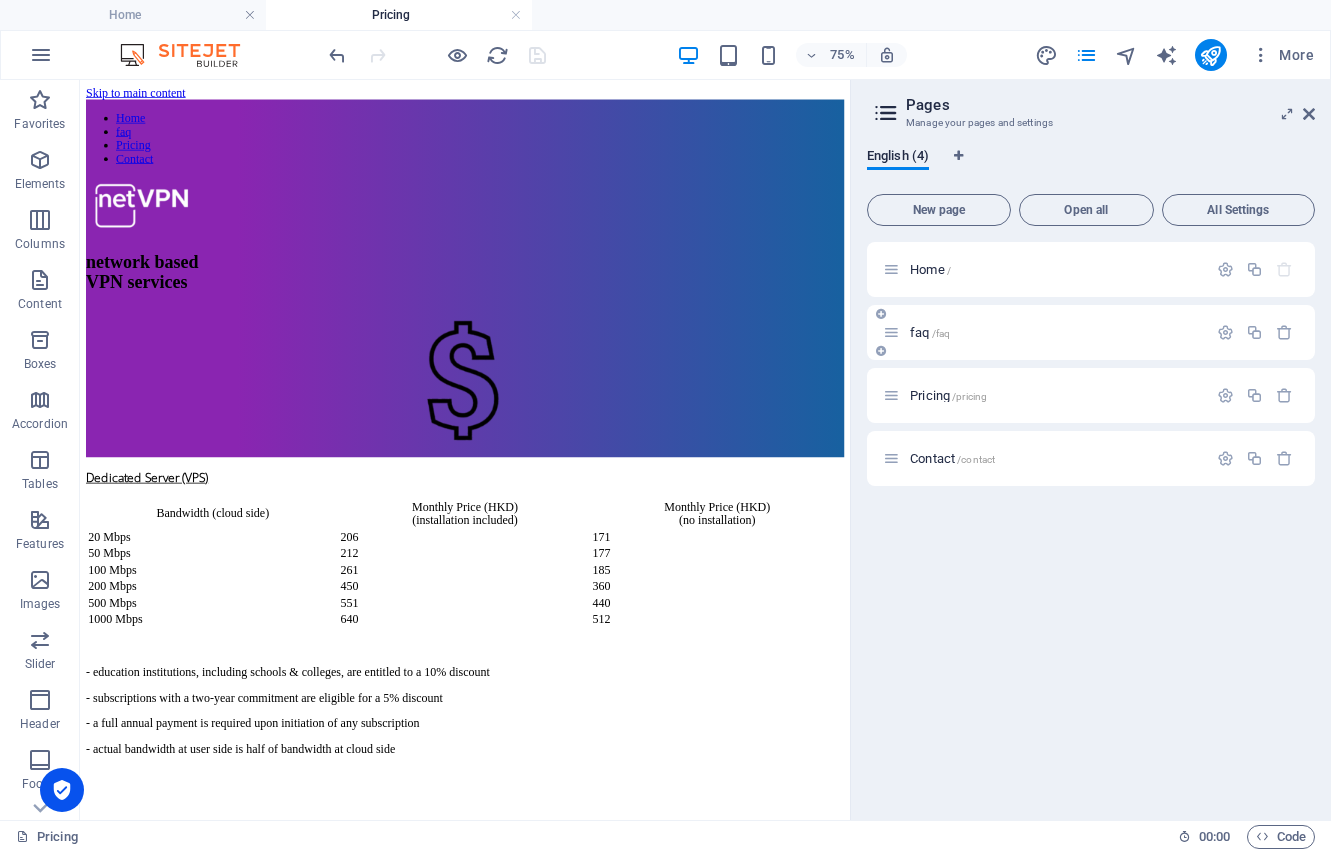 click on "faq /faq" at bounding box center [1091, 332] 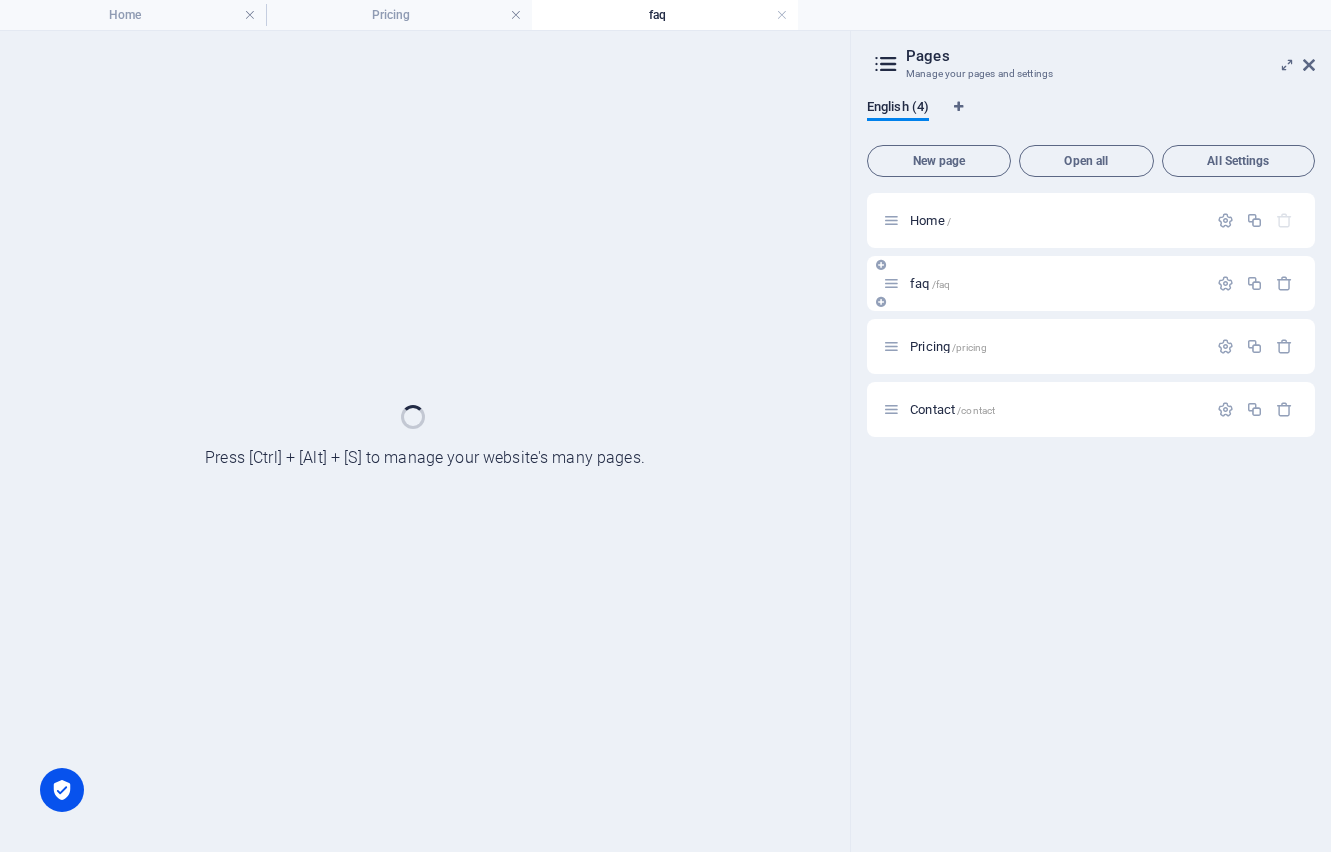 click on "Pricing /pricing" at bounding box center [1045, 346] 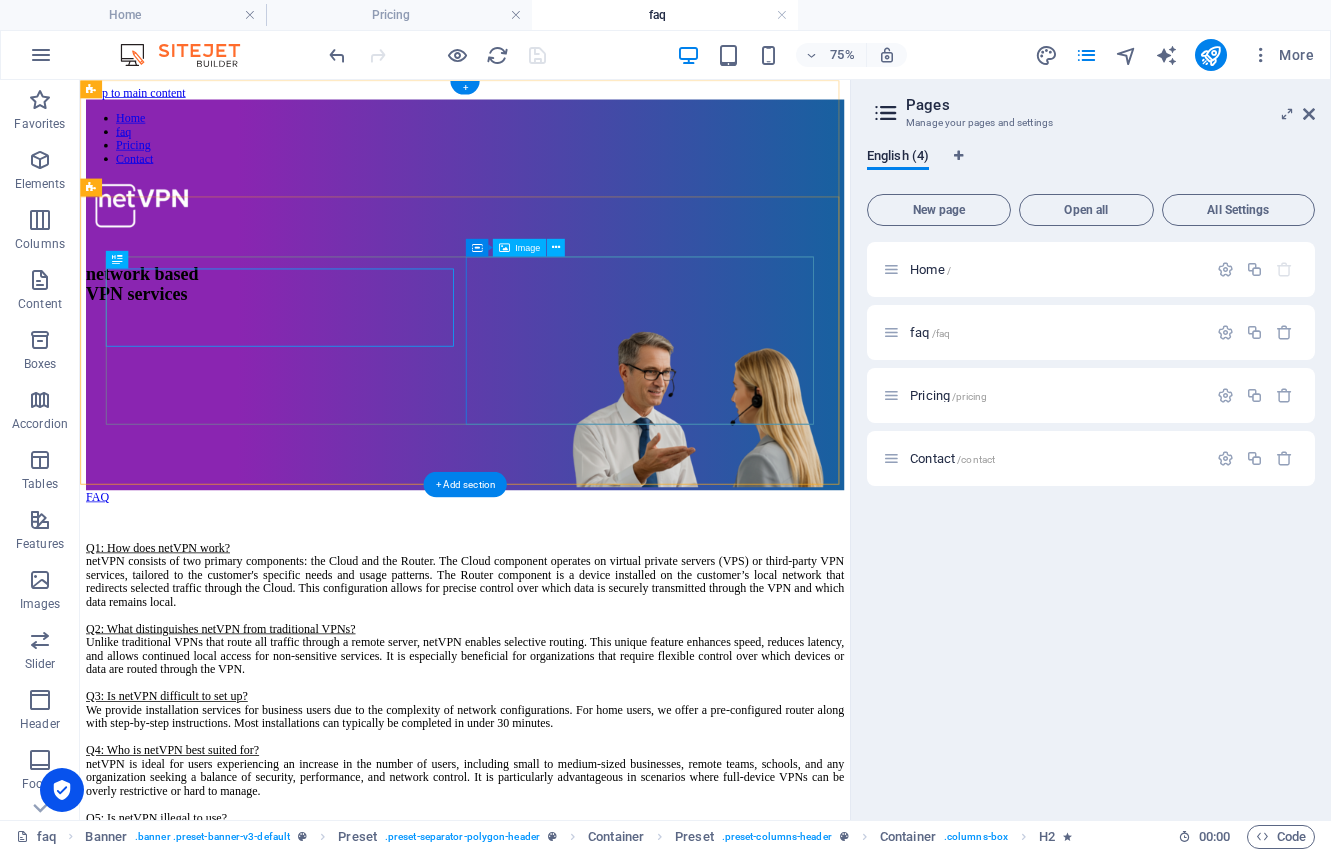 scroll, scrollTop: 0, scrollLeft: 0, axis: both 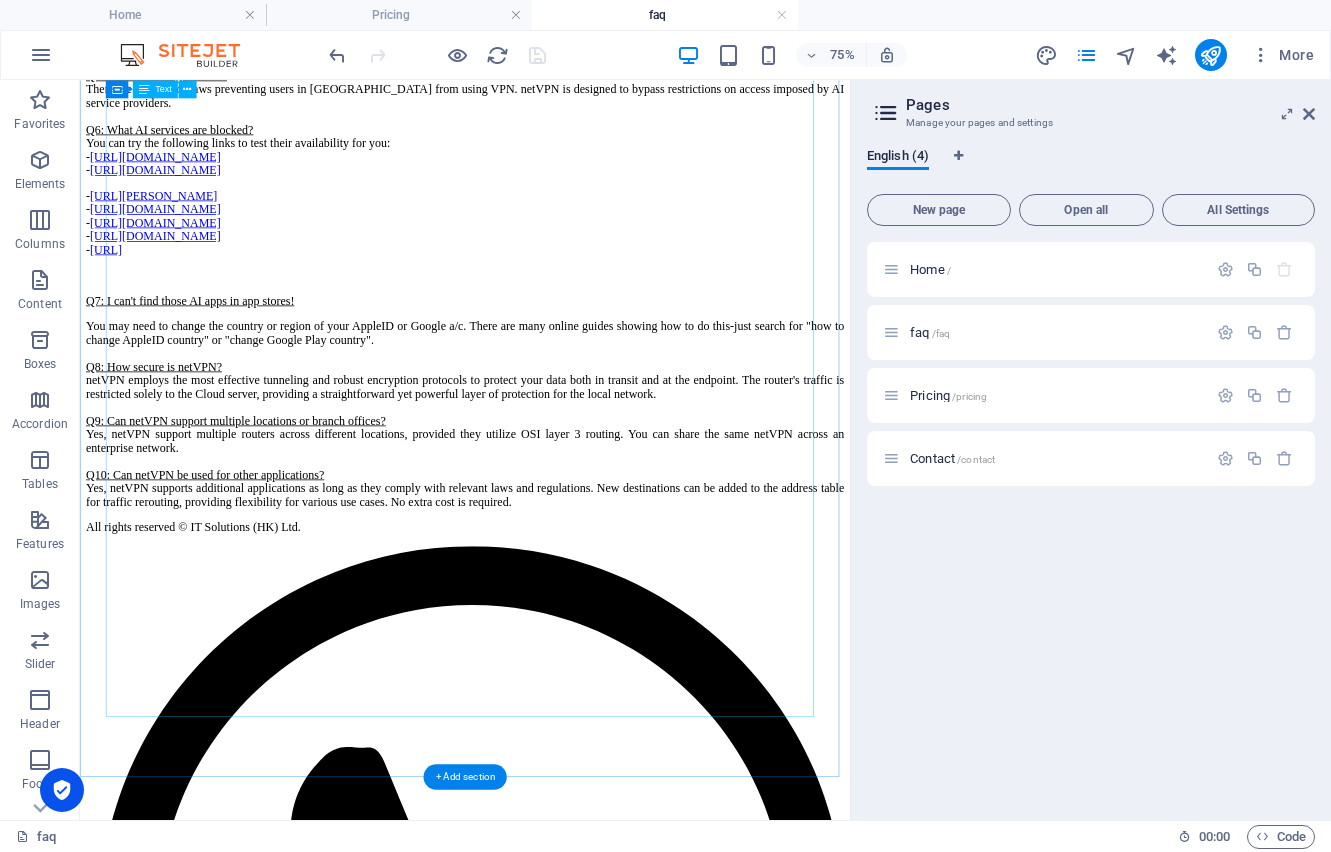 click on "Q1: How does netVPN work?    netVPN consists of two primary components: the Cloud and the Router. The Cloud component operates on virtual private servers (VPS) or third-party VPN services, tailored to the customer's specific needs and usage patterns. The Router component is a device installed on the customer’s local network that redirects selected traffic through the Cloud. This configuration allows for precise control over which data is securely transmitted through the VPN and which data remains local. Q2: What distinguishes netVPN from traditional VPNs?    Unlike traditional VPNs that route all traffic through a remote server, netVPN enables selective routing. This unique feature enhances speed, reduces latency, and allows continued local access for non-sensitive services. It is especially beneficial for organizations that require flexible control over which devices or data are routed through the VPN. Q3: Is netVPN difficult to set up?    Q4: Who is netVPN best suited for?          -     -  -  -" at bounding box center [593, 161] 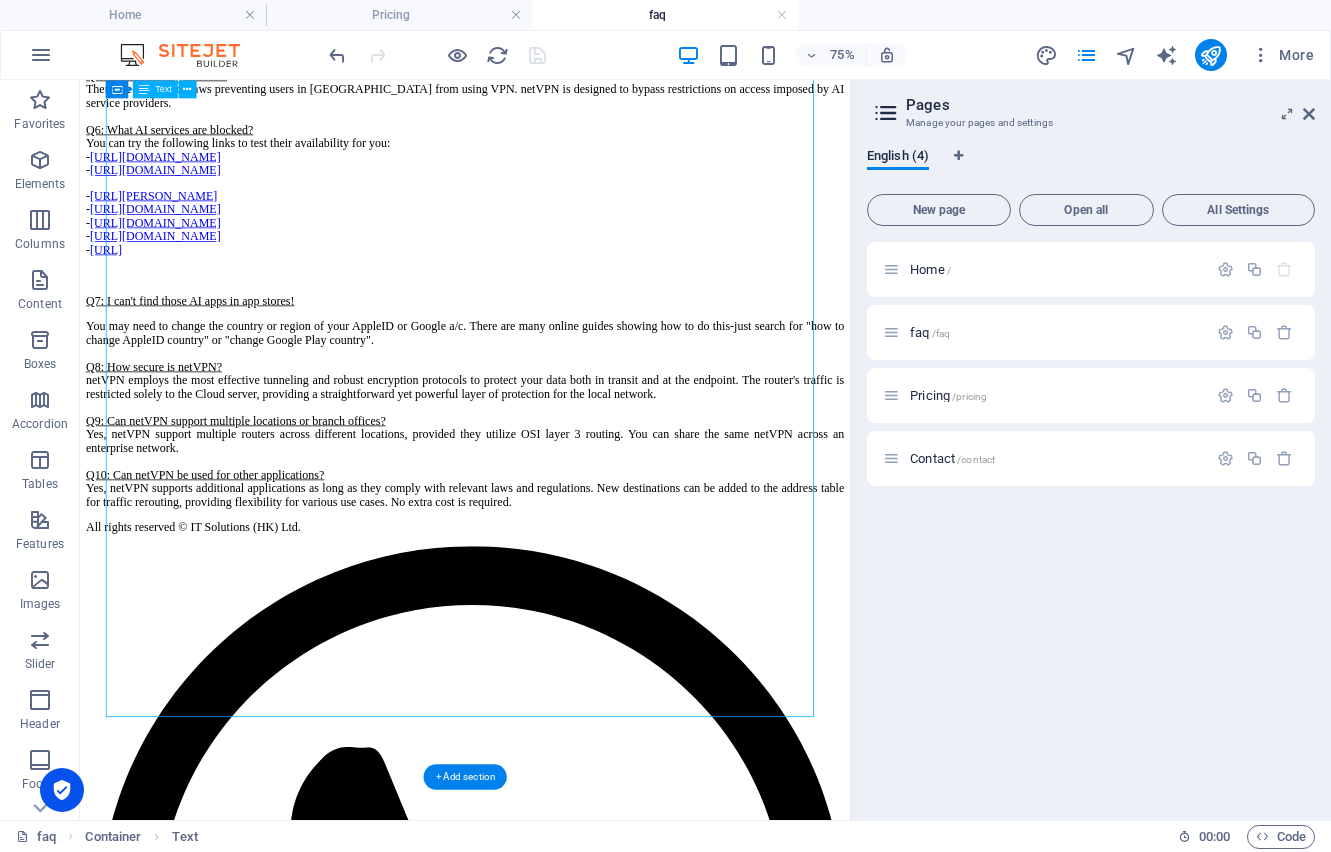 click on "Q1: How does netVPN work?    netVPN consists of two primary components: the Cloud and the Router. The Cloud component operates on virtual private servers (VPS) or third-party VPN services, tailored to the customer's specific needs and usage patterns. The Router component is a device installed on the customer’s local network that redirects selected traffic through the Cloud. This configuration allows for precise control over which data is securely transmitted through the VPN and which data remains local. Q2: What distinguishes netVPN from traditional VPNs?    Unlike traditional VPNs that route all traffic through a remote server, netVPN enables selective routing. This unique feature enhances speed, reduces latency, and allows continued local access for non-sensitive services. It is especially beneficial for organizations that require flexible control over which devices or data are routed through the VPN. Q3: Is netVPN difficult to set up?    Q4: Who is netVPN best suited for?          -     -  -  -" at bounding box center [593, 161] 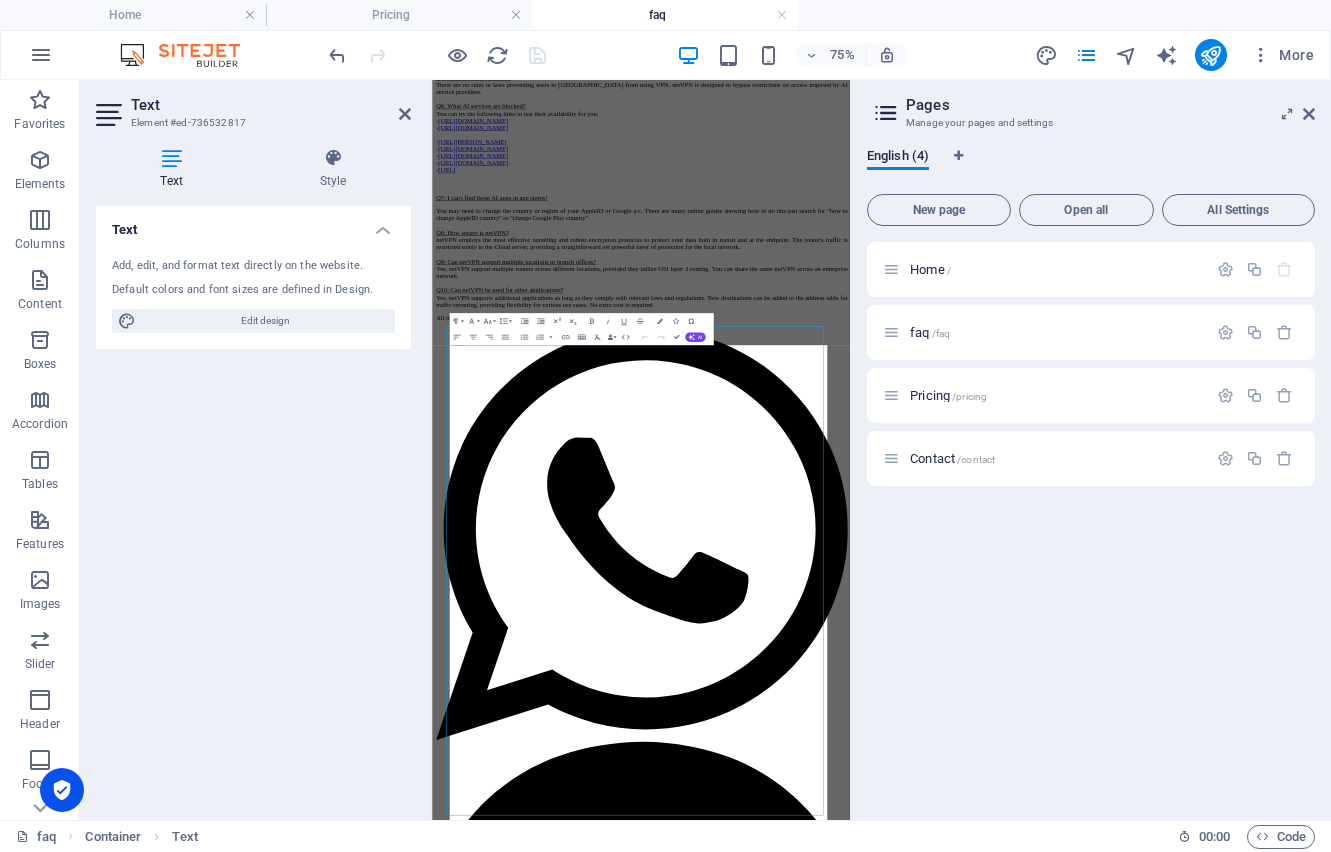scroll, scrollTop: 0, scrollLeft: 0, axis: both 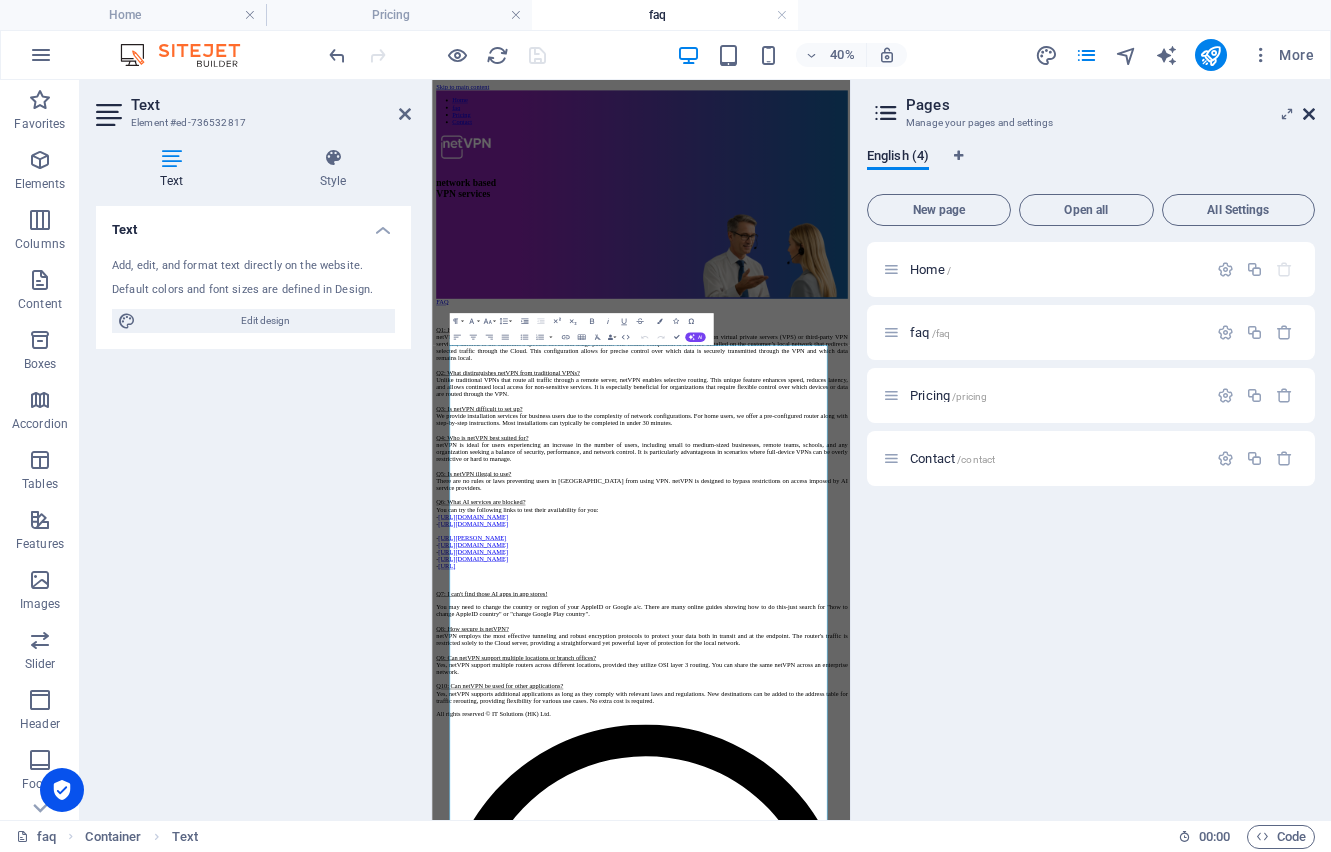 drag, startPoint x: 1304, startPoint y: 113, endPoint x: 968, endPoint y: 44, distance: 343.01166 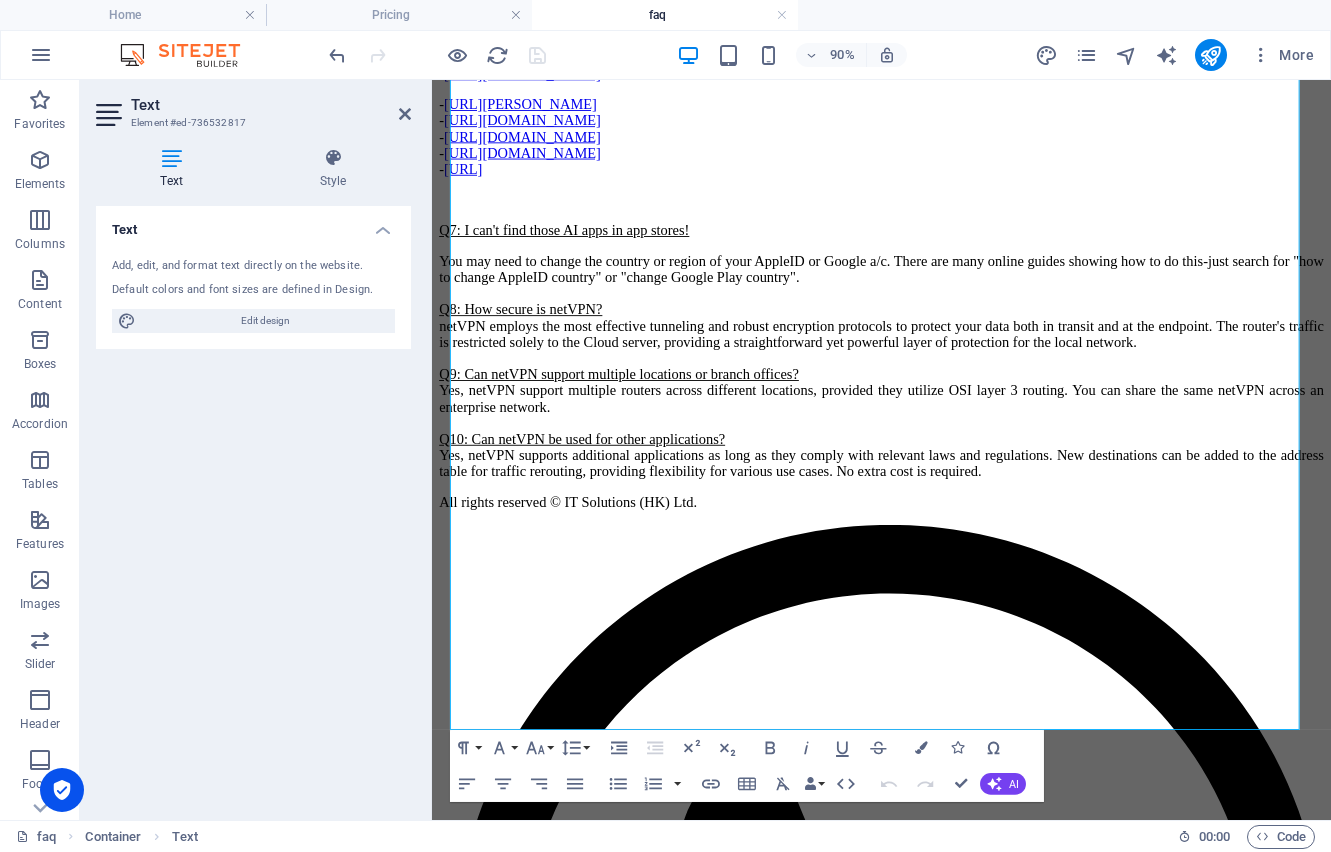 scroll, scrollTop: 1154, scrollLeft: 0, axis: vertical 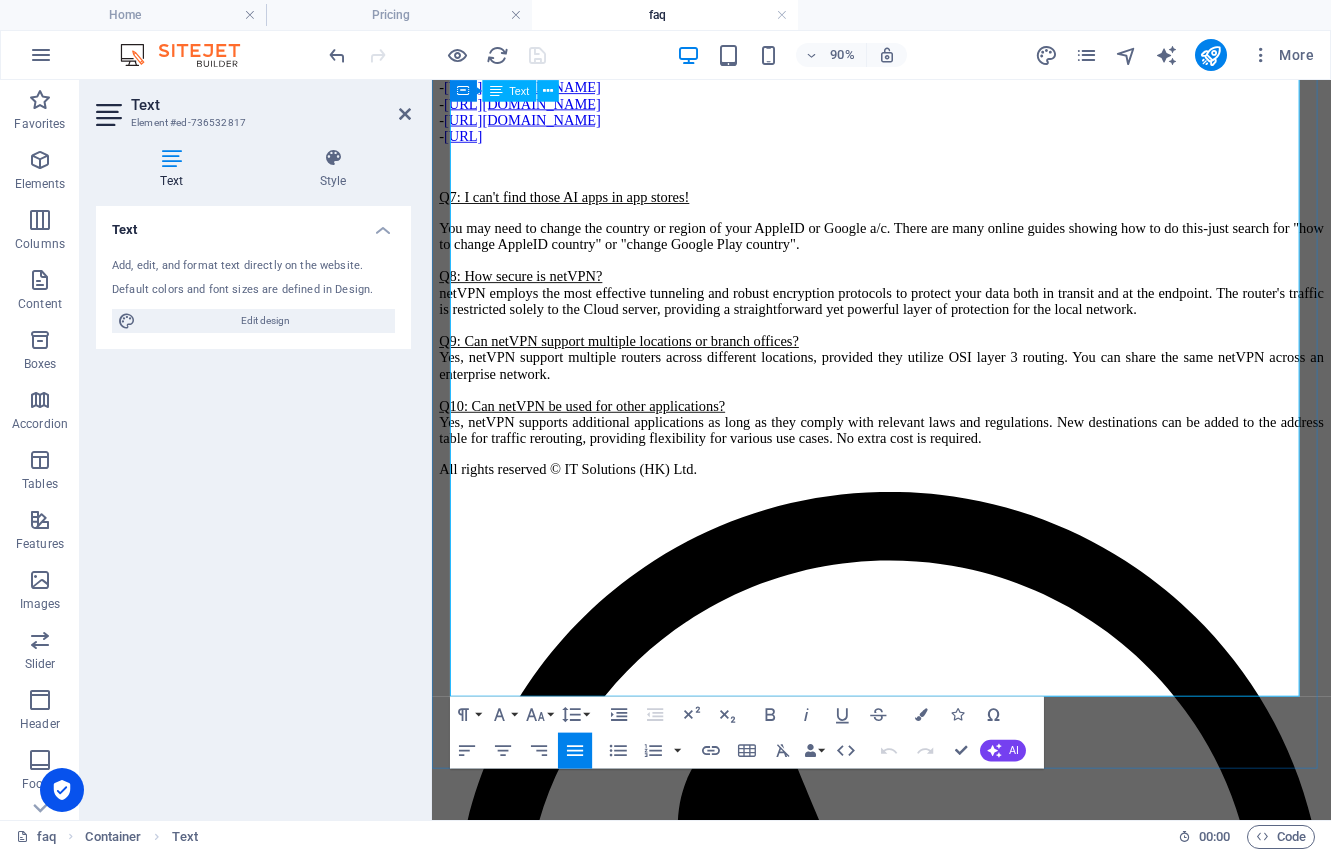 click on "You may need to change the country or region of your AppleID or Google a/c. There are many online guides showing how to do this-just search for "how to change AppleID country" or "change Google Play country". Q8: How secure is netVPN?    netVPN employs the most effective tunneling and robust encryption protocols to protect your data both in transit and at the endpoint. The router's traffic is restricted solely to the Cloud server, providing a straightforward yet powerful layer of protection for the local network. Q9: Can netVPN support multiple locations or branch offices?   Yes, netVPN support multiple routers across different locations, provided they utilize OSI layer 3 routing. You can share the same netVPN across an enterprise network. Q10: Can netVPN be used for other applications?" at bounding box center [931, 361] 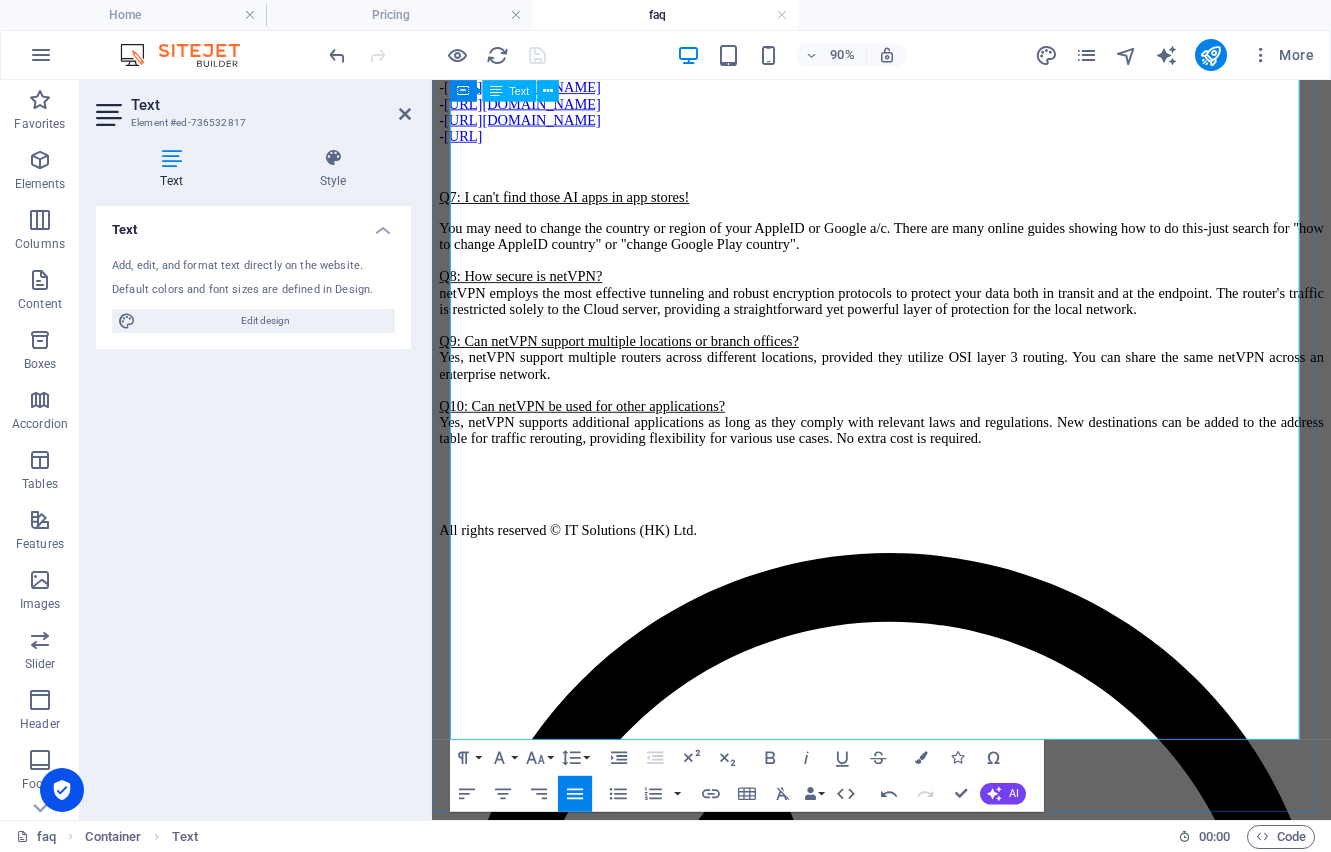 type 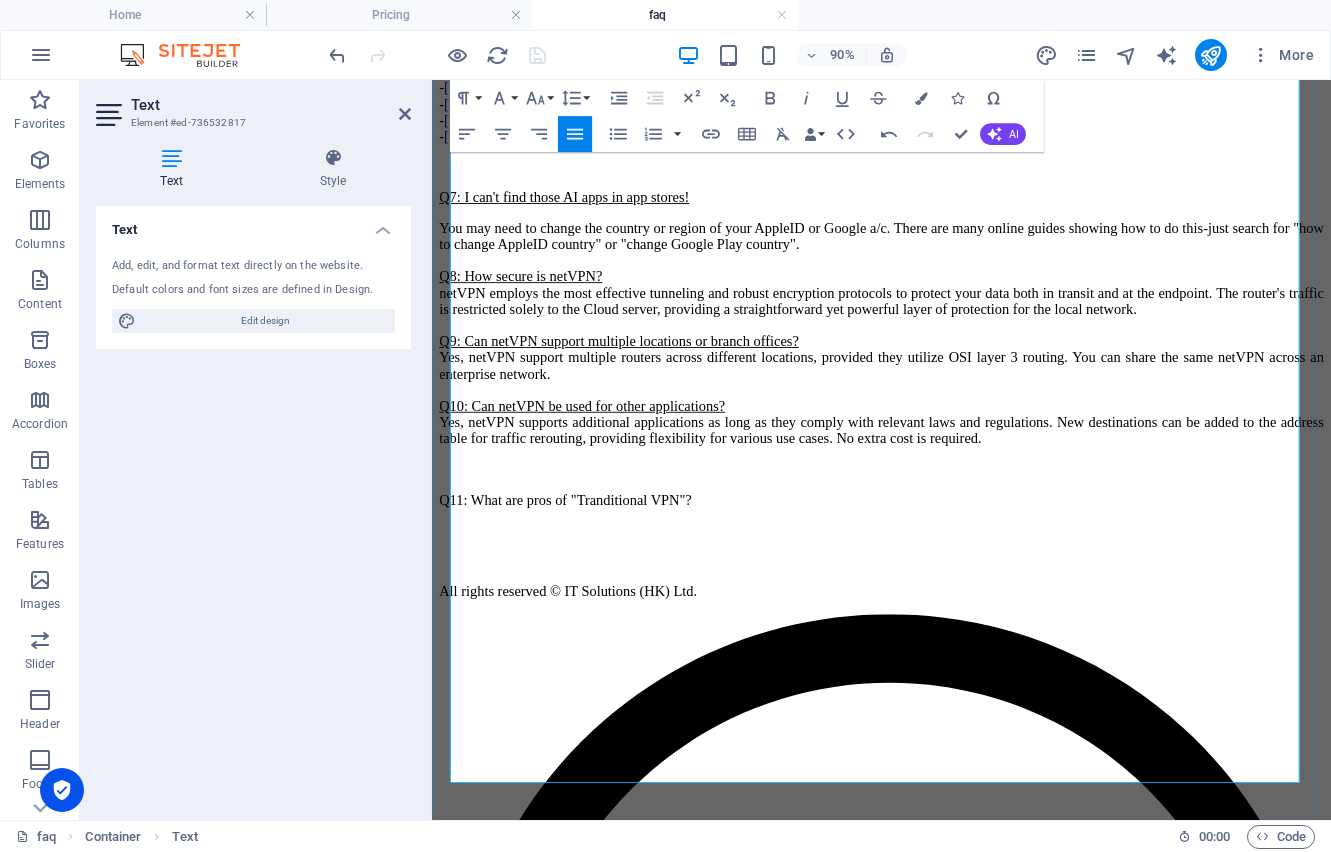 click on "Q11: What are pros of "Tranditional VPN"?" at bounding box center [931, 546] 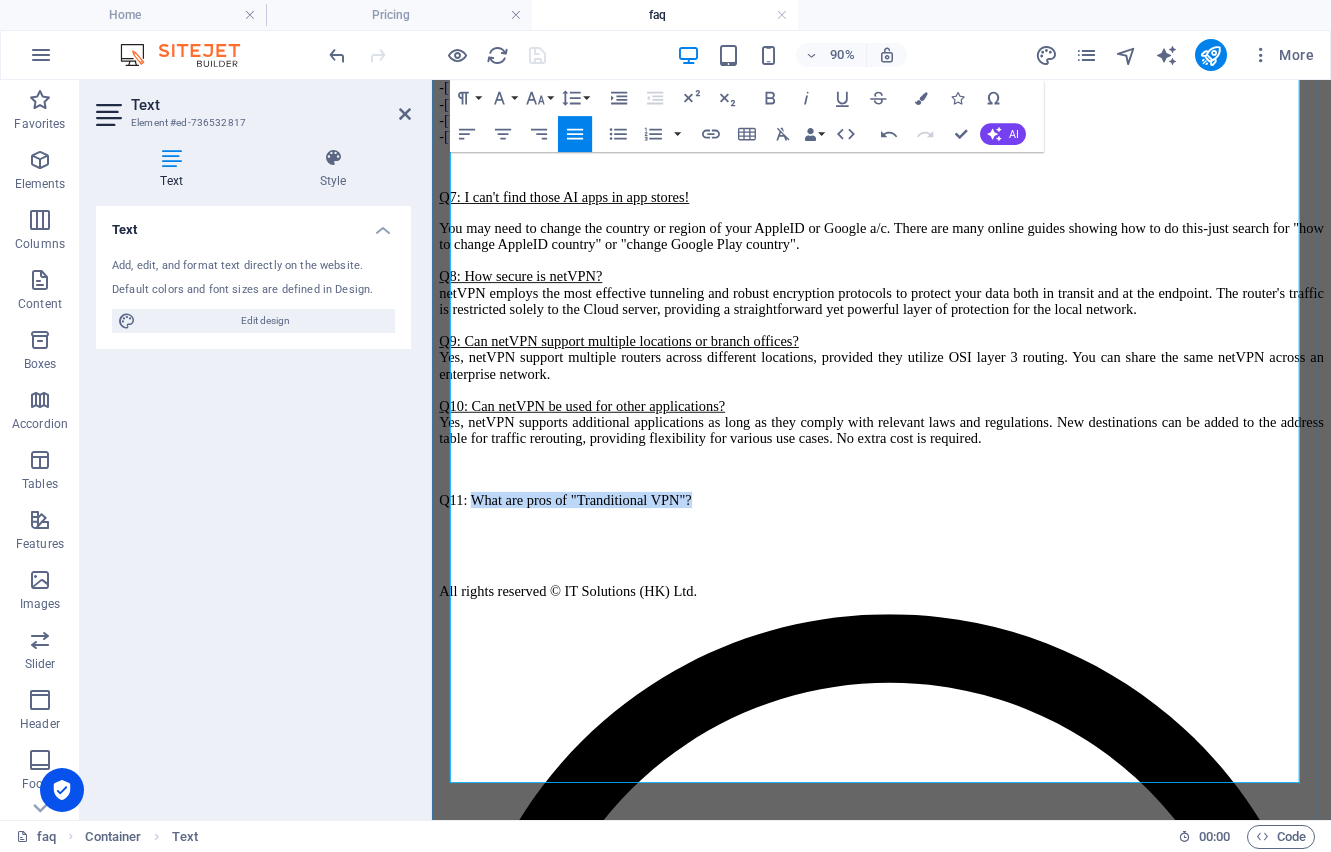 drag, startPoint x: 495, startPoint y: 801, endPoint x: 765, endPoint y: 800, distance: 270.00186 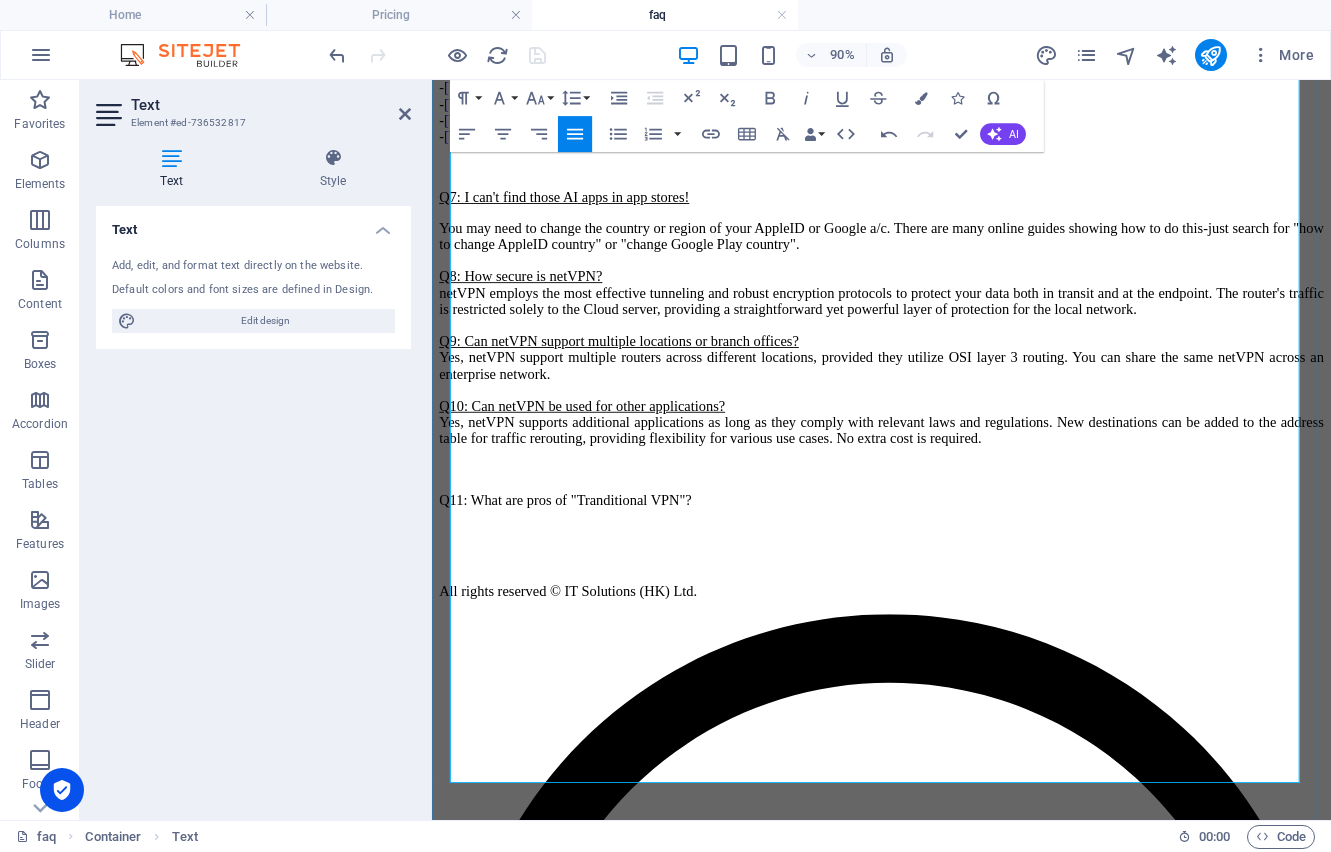 click on "Q11: What are pros of "Tranditional VPN"?" at bounding box center (931, 546) 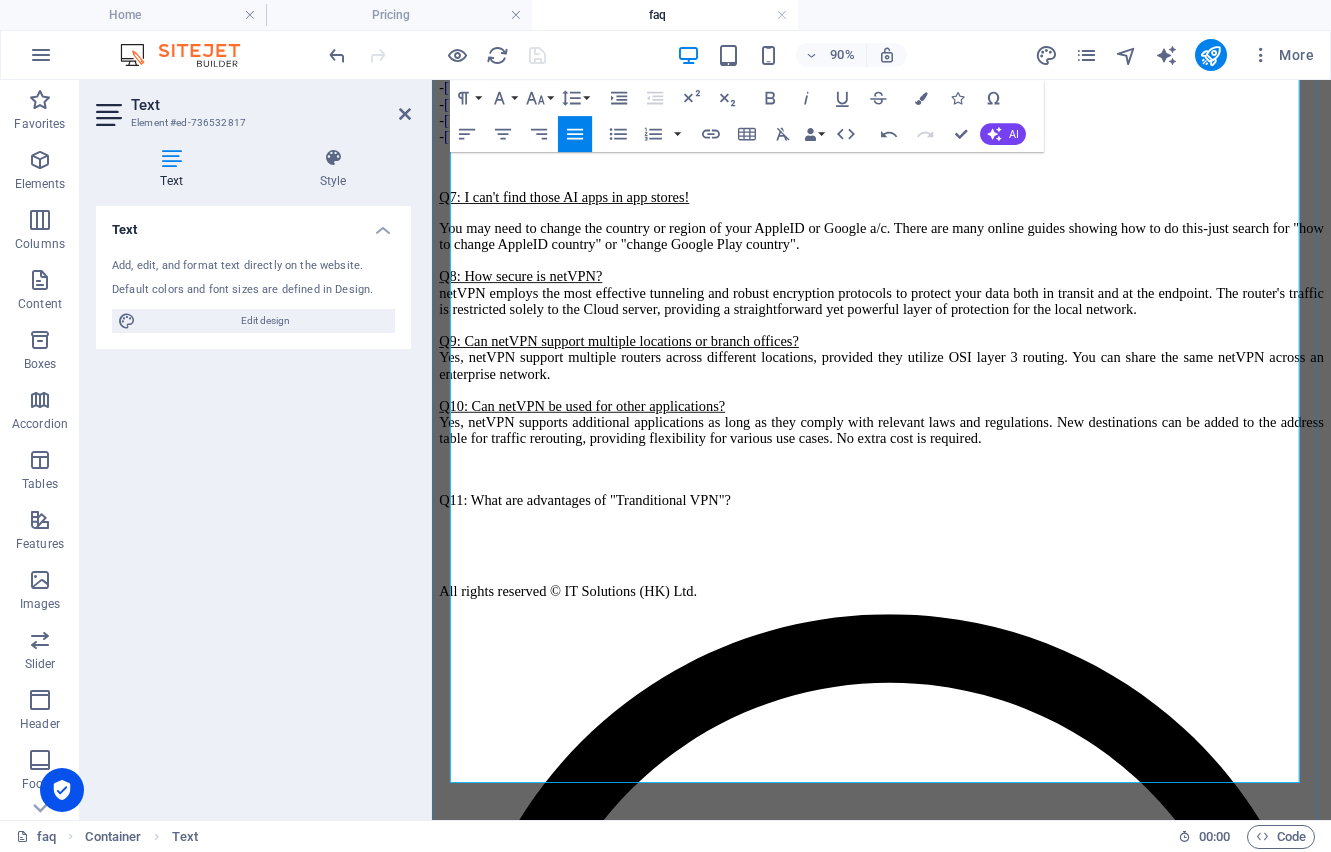 click on "Q11: What are advantages of "Tranditional VPN"?" at bounding box center [931, 546] 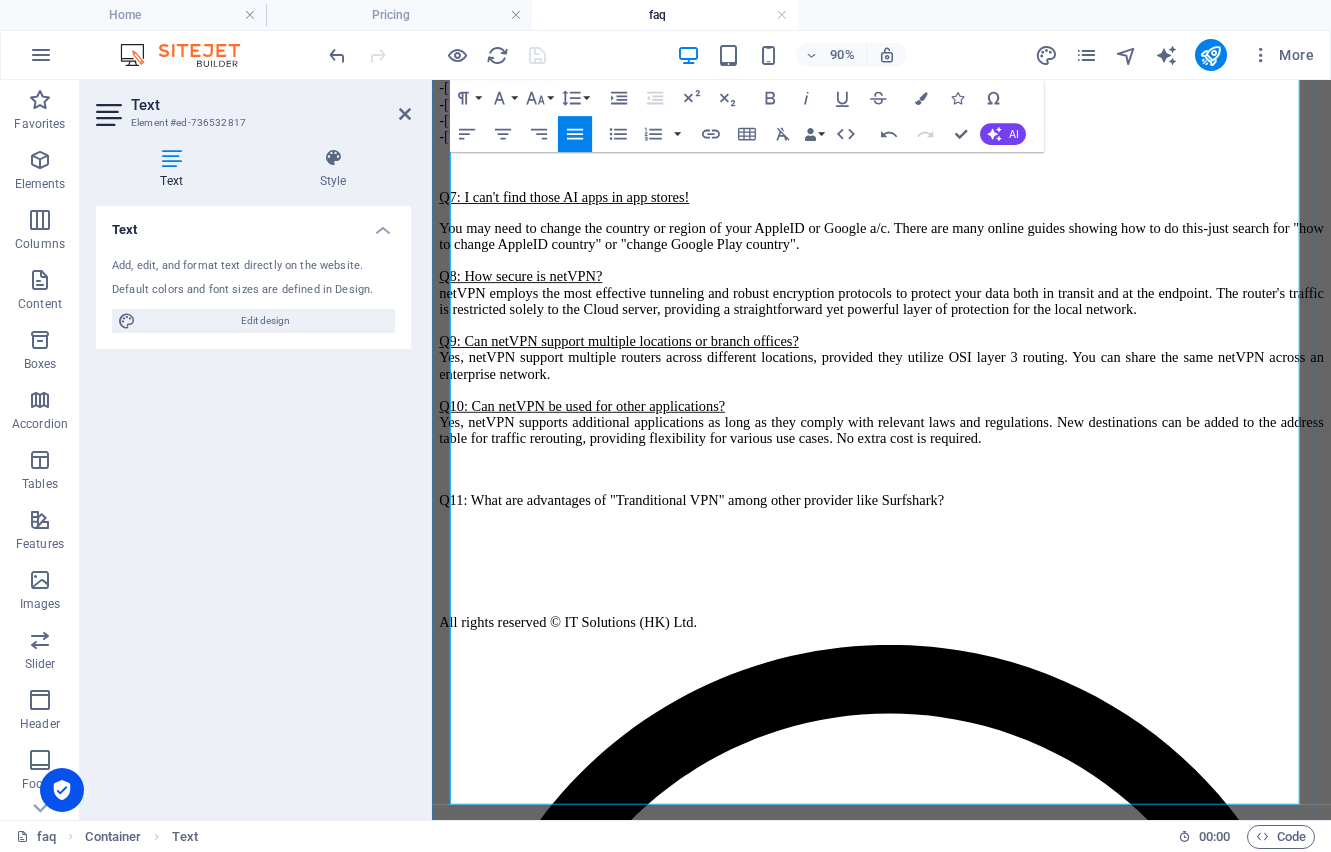 click on "Q11: What are advantages of "Tranditional VPN" among other provider like Surfshark?" at bounding box center [931, 546] 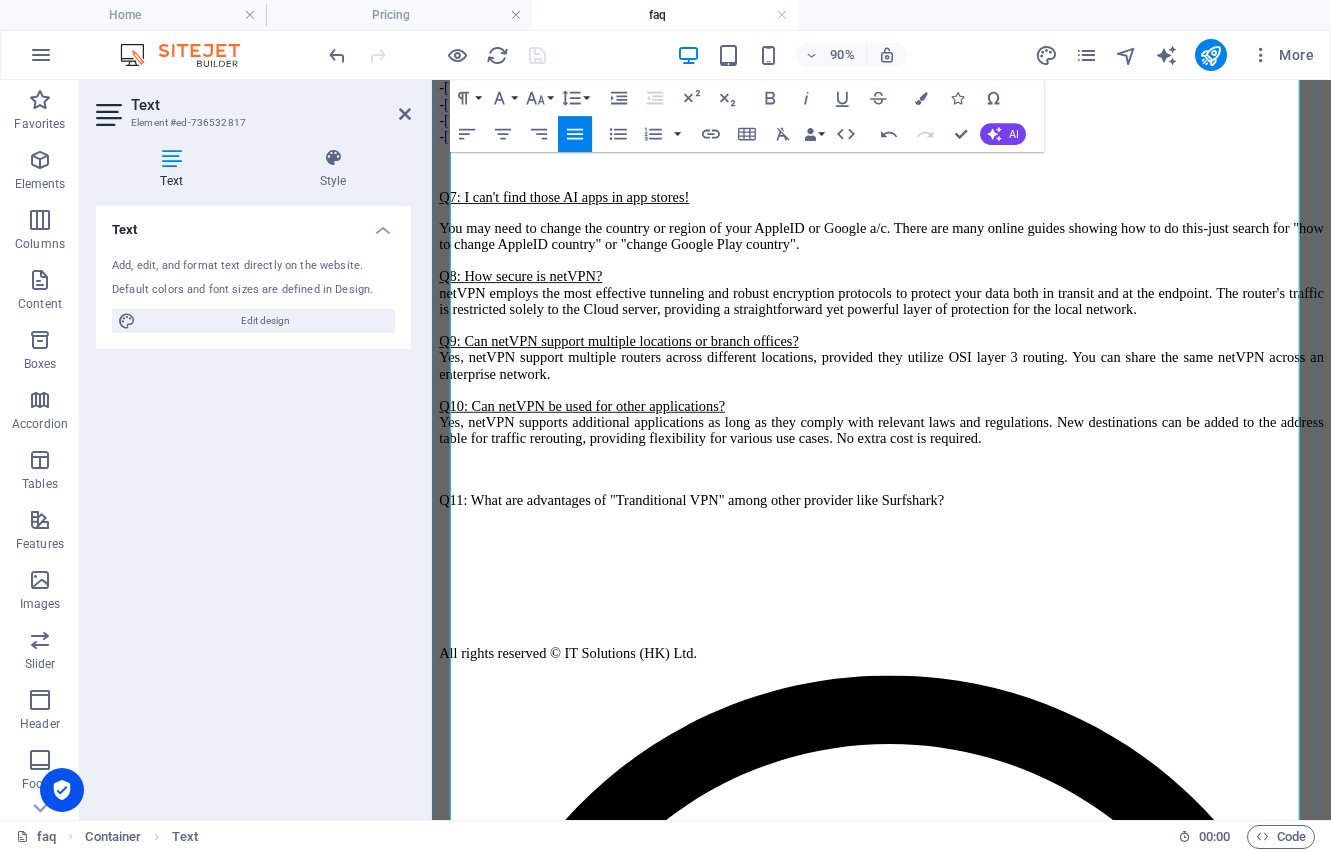 click on "Q11: What are advantages of "Tranditional VPN" among other provider like Surfshark?" at bounding box center (931, 546) 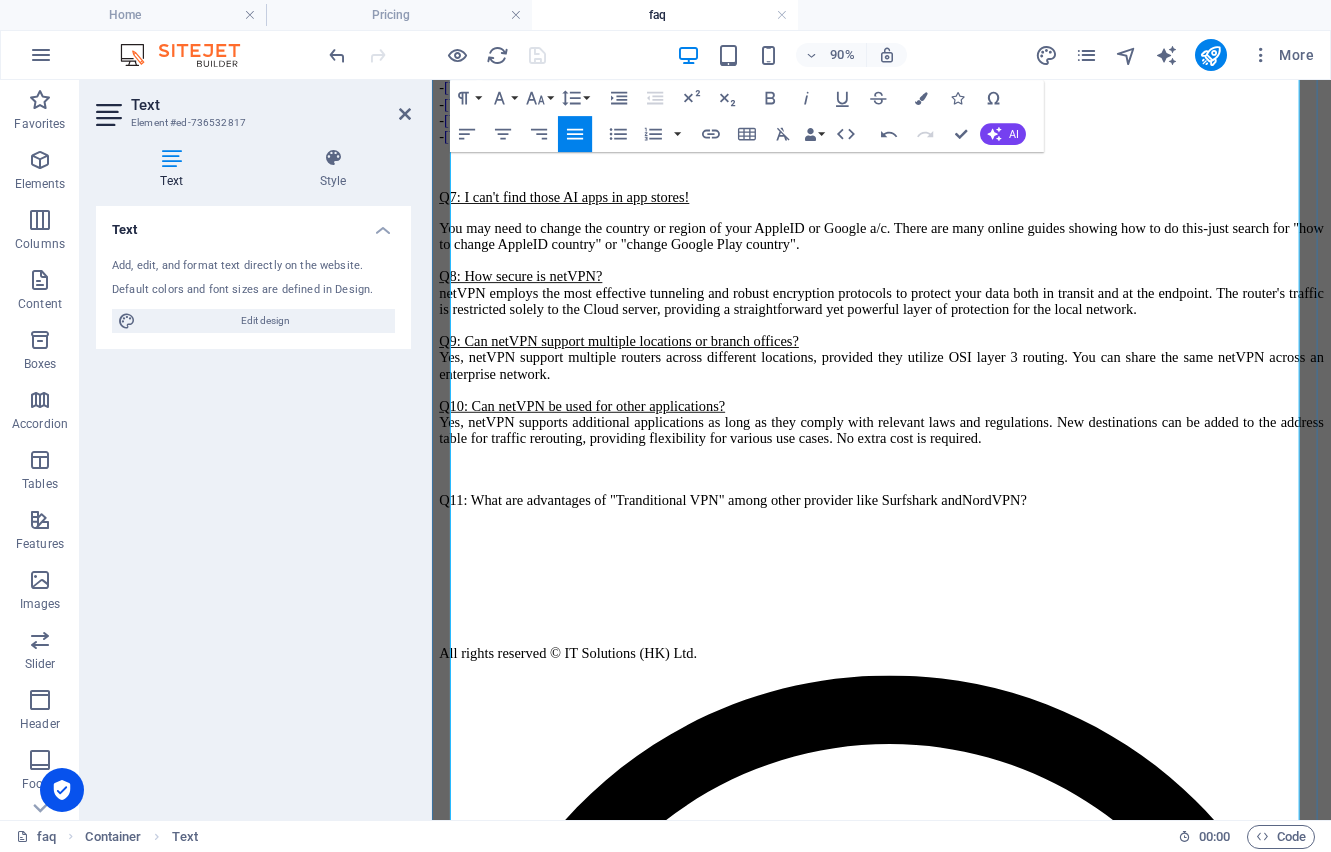 click at bounding box center [931, 580] 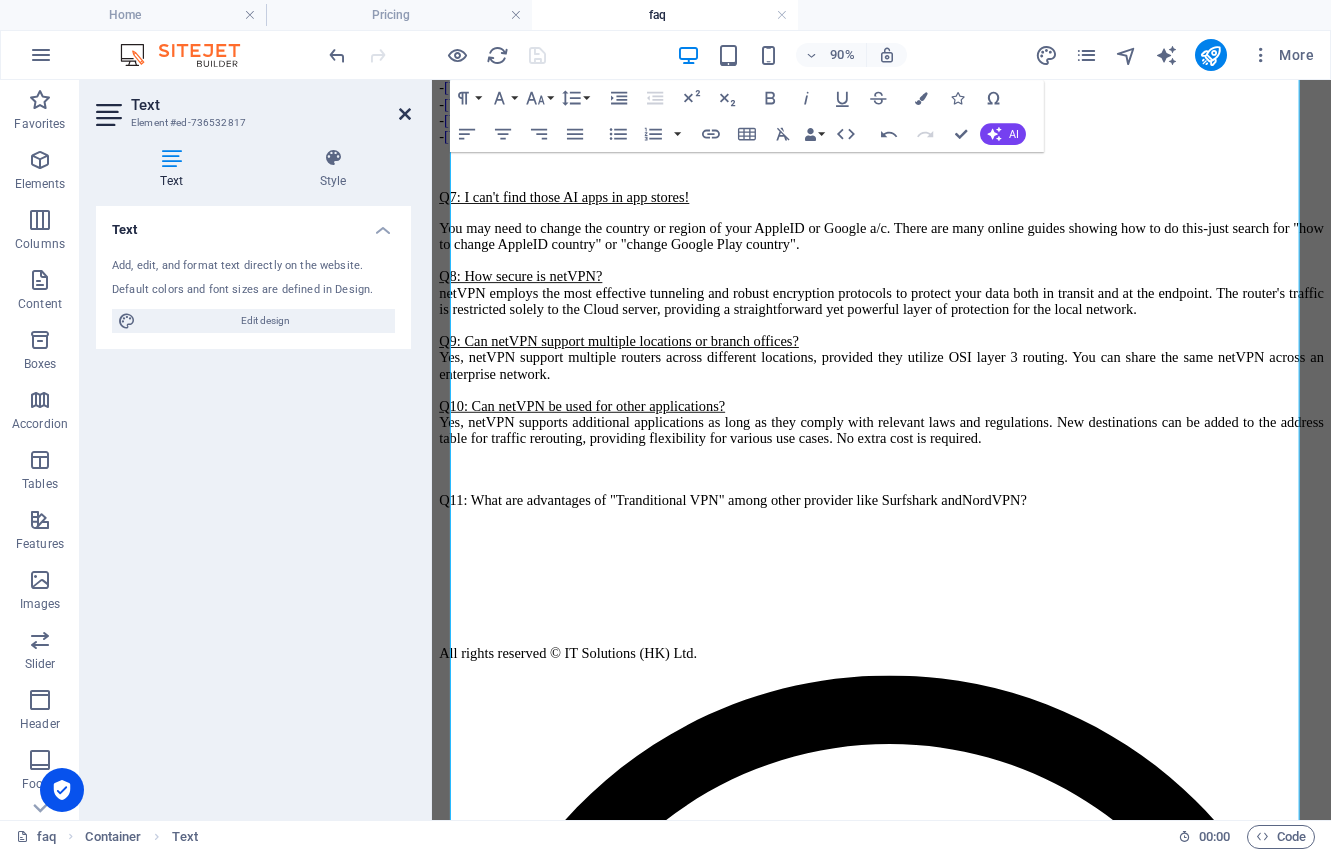 drag, startPoint x: 408, startPoint y: 109, endPoint x: 374, endPoint y: 13, distance: 101.84302 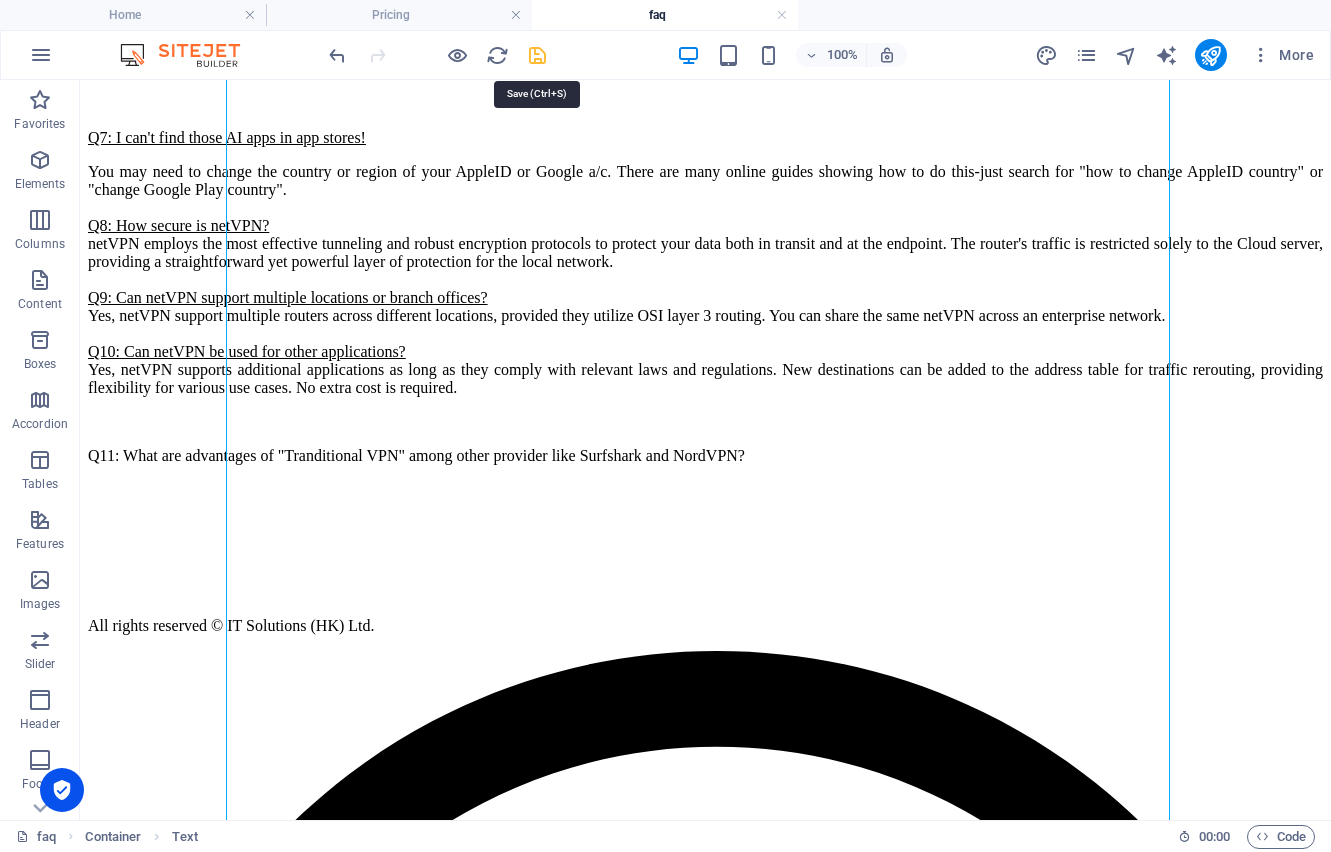 click at bounding box center (537, 55) 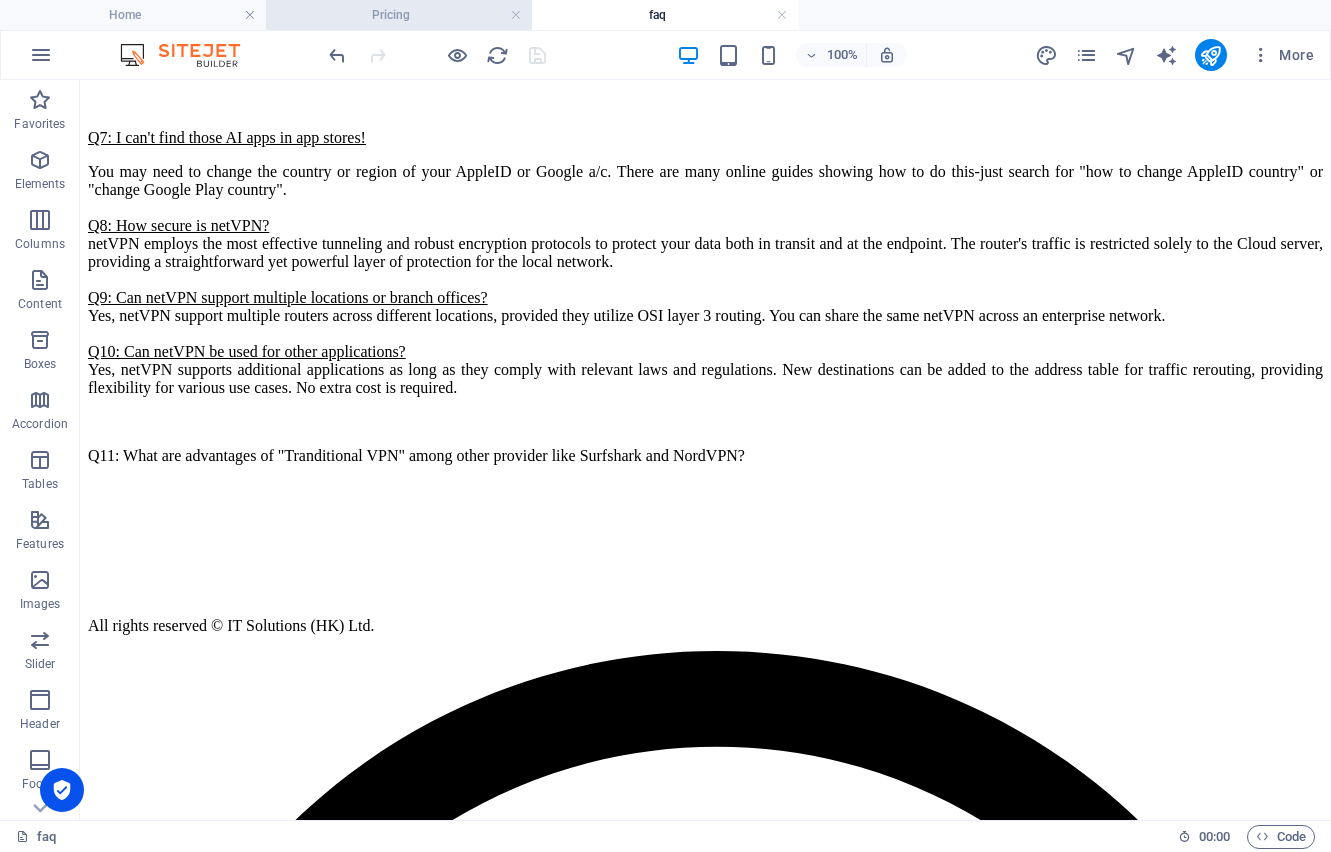 click on "Pricing" at bounding box center [399, 15] 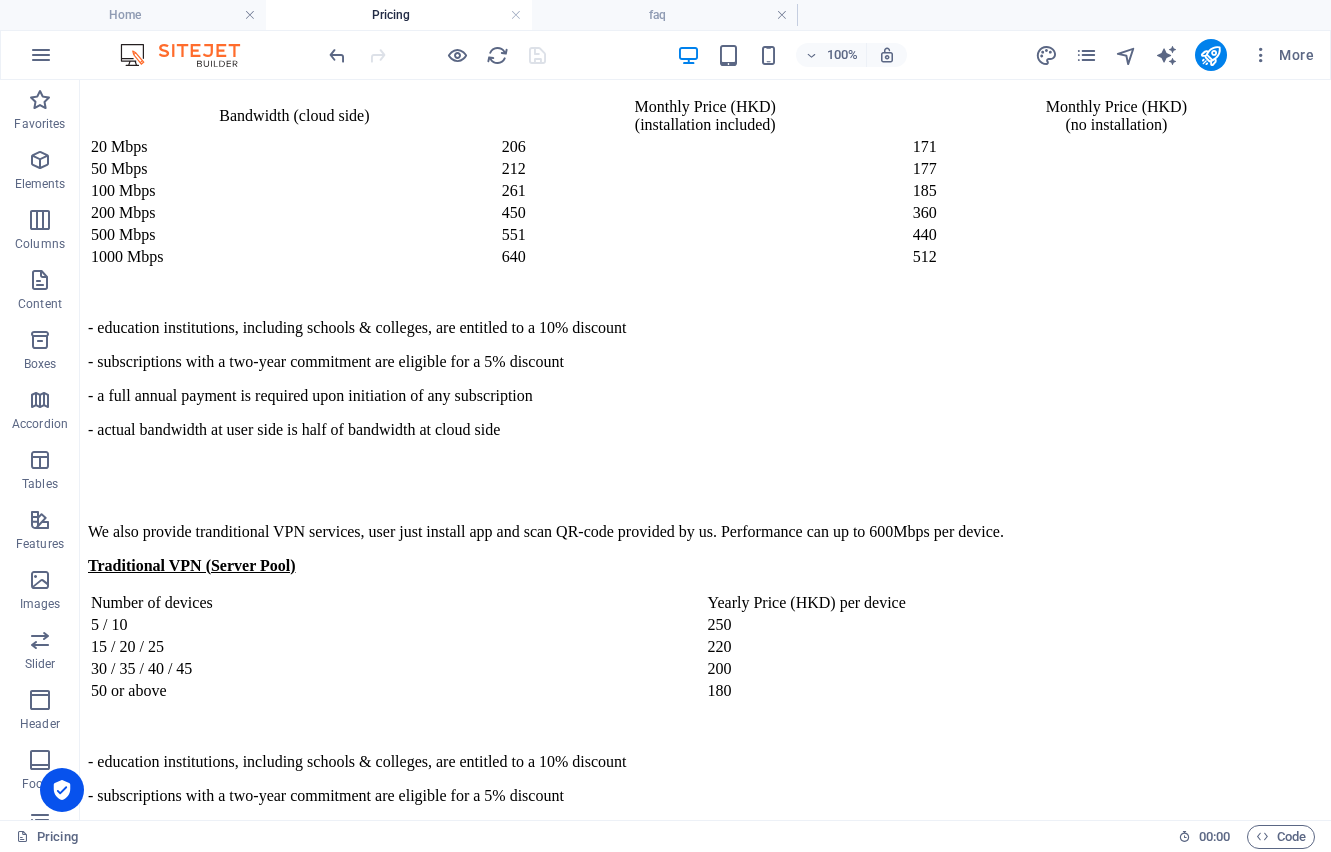 scroll, scrollTop: 543, scrollLeft: 0, axis: vertical 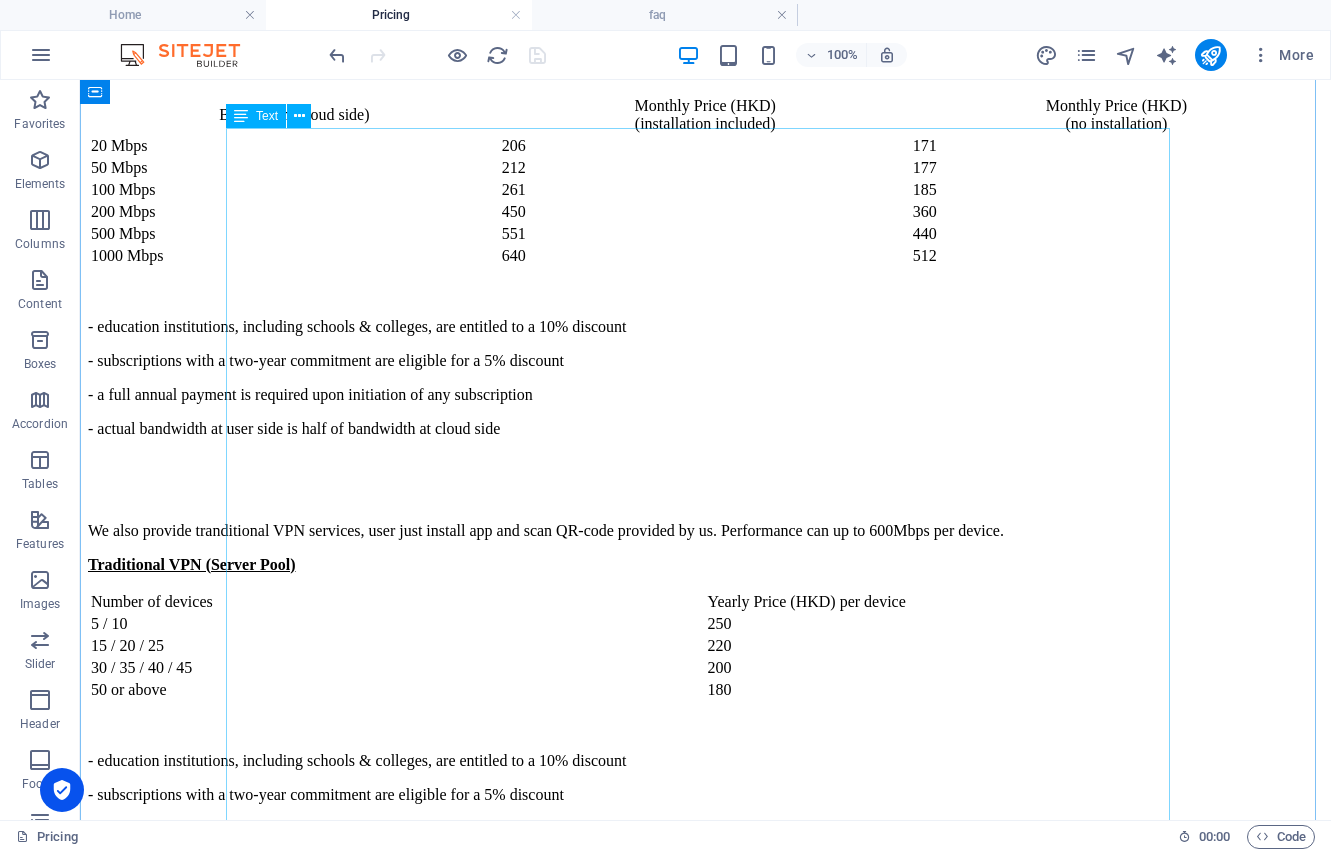 click on "Dedicated Server (VPS) Bandwidth (cloud side) Monthly Price (HKD) (installation included) Monthly Price (HKD) (no installation) 20 Mbps 206 171 50 Mbps 212 177 100 Mbps 261 185 200 Mbps 450 360 500 Mbps [PHONE_NUMBER] Mbps 640 512 - education institutions, including schools & colleges, are entitled to a 10% discount - subscriptions with a two-year commitment are eligible for a 5% discount - a full annual payment is required upon initiation of any subscription - actual bandwidth at user side is half of bandwidth at cloud side We also provide tranditional VPN services, user just install app and scan QR-code provided by us. Performance can up to 600Mbps per device. Traditional VPN (Server Pool) Number of devices Yearly Price (HKD) per device 5 / 10 250 15 / 20 / 25 220 30 / 35 / 40 / 45 200  50 or above 180 - education institutions, including schools & colleges, are entitled to a 10% discount - subscriptions with a two-year commitment are eligible for a 5% discount" at bounding box center [705, 464] 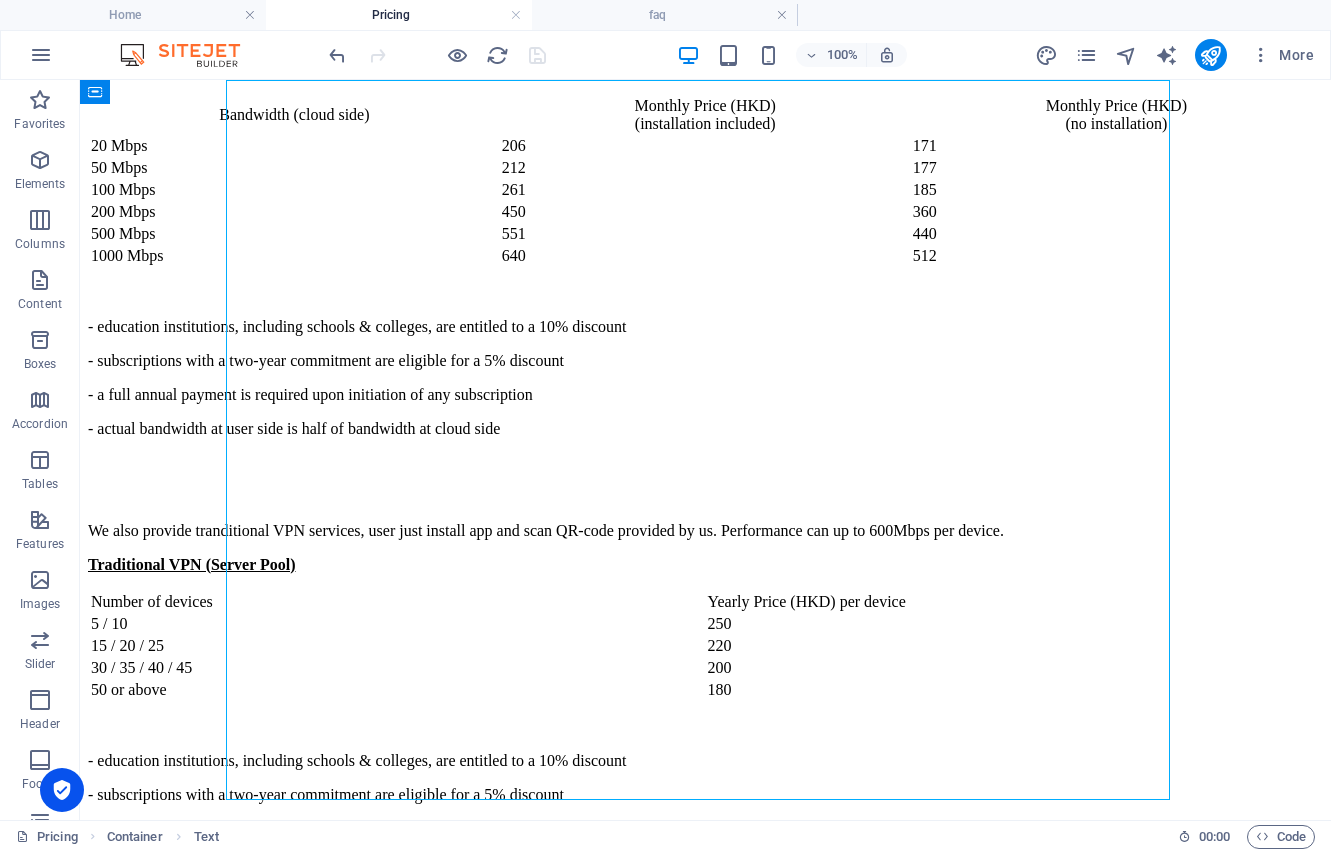 click on "Dedicated Server (VPS) Bandwidth (cloud side) Monthly Price (HKD) (installation included) Monthly Price (HKD) (no installation) 20 Mbps 206 171 50 Mbps 212 177 100 Mbps 261 185 200 Mbps 450 360 500 Mbps [PHONE_NUMBER] Mbps 640 512 - education institutions, including schools & colleges, are entitled to a 10% discount - subscriptions with a two-year commitment are eligible for a 5% discount - a full annual payment is required upon initiation of any subscription - actual bandwidth at user side is half of bandwidth at cloud side We also provide tranditional VPN services, user just install app and scan QR-code provided by us. Performance can up to 600Mbps per device. Traditional VPN (Server Pool) Number of devices Yearly Price (HKD) per device 5 / 10 250 15 / 20 / 25 220 30 / 35 / 40 / 45 200  50 or above 180 - education institutions, including schools & colleges, are entitled to a 10% discount - subscriptions with a two-year commitment are eligible for a 5% discount" at bounding box center (705, 464) 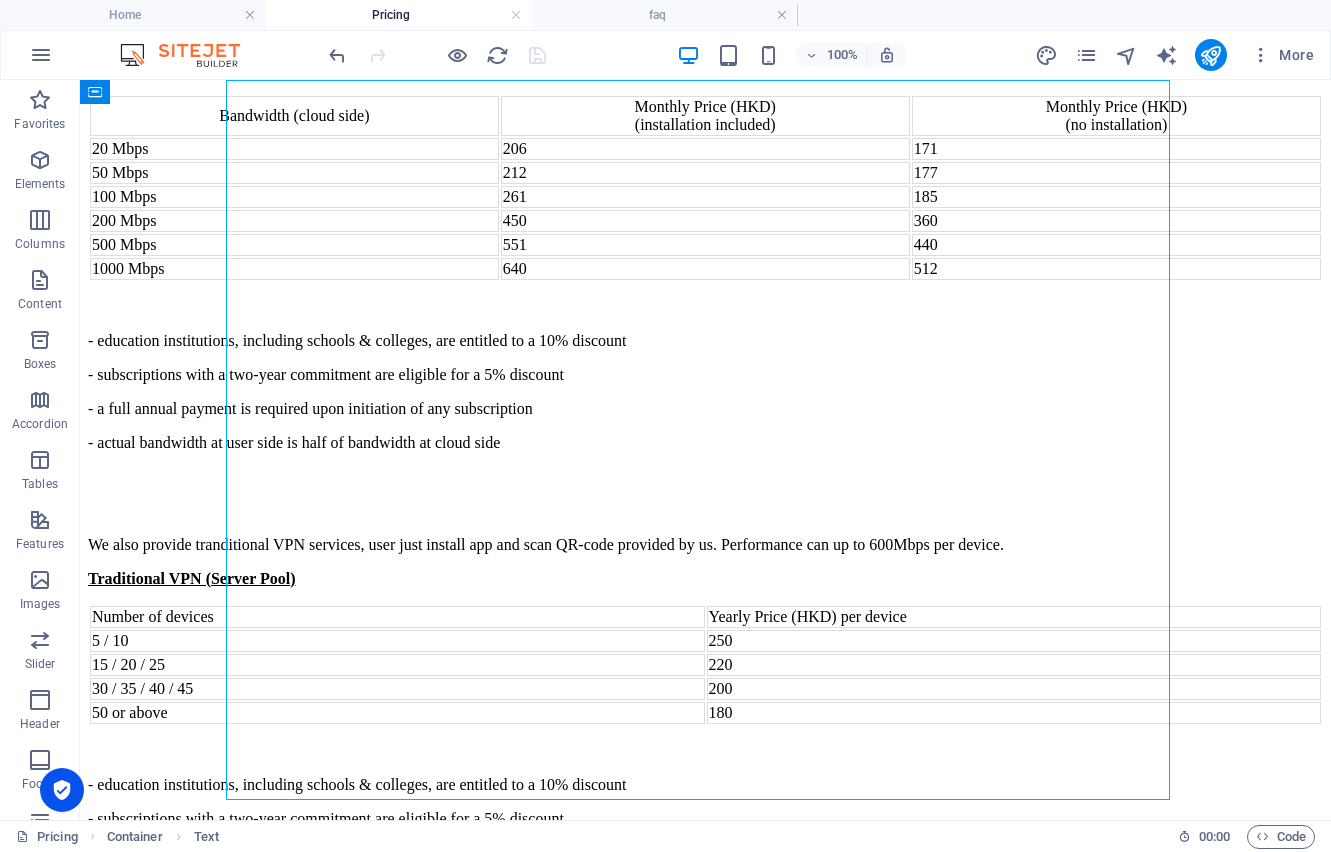 scroll, scrollTop: 0, scrollLeft: 0, axis: both 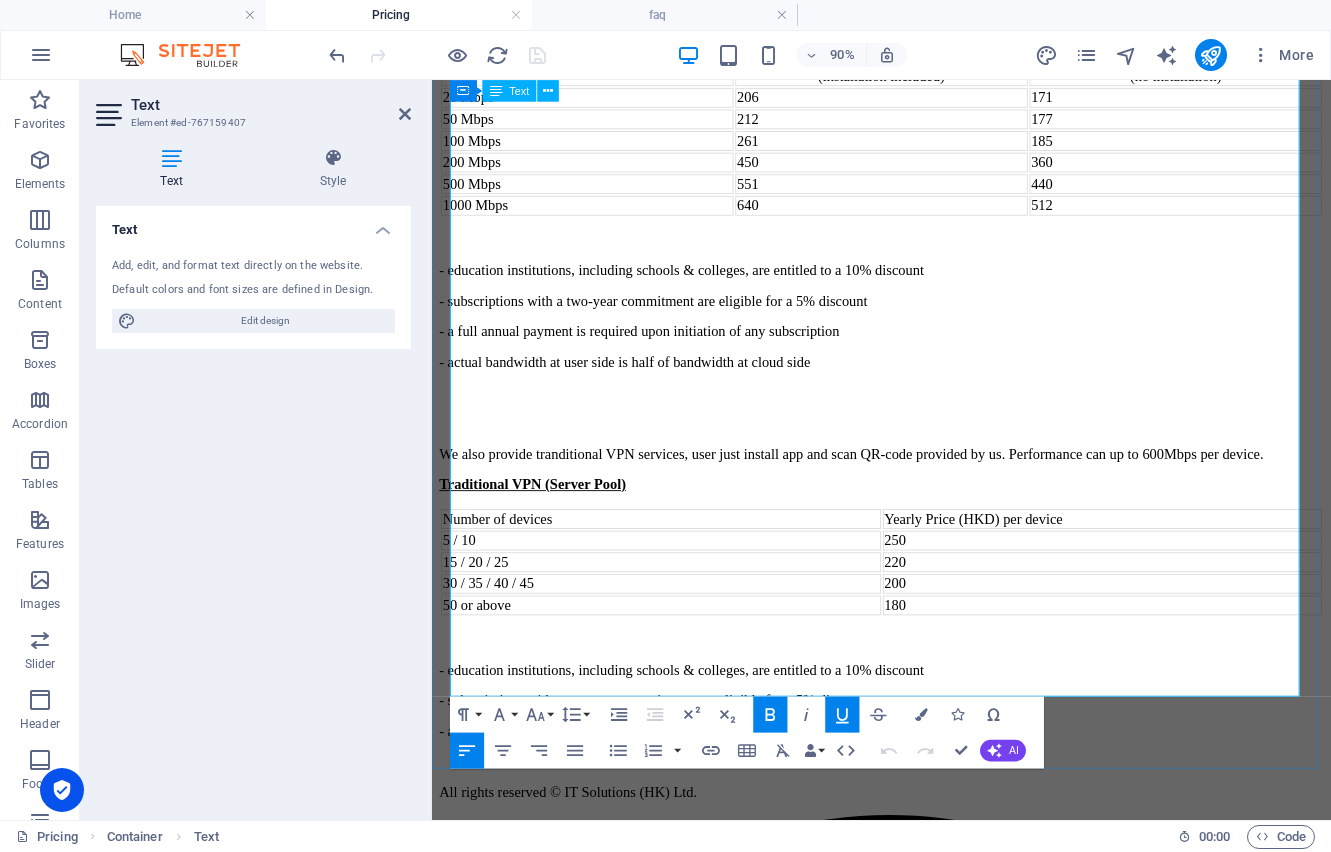 click on "Traditional VPN (Server Pool)" at bounding box center (544, 529) 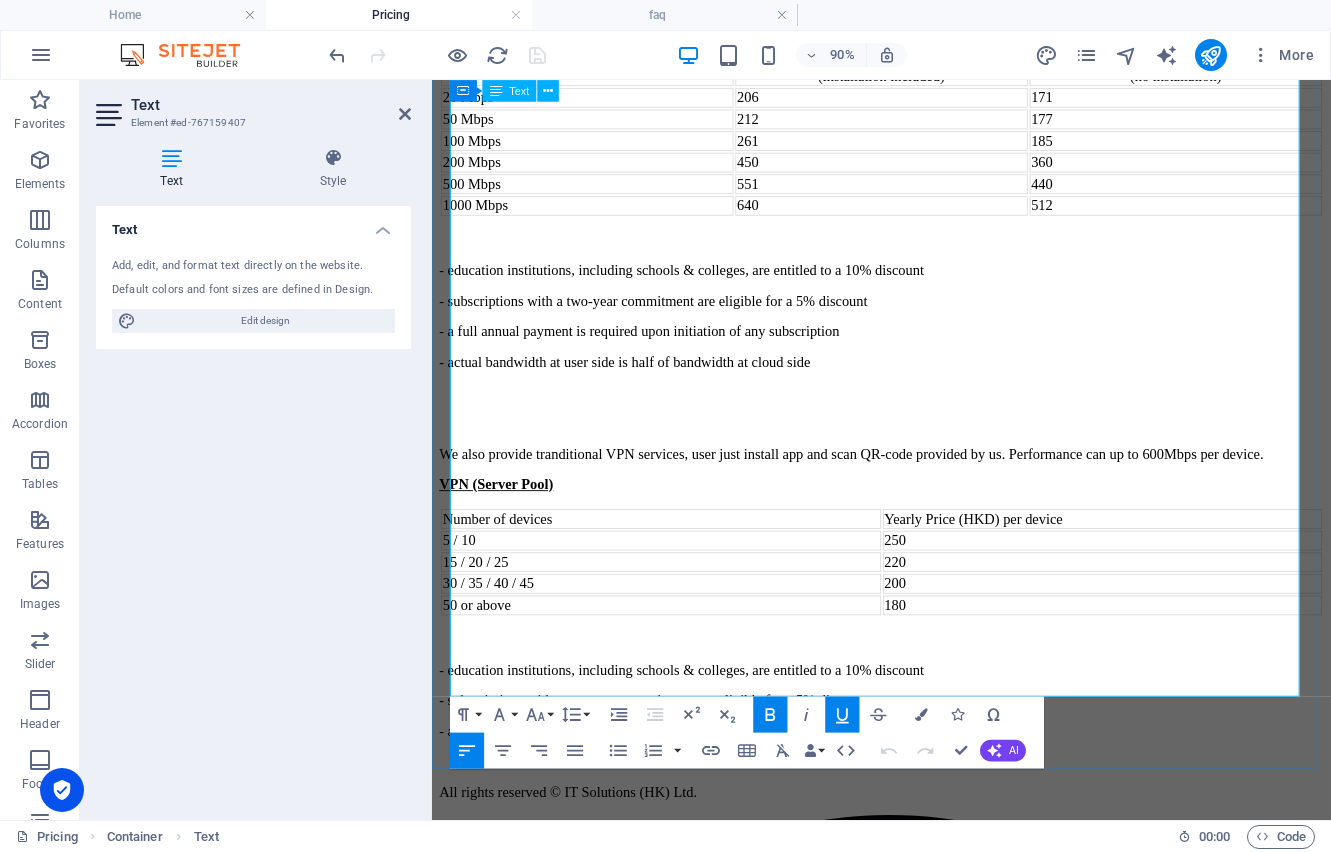 type 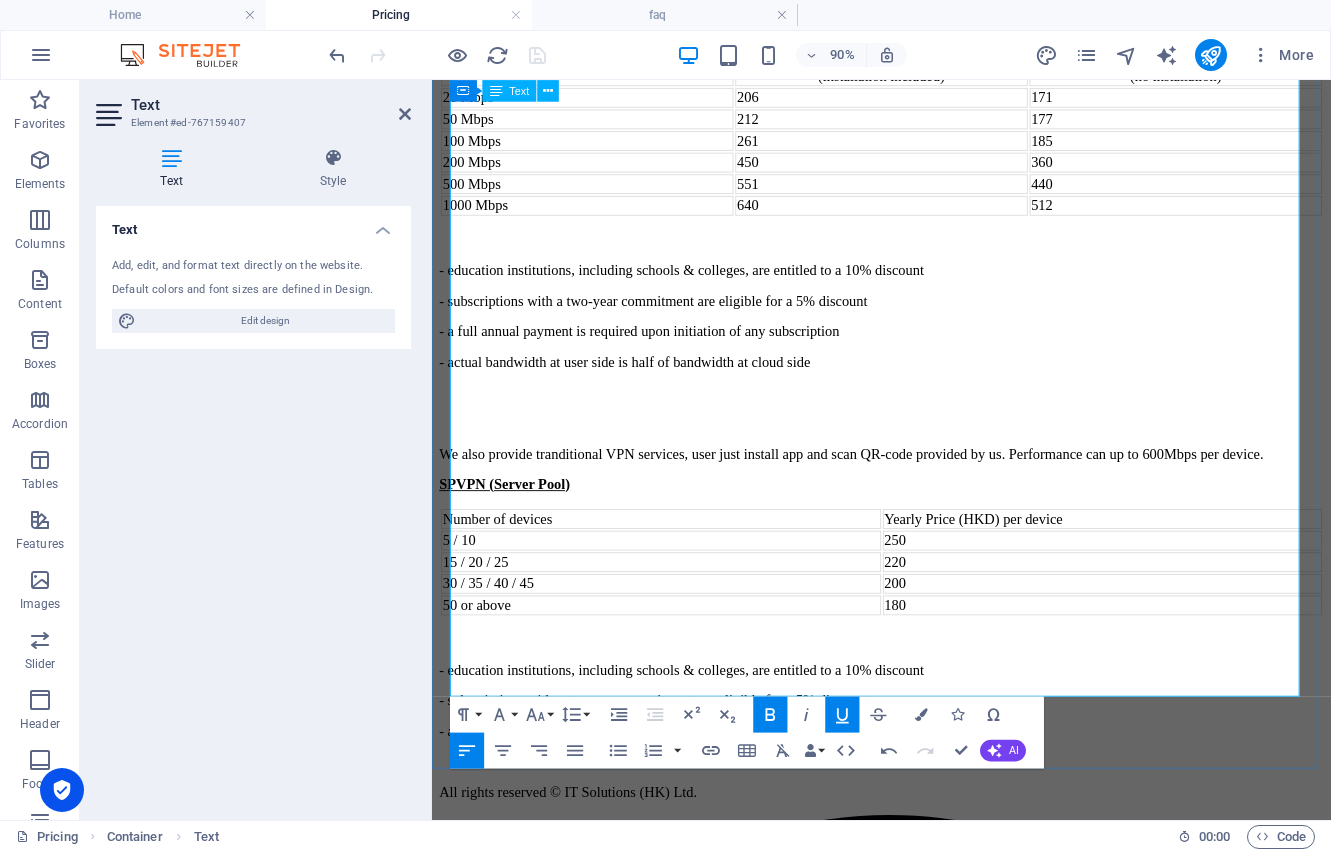 click on "We also provide tranditional VPN services, user just install app and scan QR-code provided by us. Performance can up to 600Mbps per device." at bounding box center [931, 496] 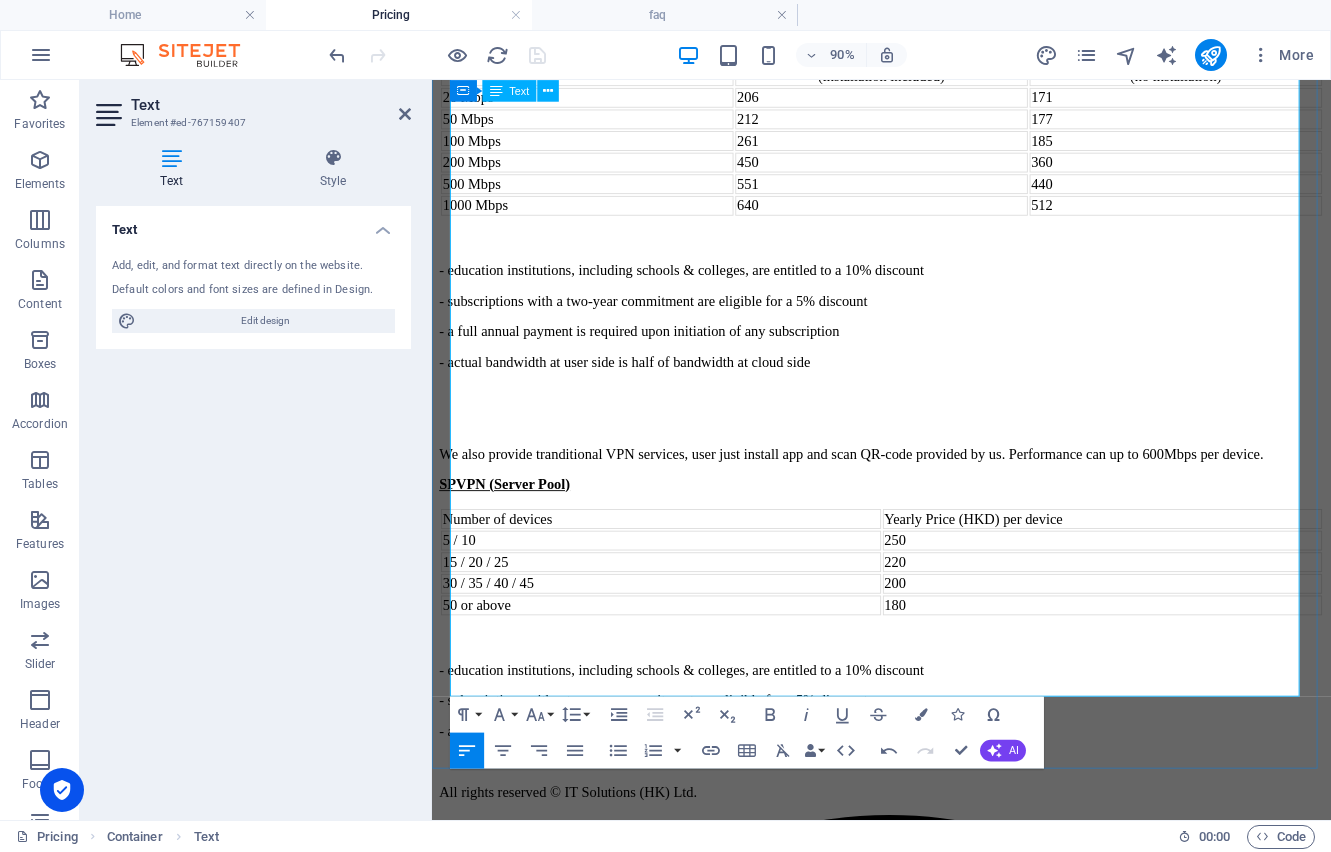 click on "We also provide tranditional VPN services, user just install app and scan QR-code provided by us. Performance can up to 600Mbps per device." at bounding box center (931, 496) 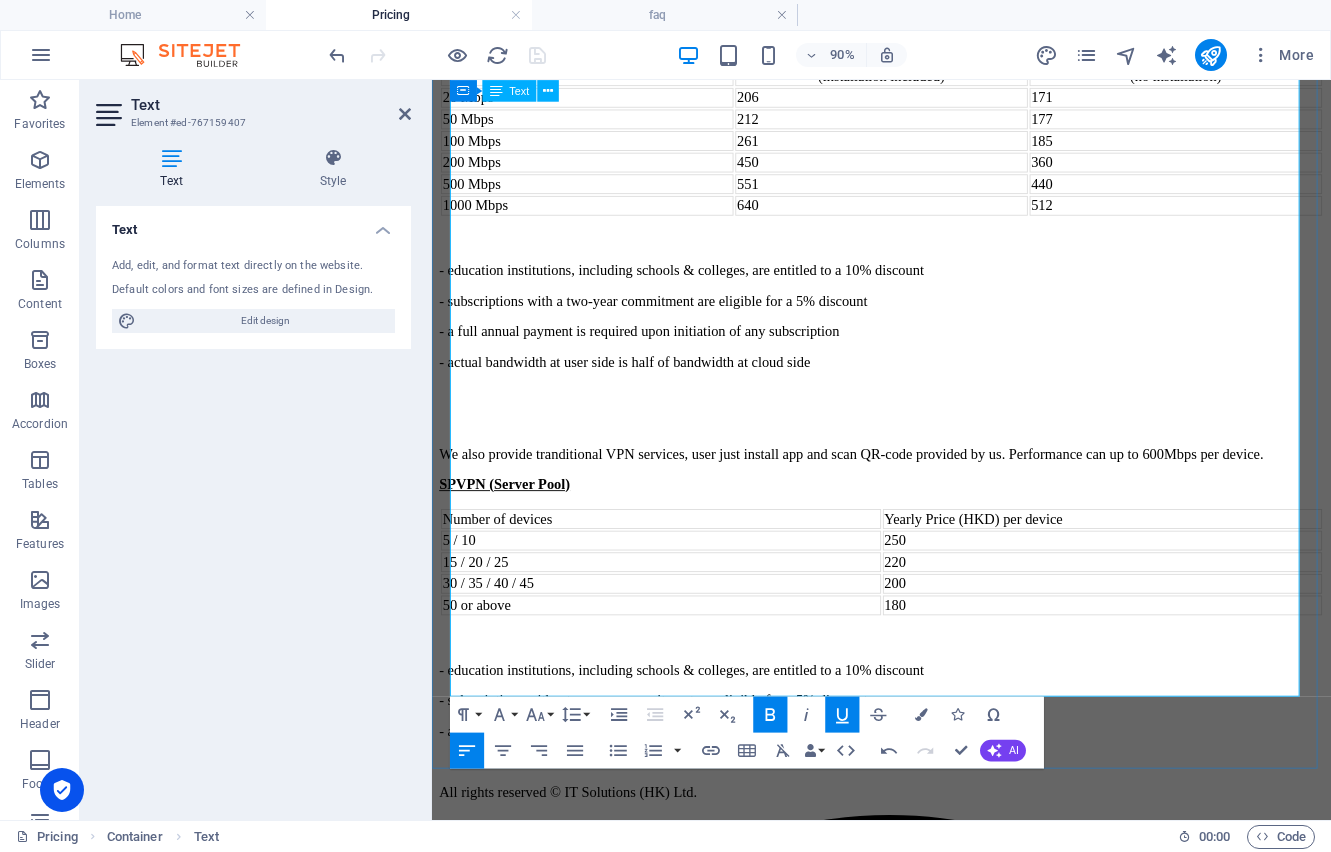 drag, startPoint x: 654, startPoint y: 444, endPoint x: 686, endPoint y: 445, distance: 32.01562 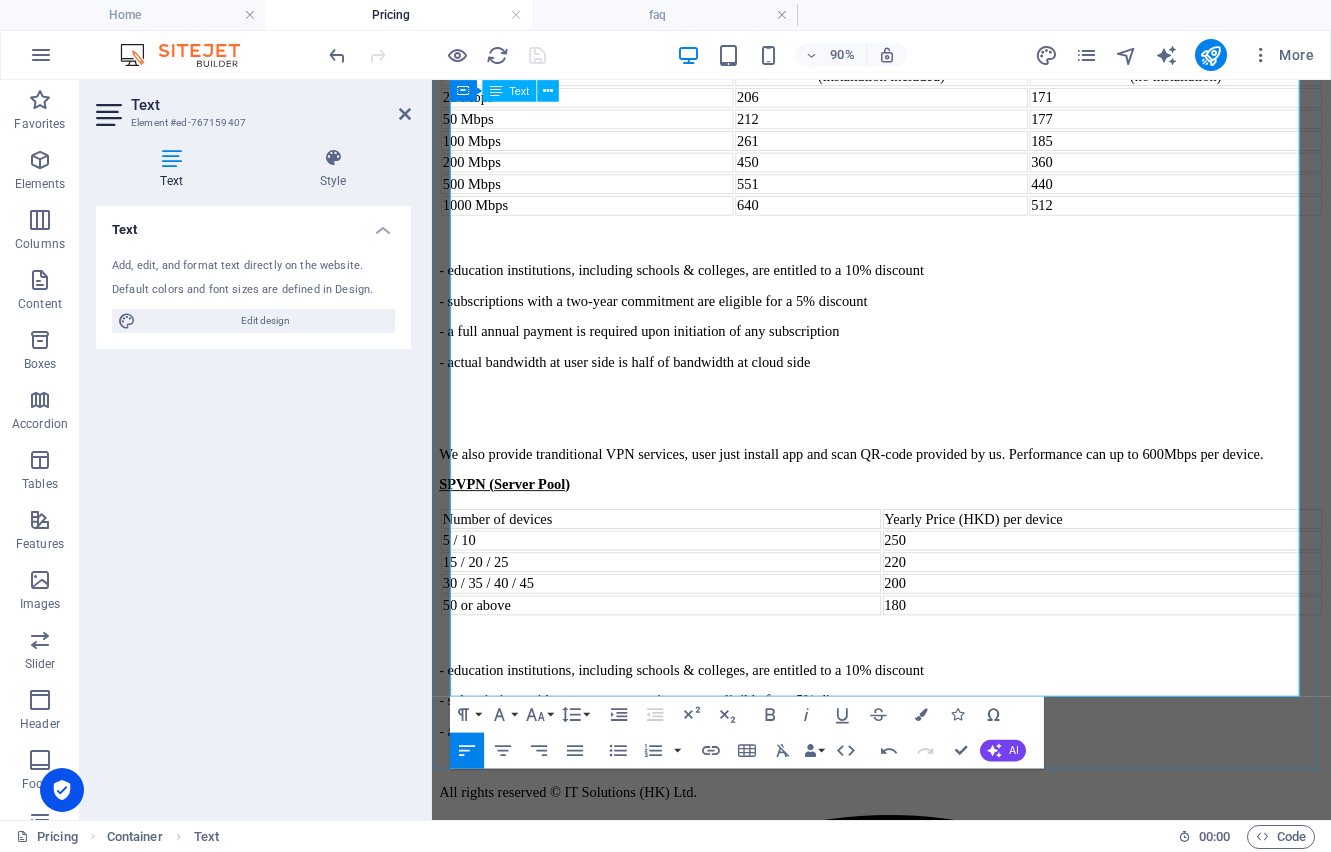 click on "SP  VPN (Server Pool)" at bounding box center (931, 530) 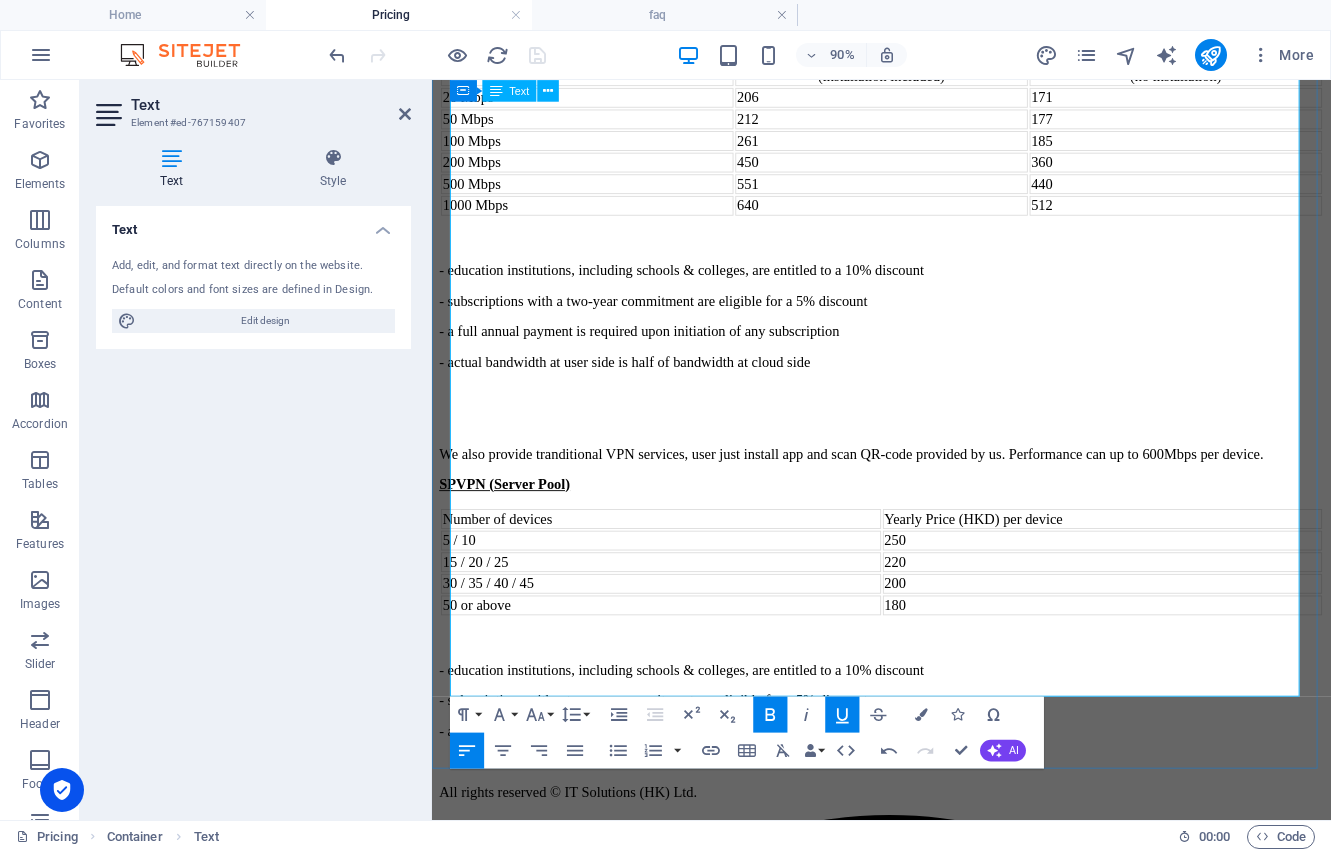 click on "- a full annual payment is required upon initiation of any subscription" at bounding box center (931, 360) 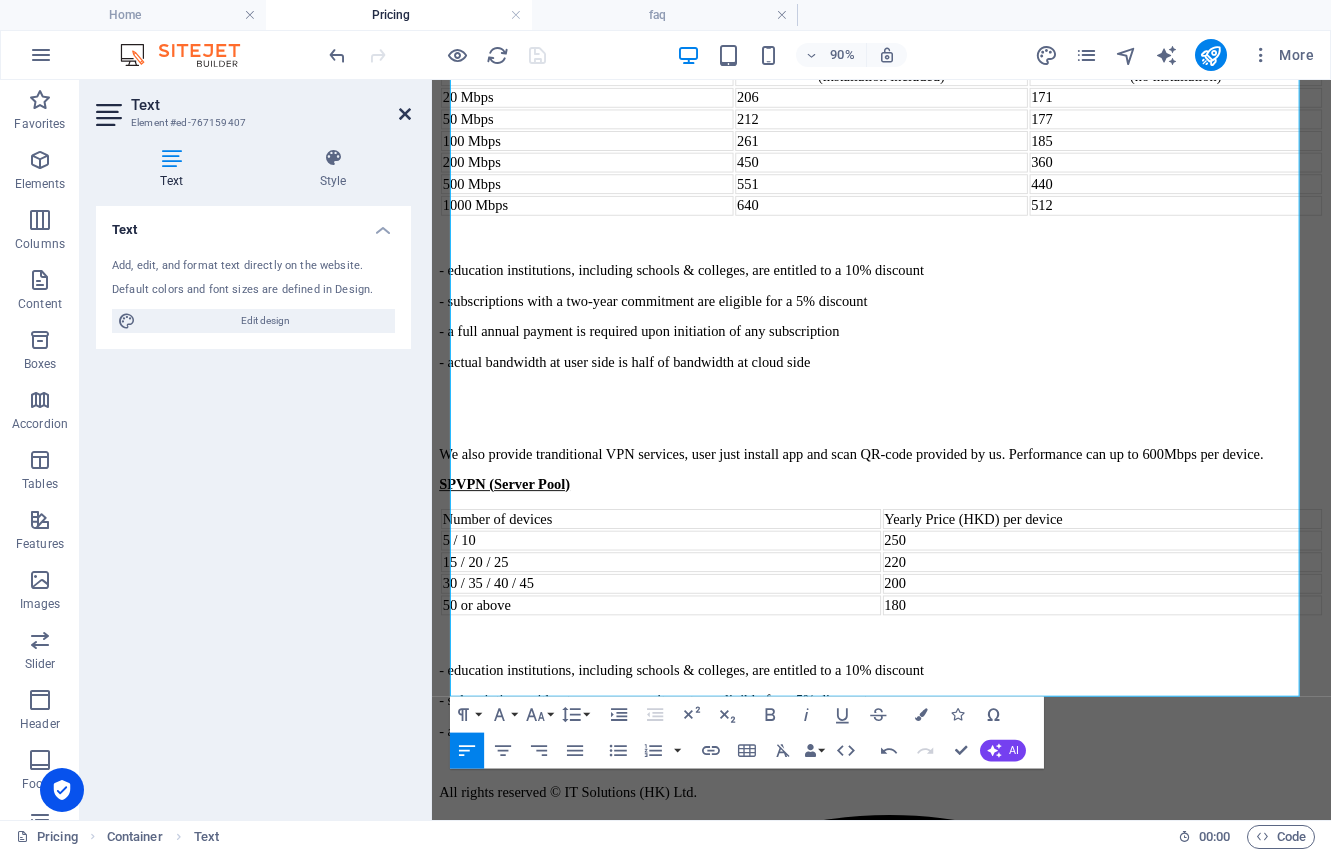 click at bounding box center (405, 114) 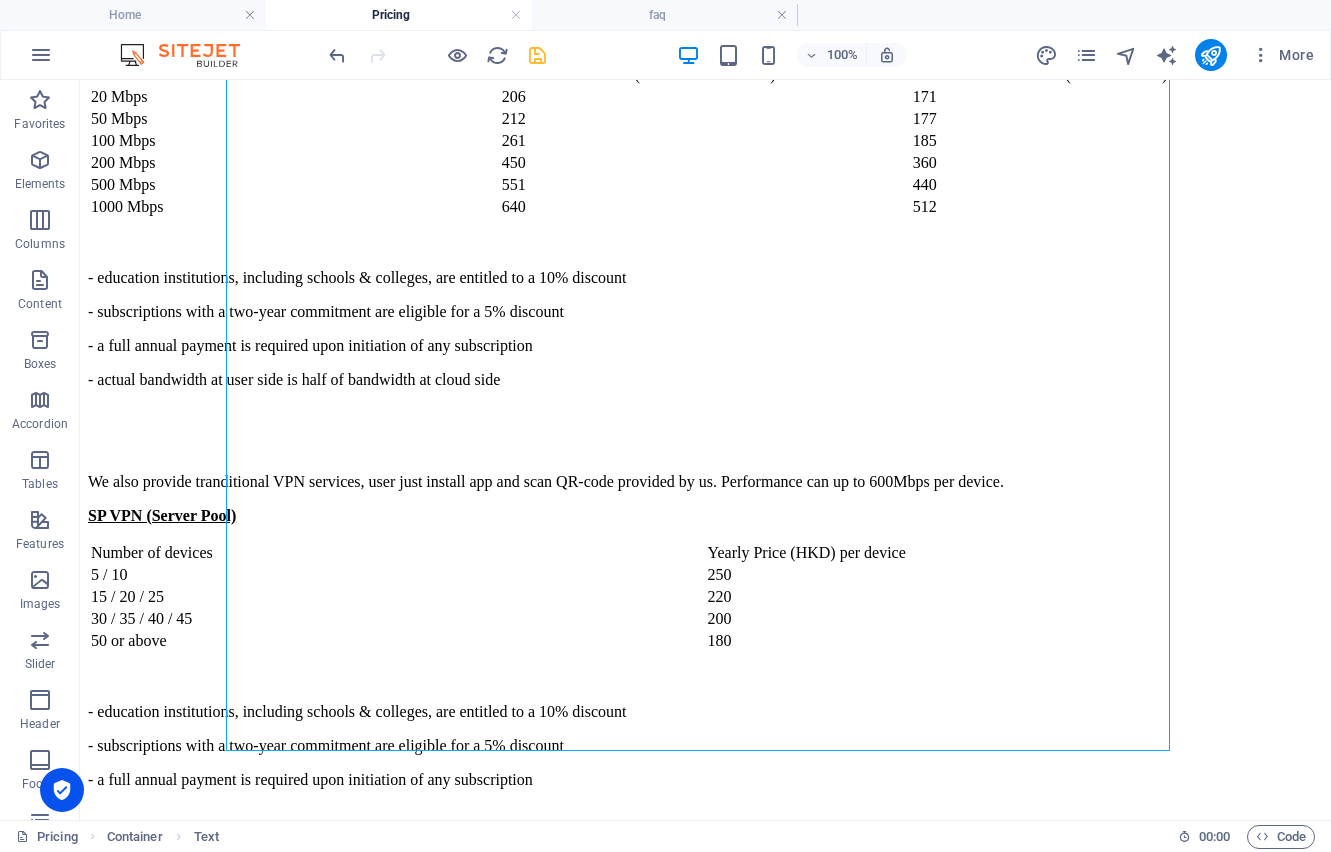 click at bounding box center [537, 55] 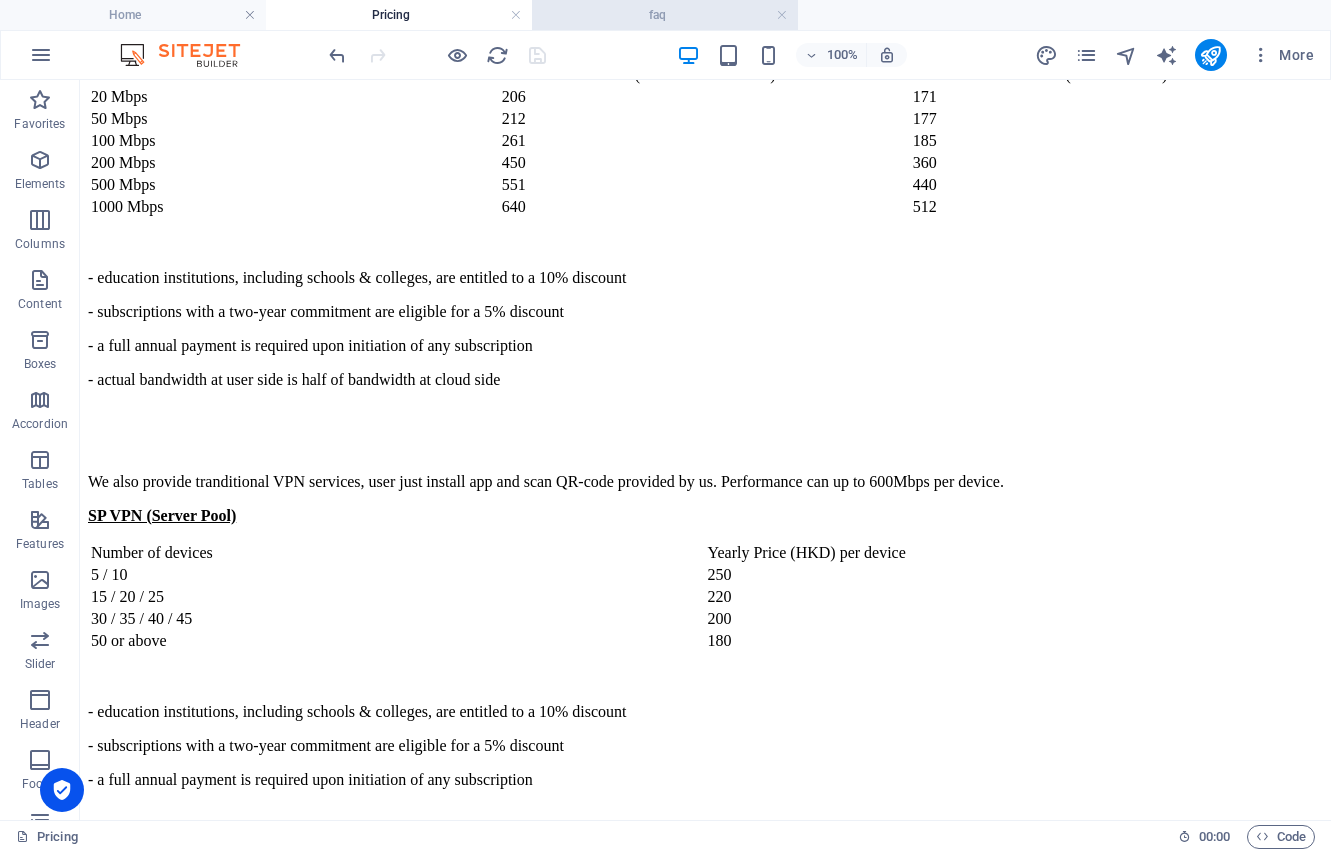click on "faq" at bounding box center [665, 15] 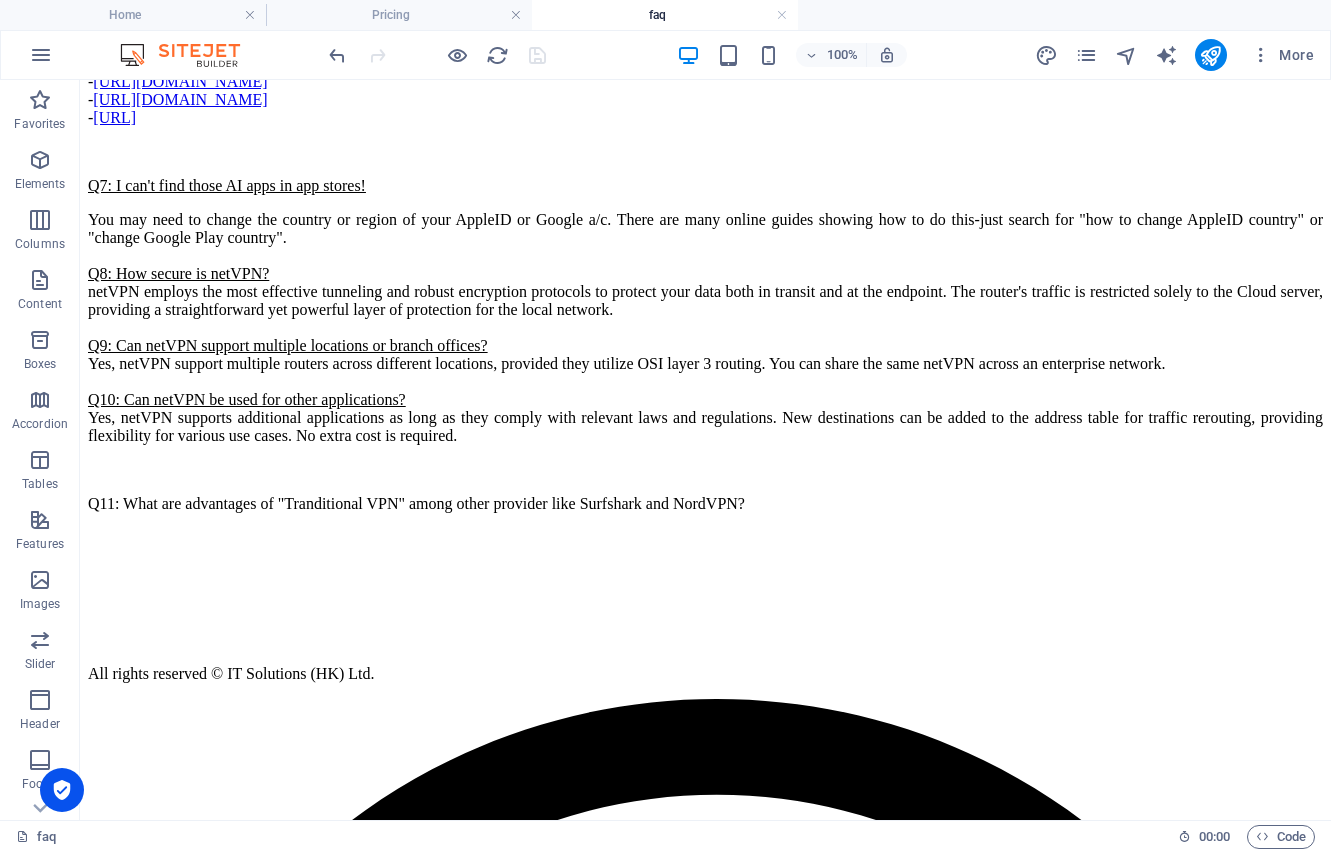 scroll, scrollTop: 0, scrollLeft: 0, axis: both 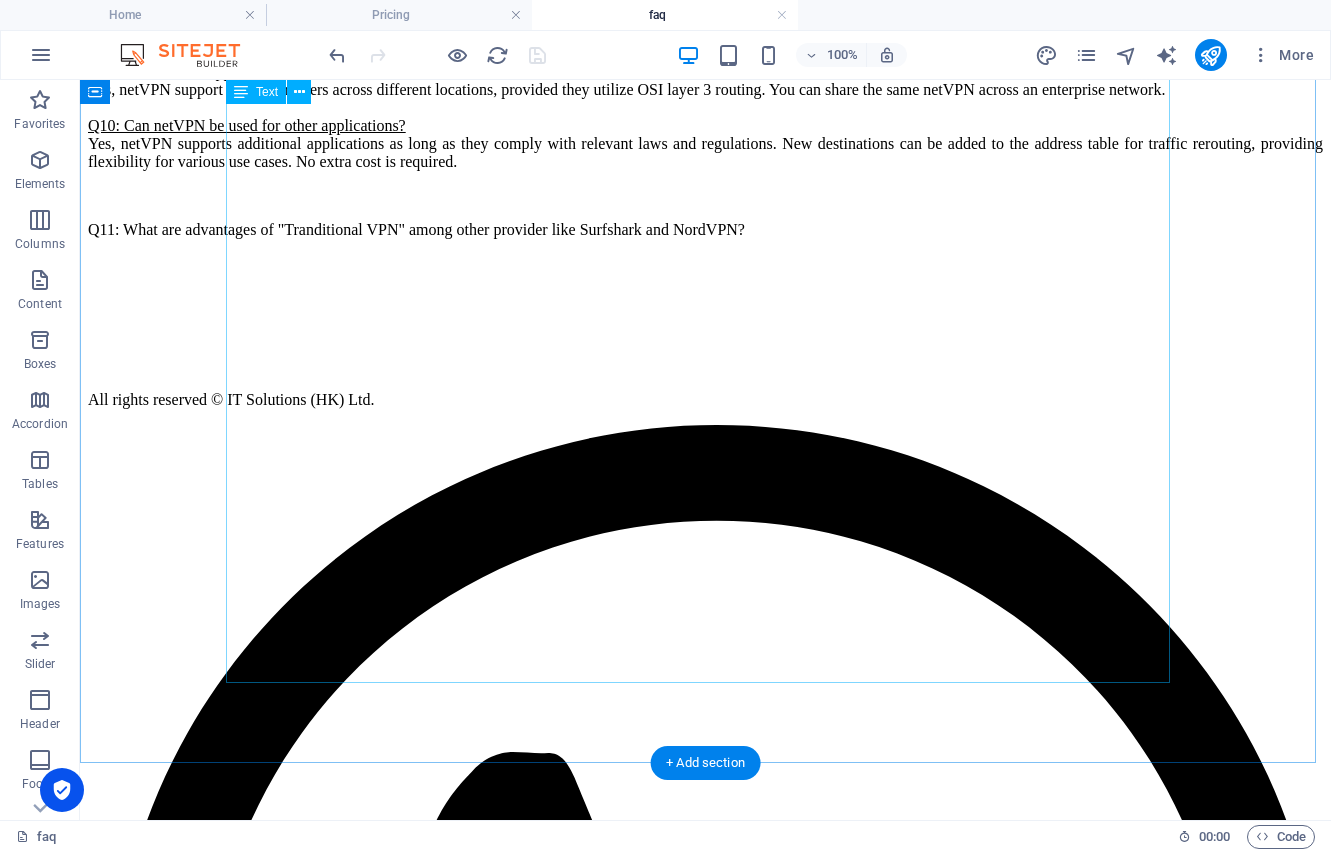 click on "Q1: How does netVPN work?    netVPN consists of two primary components: the Cloud and the Router. The Cloud component operates on virtual private servers (VPS) or third-party VPN services, tailored to the customer's specific needs and usage patterns. The Router component is a device installed on the customer’s local network that redirects selected traffic through the Cloud. This configuration allows for precise control over which data is securely transmitted through the VPN and which data remains local. Q2: What distinguishes netVPN from traditional VPNs?    Unlike traditional VPNs that route all traffic through a remote server, netVPN enables selective routing. This unique feature enhances speed, reduces latency, and allows continued local access for non-sensitive services. It is especially beneficial for organizations that require flexible control over which devices or data are routed through the VPN. Q3: Is netVPN difficult to set up?    Q4: Who is netVPN best suited for?          -     -  -  -" at bounding box center (705, -172) 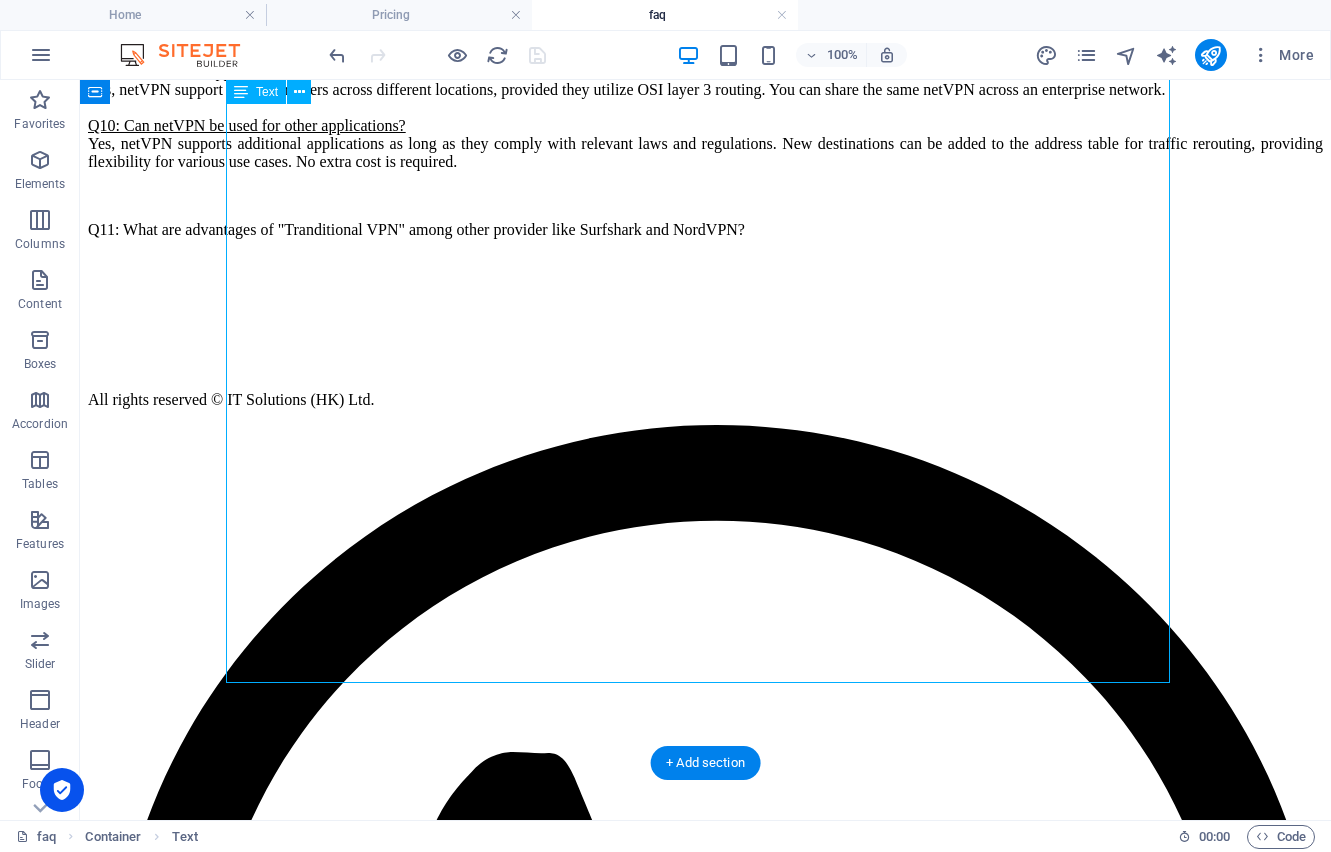 click on "Q1: How does netVPN work?    netVPN consists of two primary components: the Cloud and the Router. The Cloud component operates on virtual private servers (VPS) or third-party VPN services, tailored to the customer's specific needs and usage patterns. The Router component is a device installed on the customer’s local network that redirects selected traffic through the Cloud. This configuration allows for precise control over which data is securely transmitted through the VPN and which data remains local. Q2: What distinguishes netVPN from traditional VPNs?    Unlike traditional VPNs that route all traffic through a remote server, netVPN enables selective routing. This unique feature enhances speed, reduces latency, and allows continued local access for non-sensitive services. It is especially beneficial for organizations that require flexible control over which devices or data are routed through the VPN. Q3: Is netVPN difficult to set up?    Q4: Who is netVPN best suited for?          -     -  -  -" at bounding box center [705, -172] 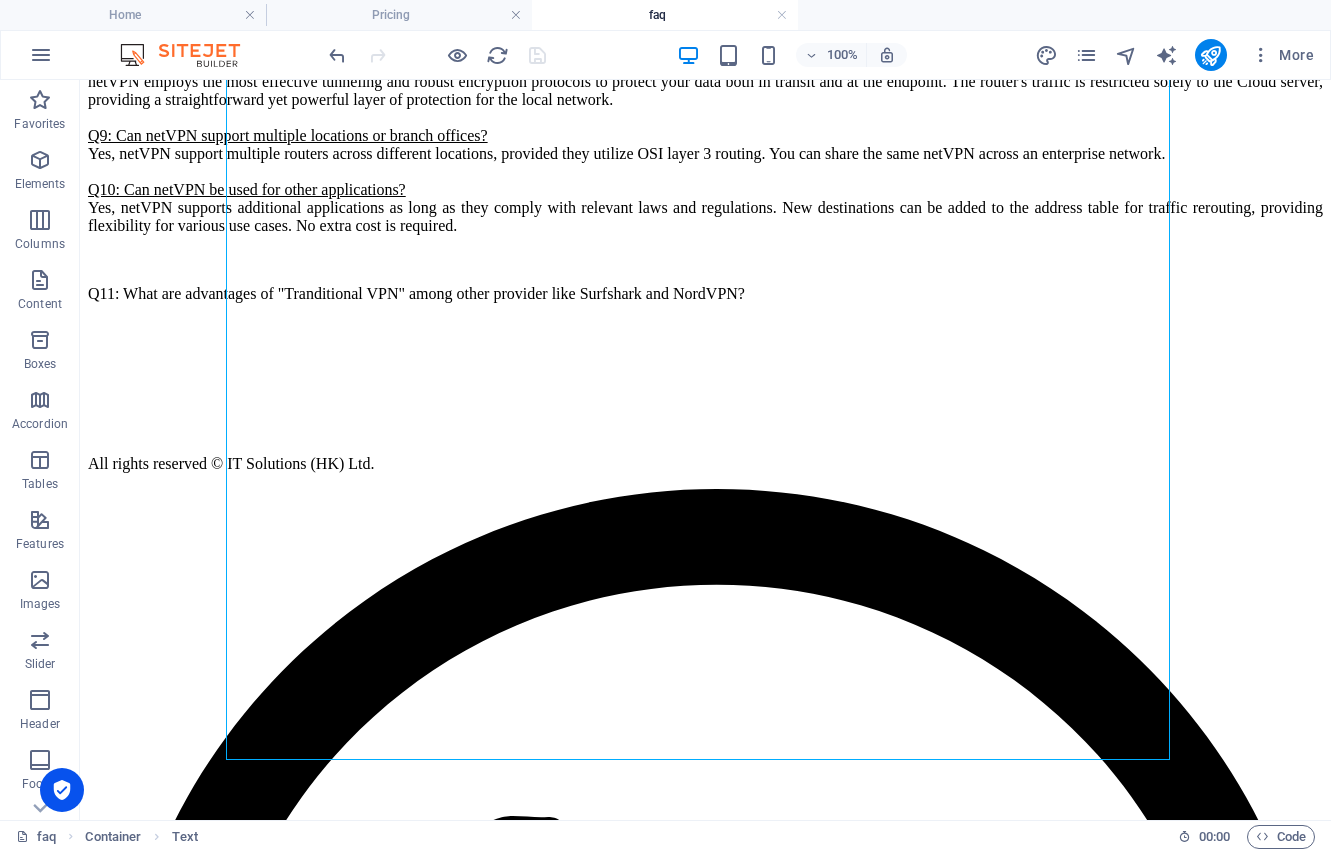scroll, scrollTop: 1323, scrollLeft: 0, axis: vertical 